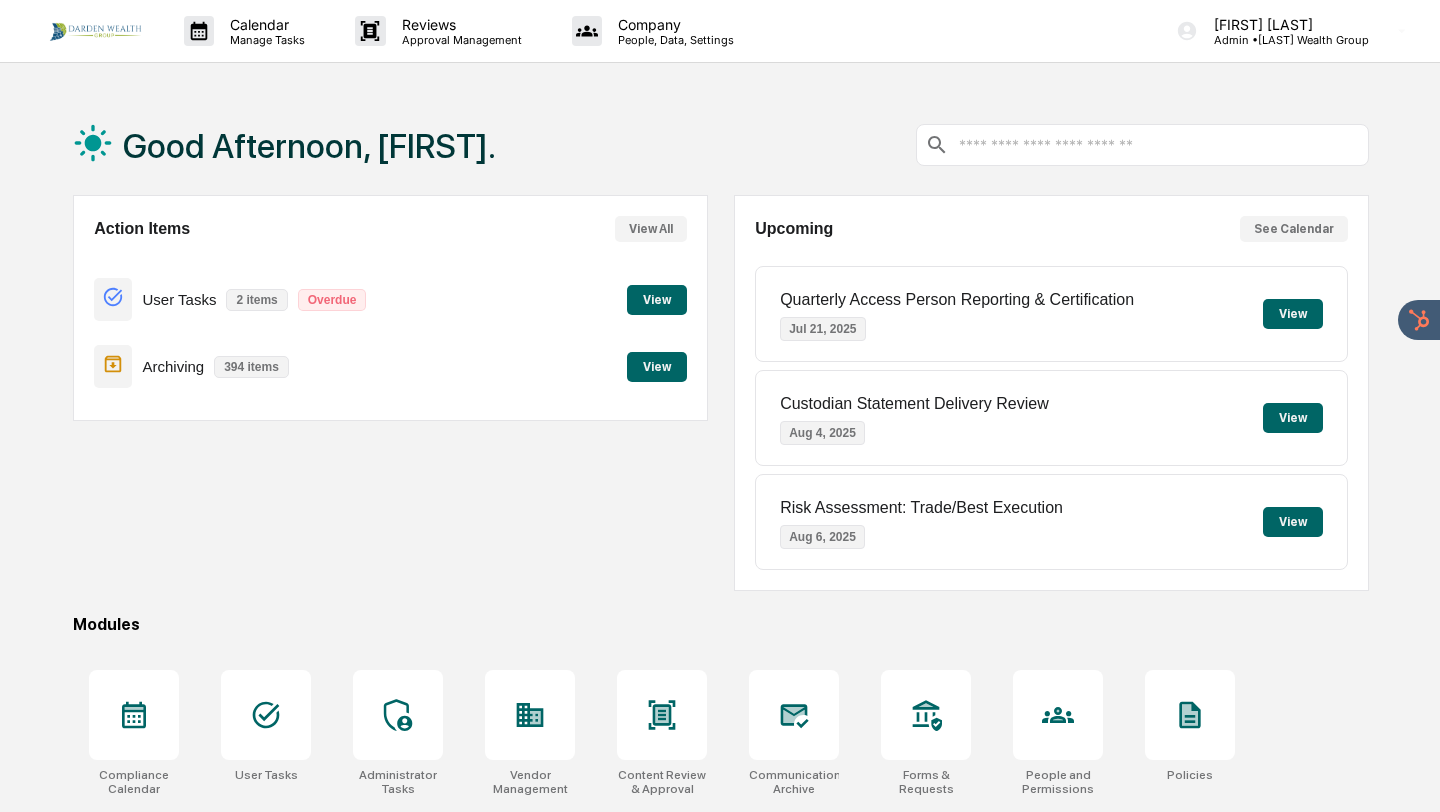 scroll, scrollTop: 0, scrollLeft: 0, axis: both 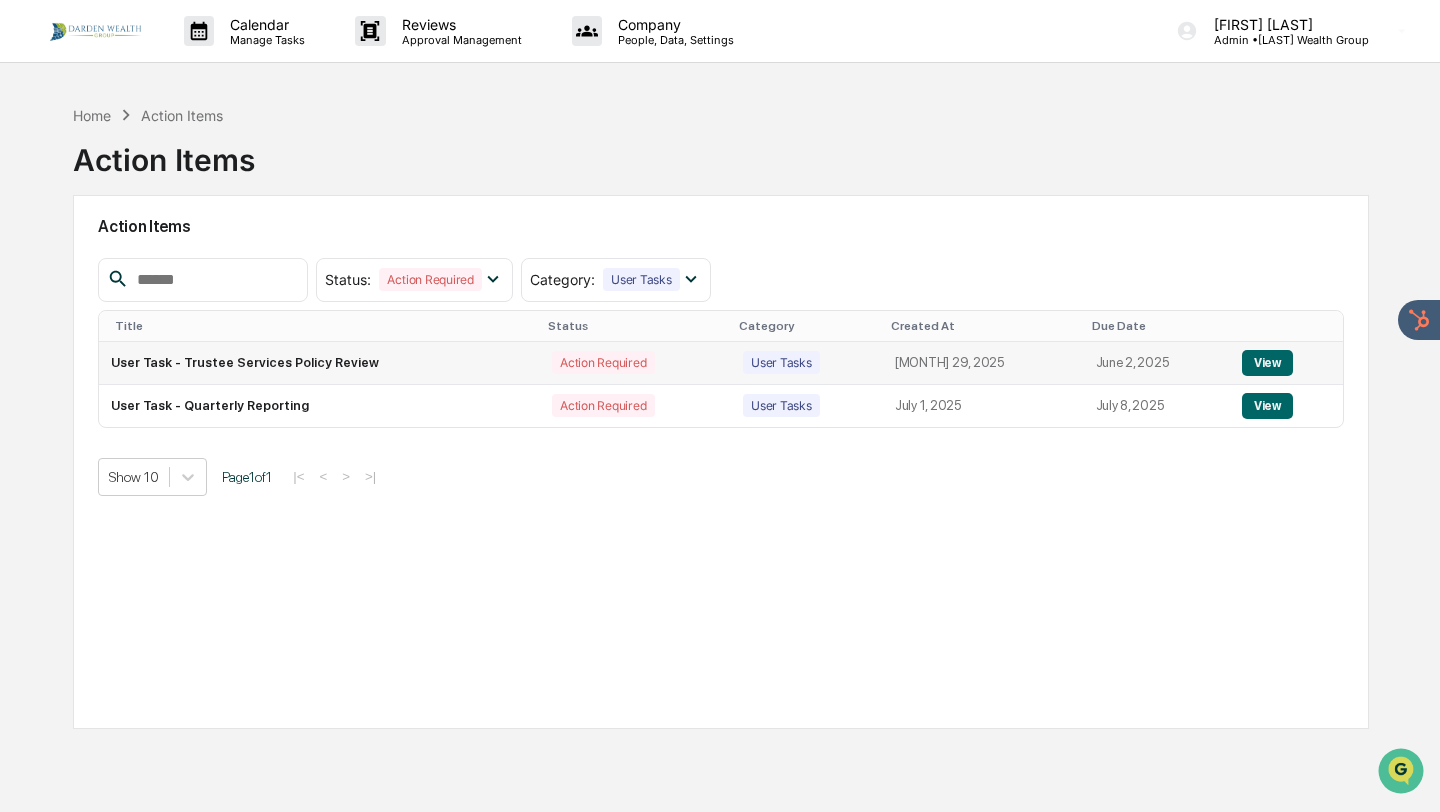click on "View" at bounding box center (1267, 363) 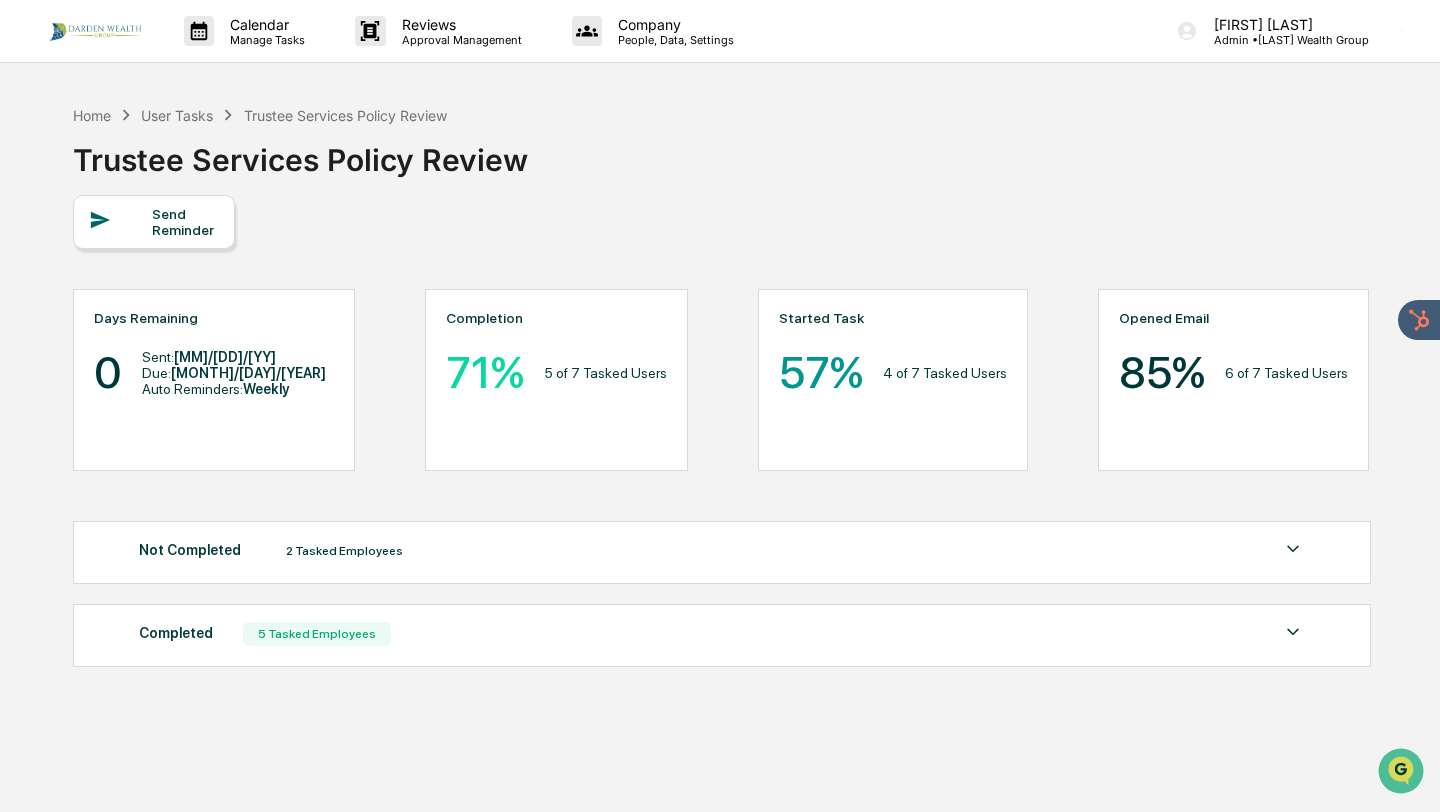 click on "Send Reminder" at bounding box center [185, 222] 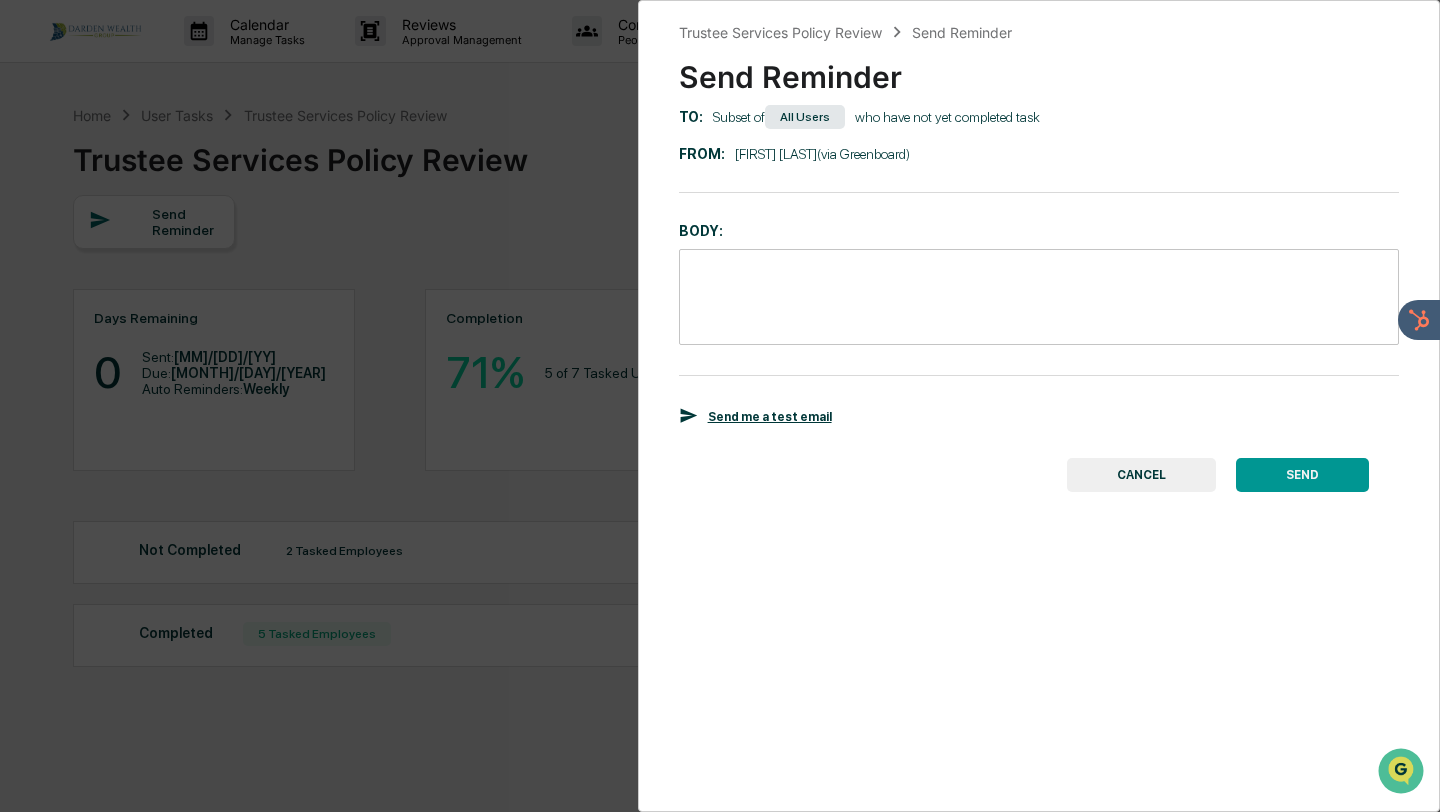 click on "SEND" at bounding box center [1302, 475] 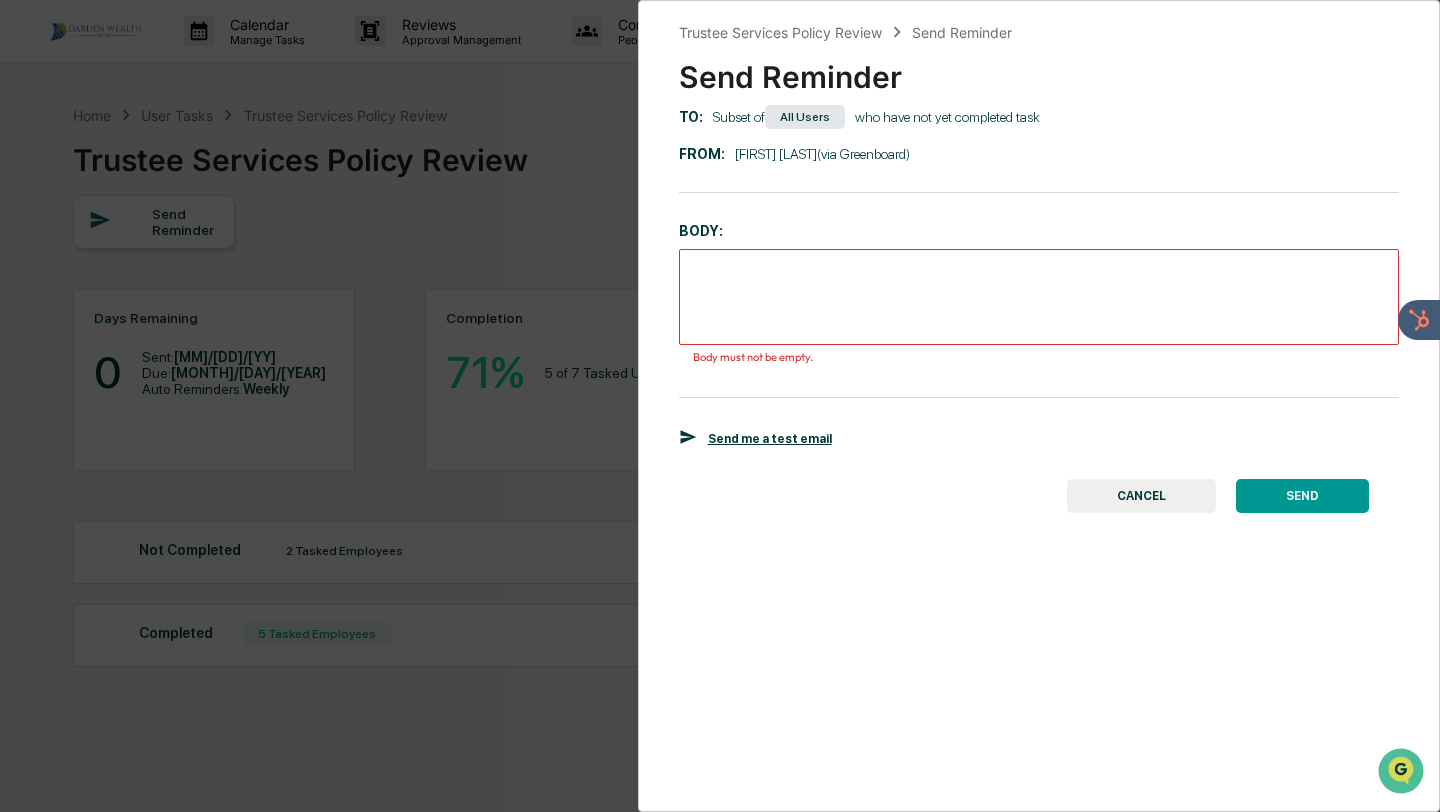 click on "CANCEL" at bounding box center (1141, 496) 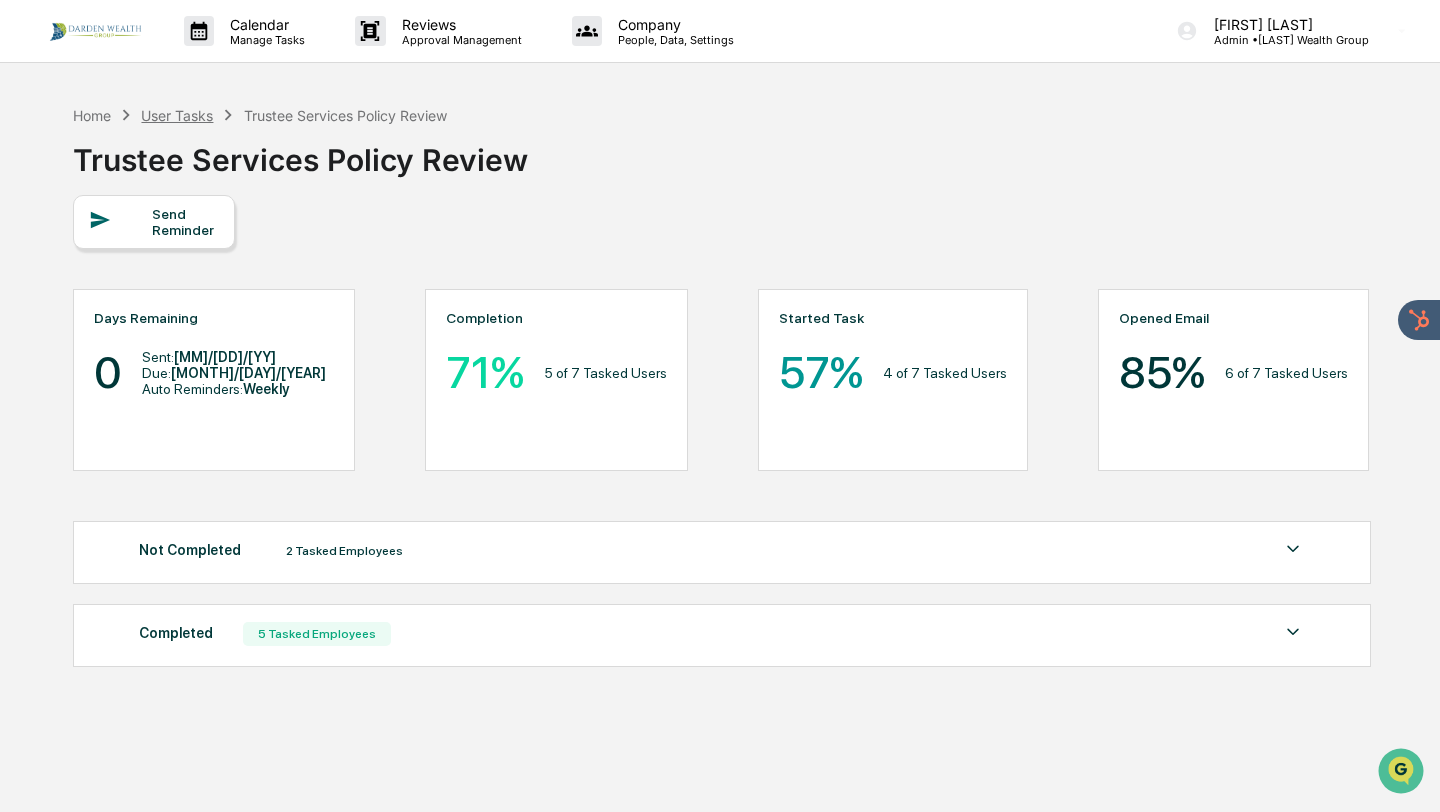 click on "User Tasks" at bounding box center (177, 115) 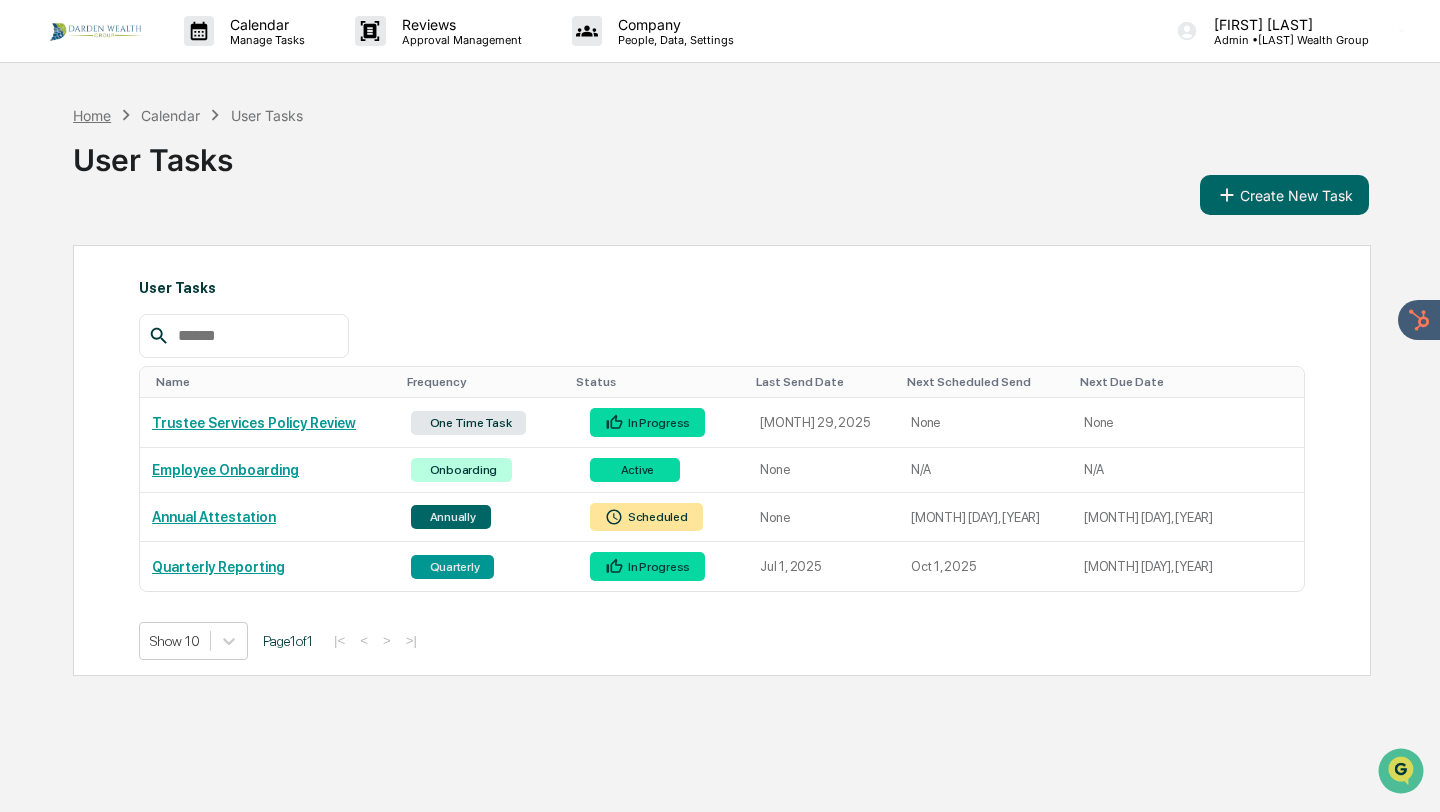 click on "Home" at bounding box center (92, 115) 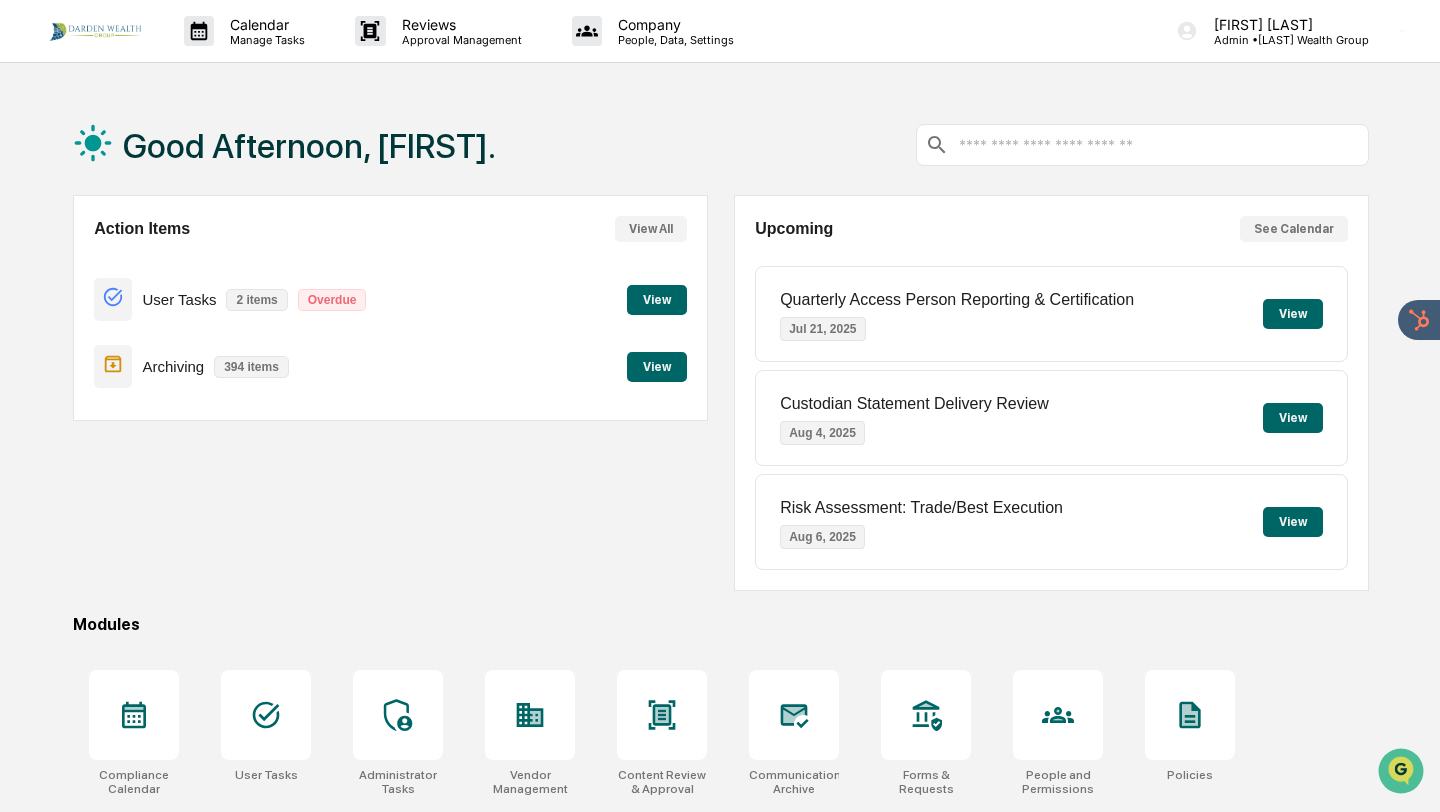 click on "View" at bounding box center [1293, 418] 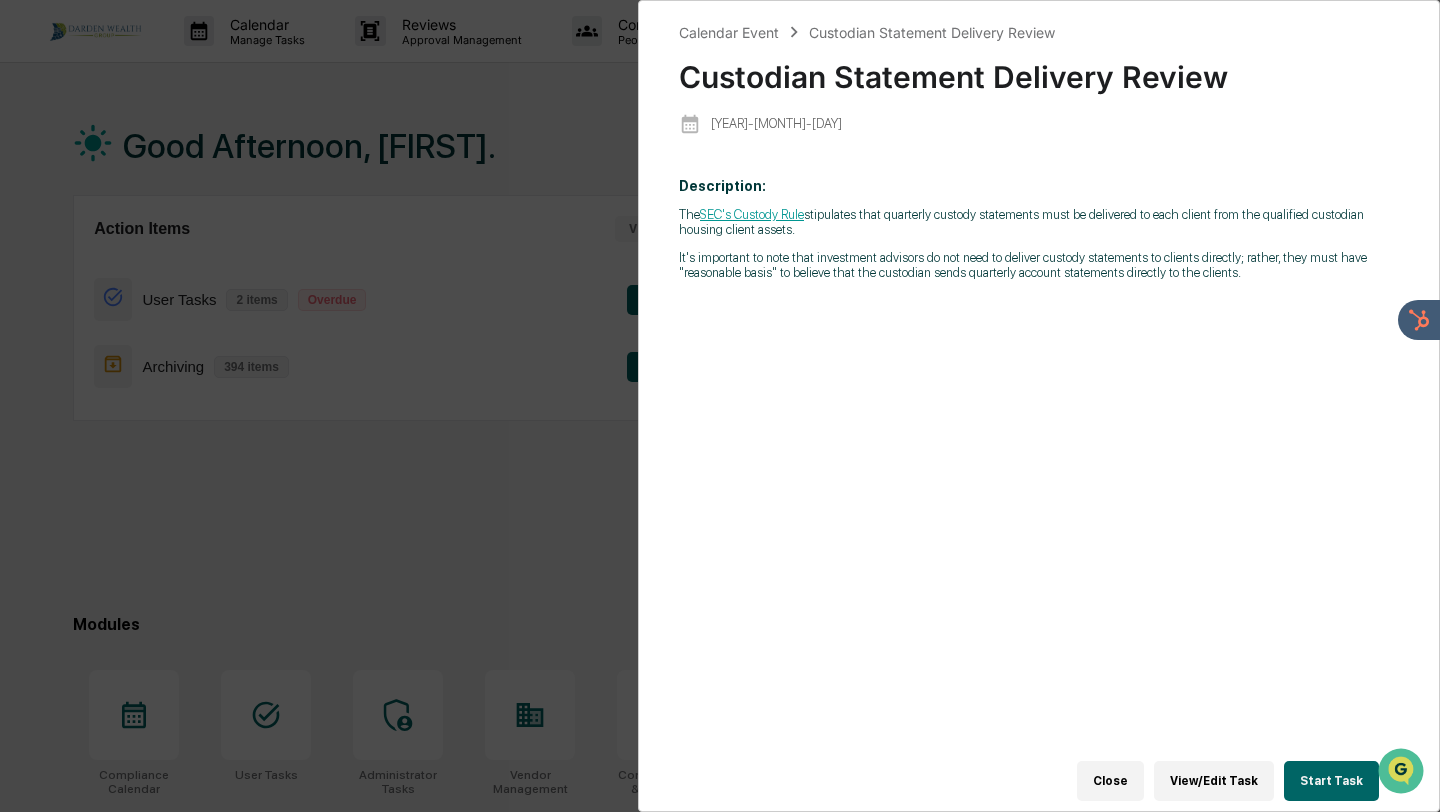 click on "Start Task" at bounding box center (1331, 781) 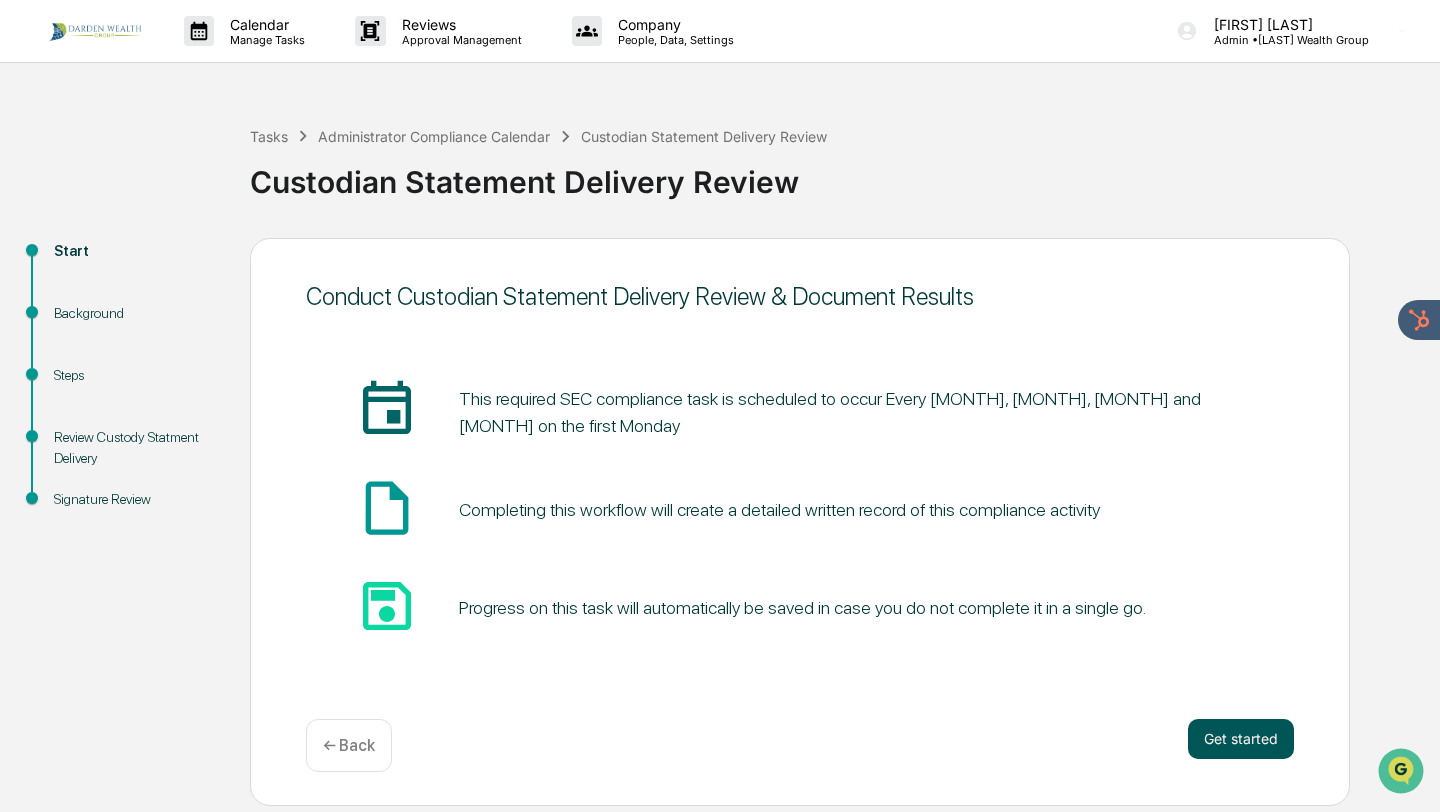click on "Get started" at bounding box center [1241, 739] 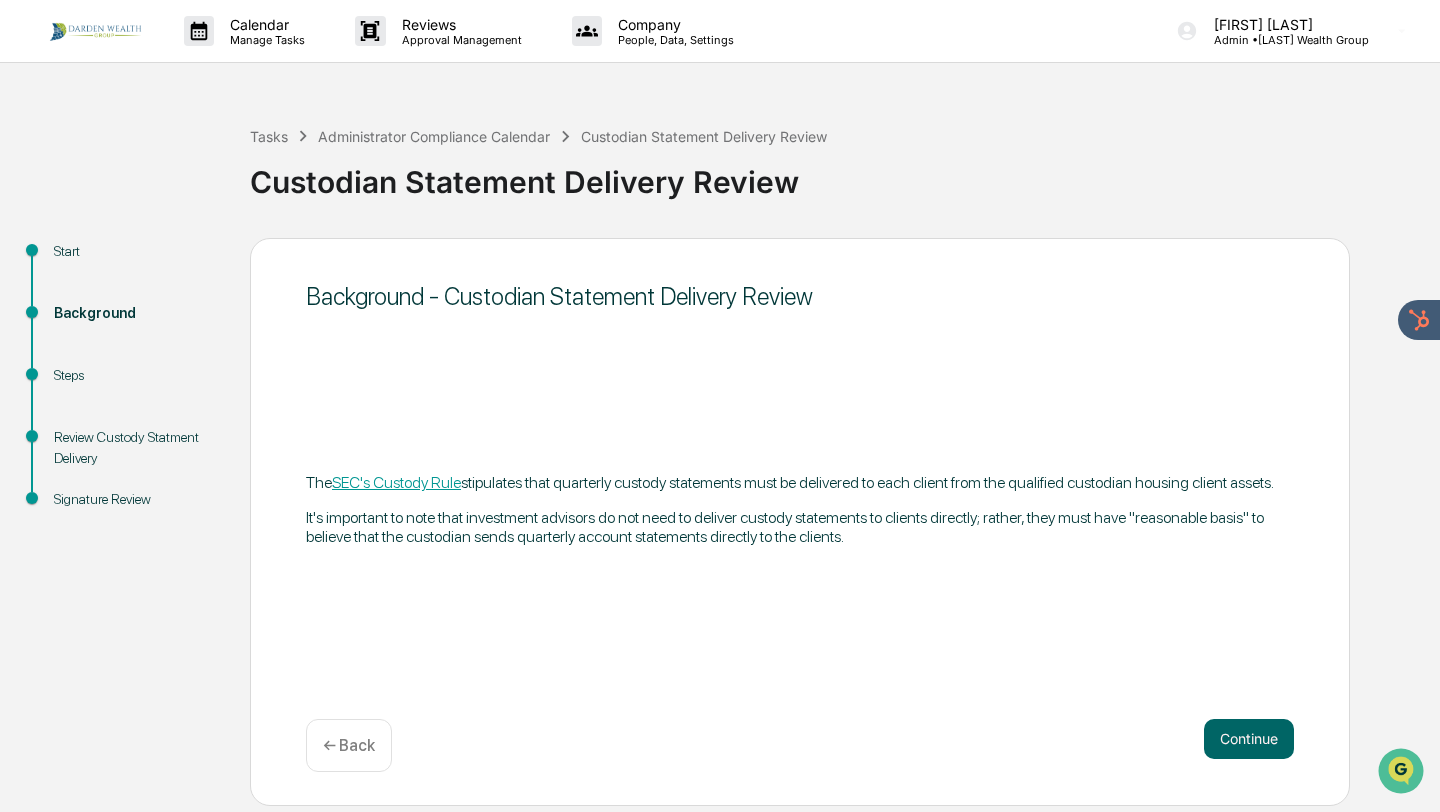 click on "Continue" at bounding box center (1249, 739) 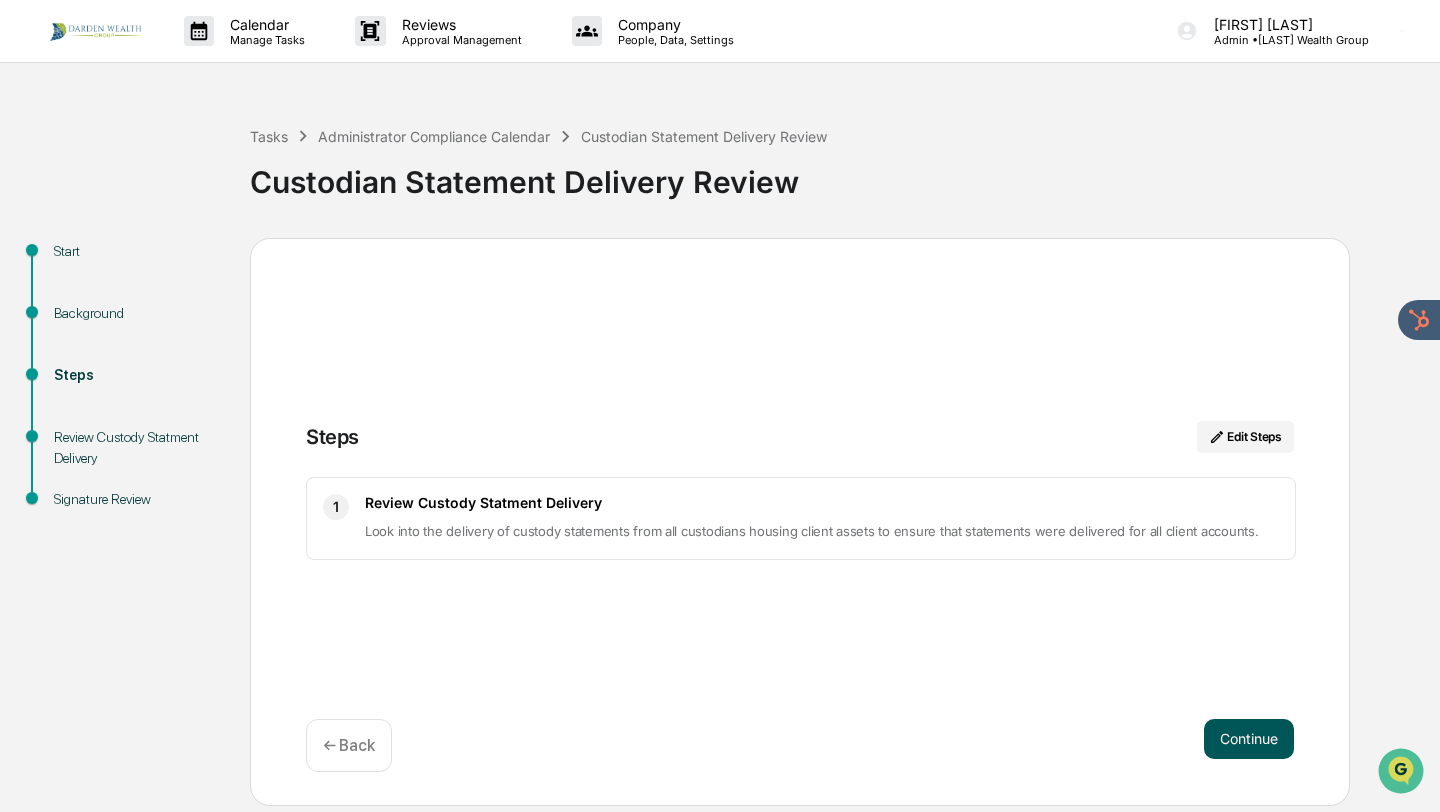 click on "Continue" at bounding box center [1249, 739] 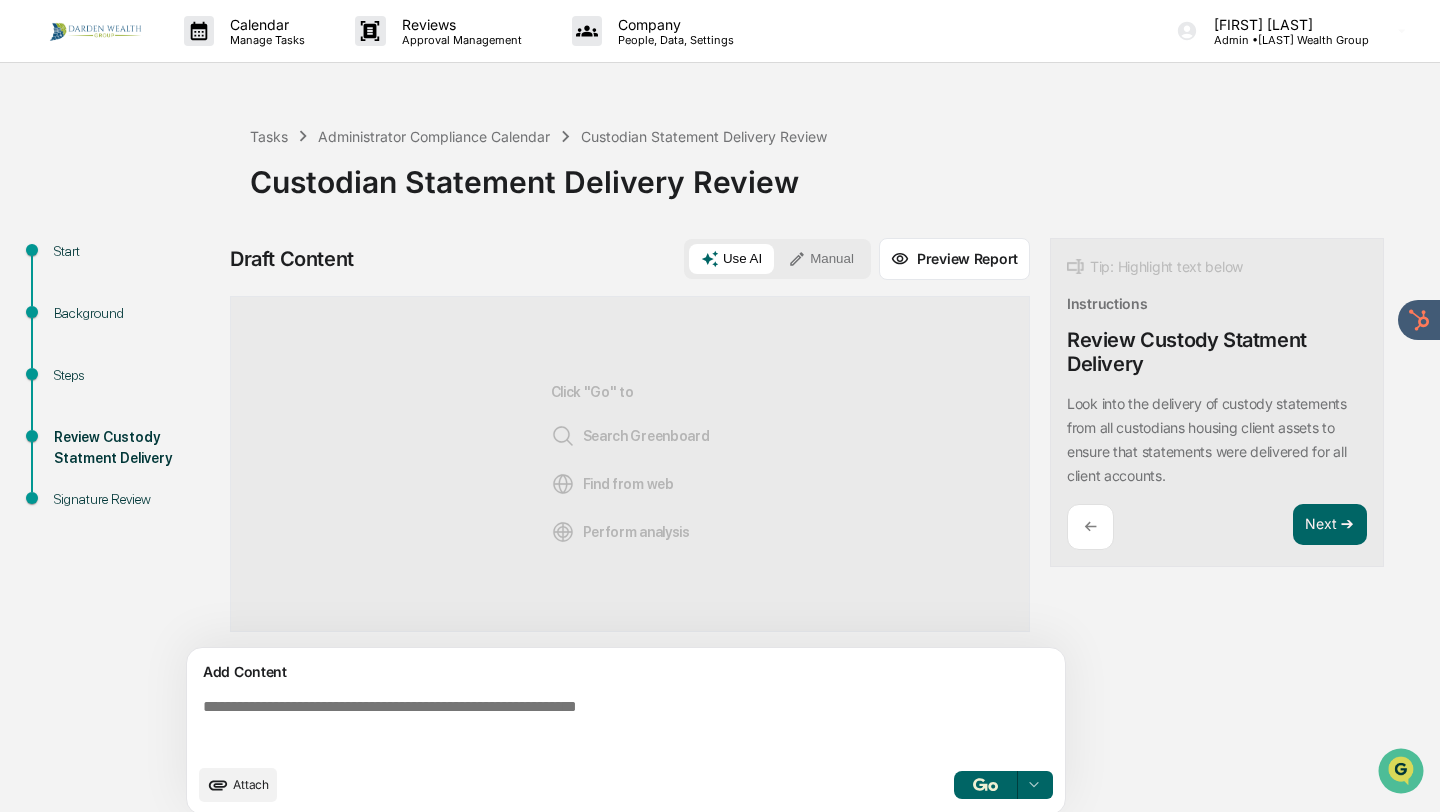 scroll, scrollTop: 16, scrollLeft: 0, axis: vertical 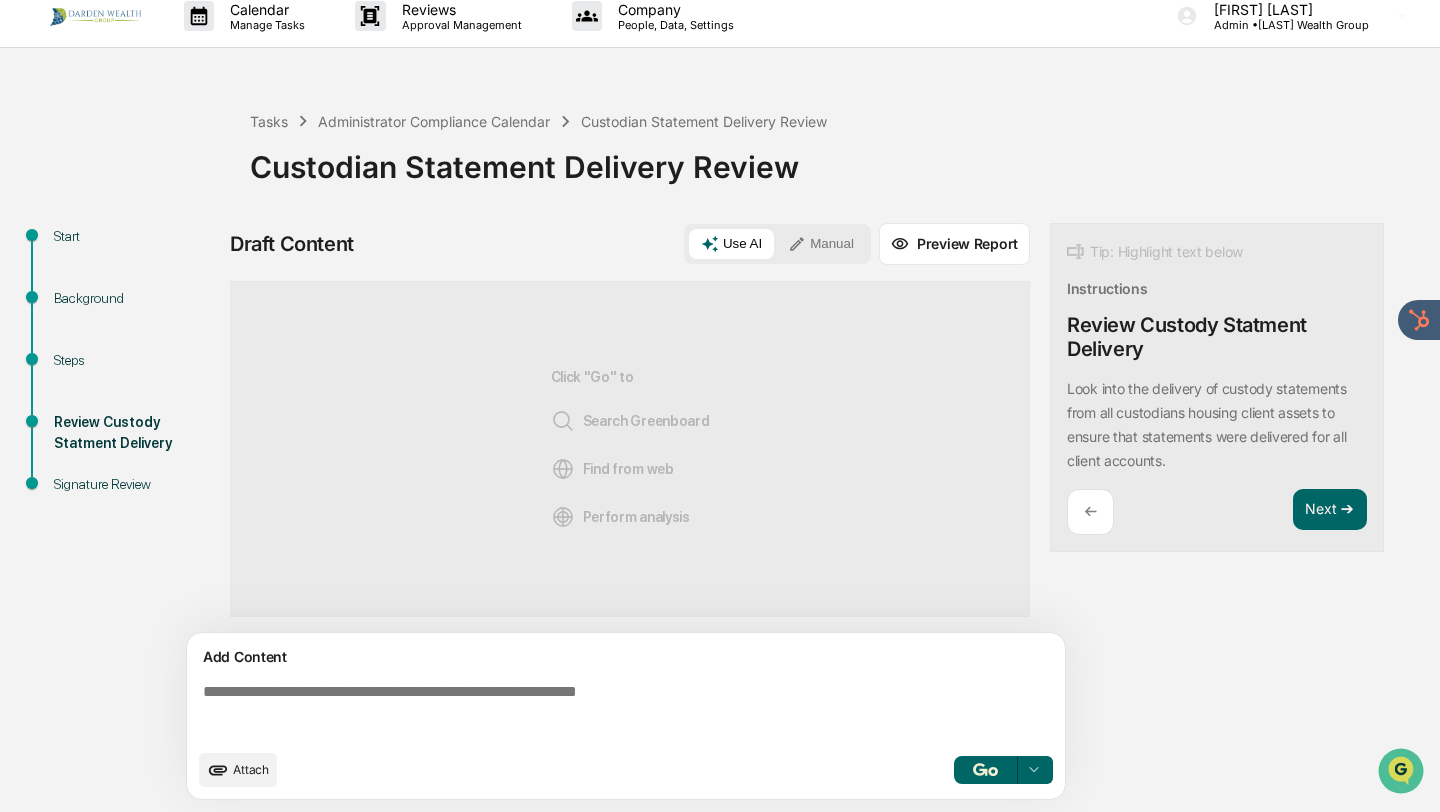 click at bounding box center [630, 711] 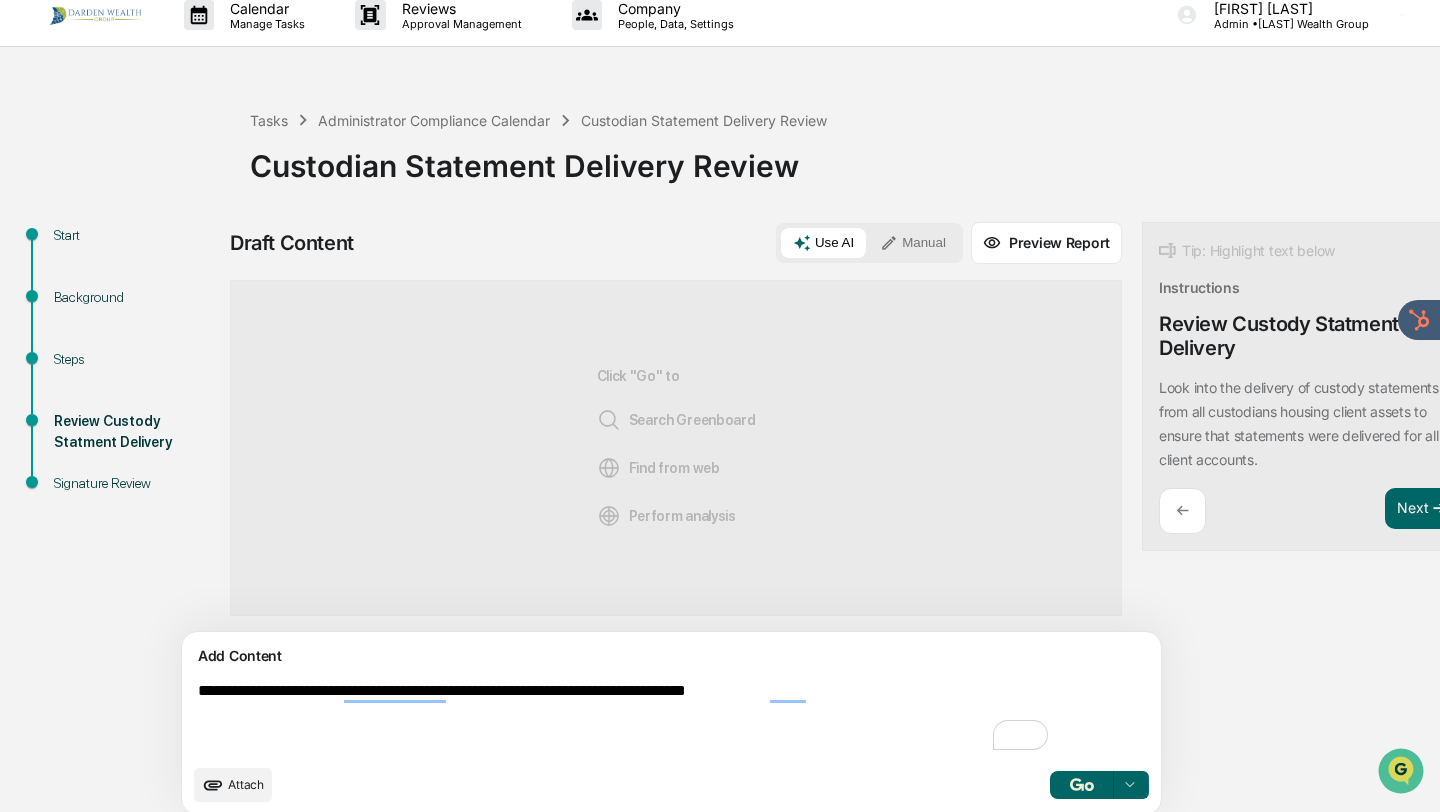 type on "**********" 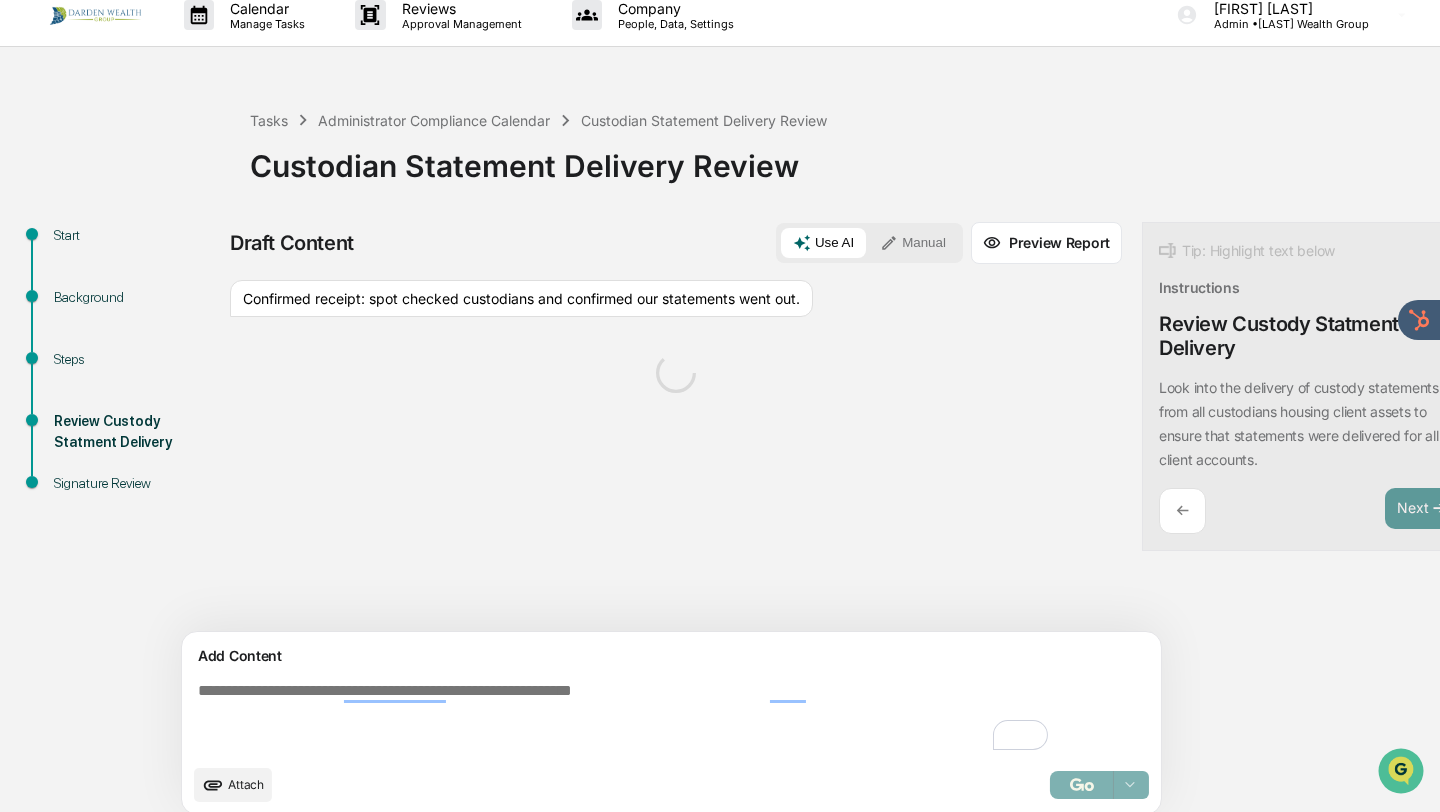 scroll, scrollTop: 32, scrollLeft: 0, axis: vertical 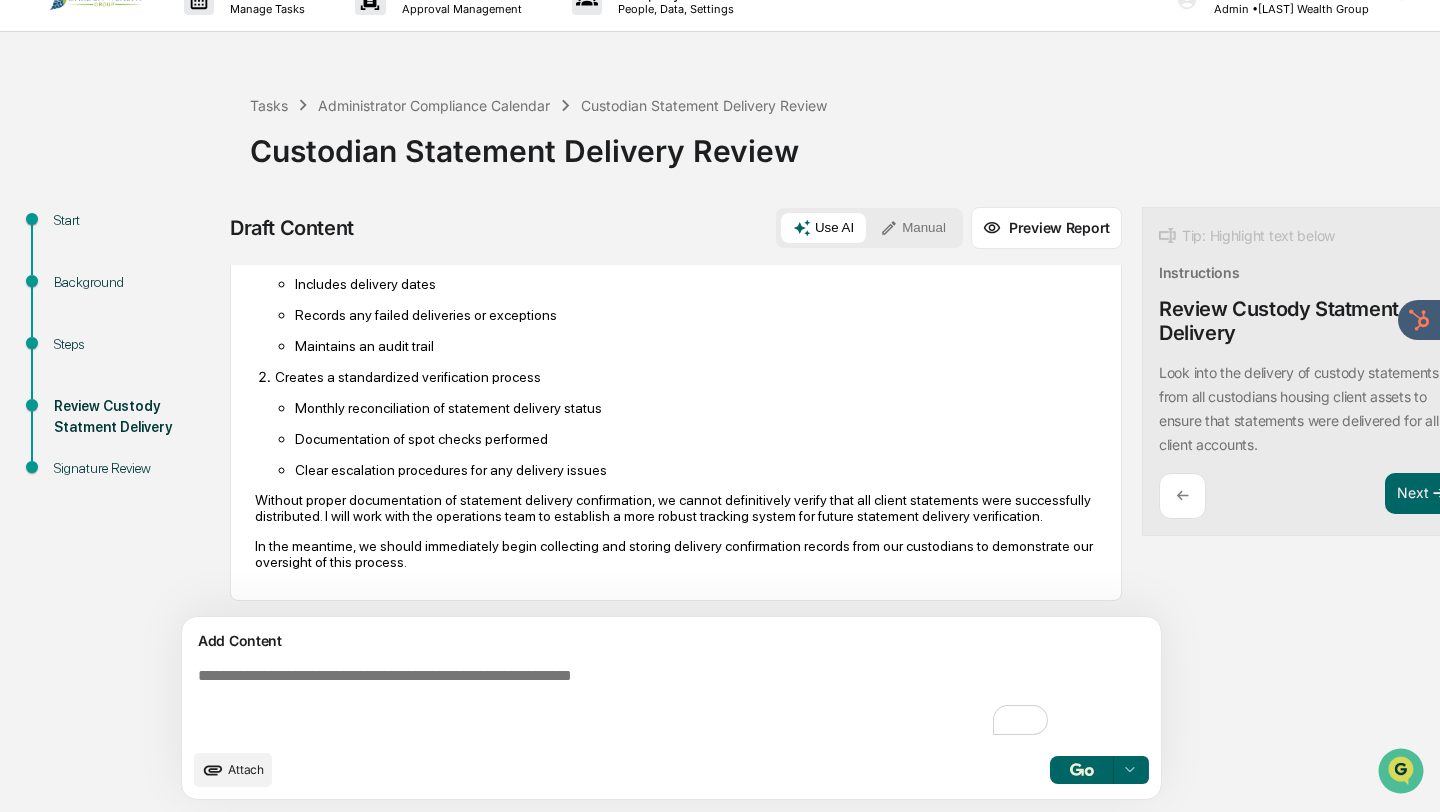 click at bounding box center [1082, 769] 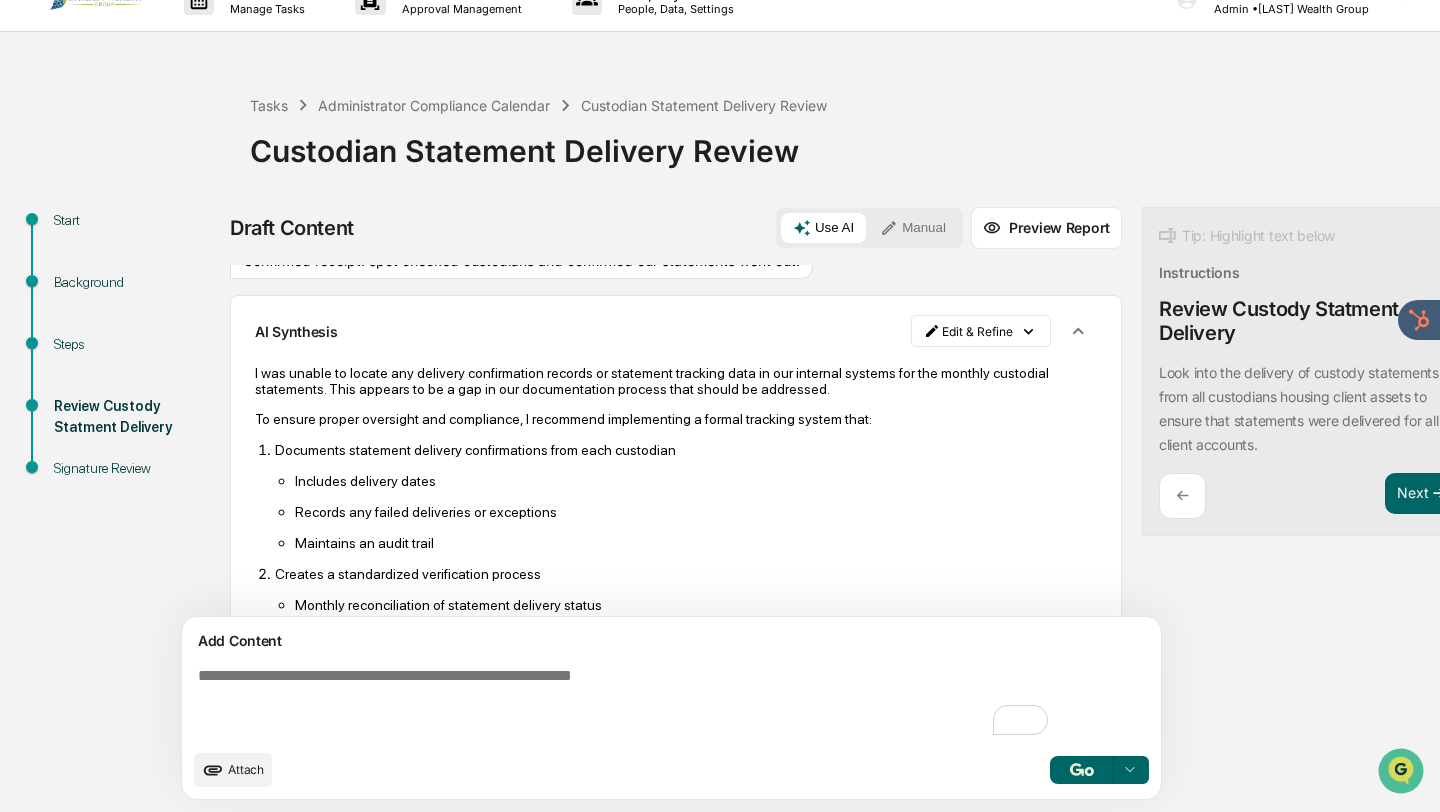 scroll, scrollTop: 0, scrollLeft: 0, axis: both 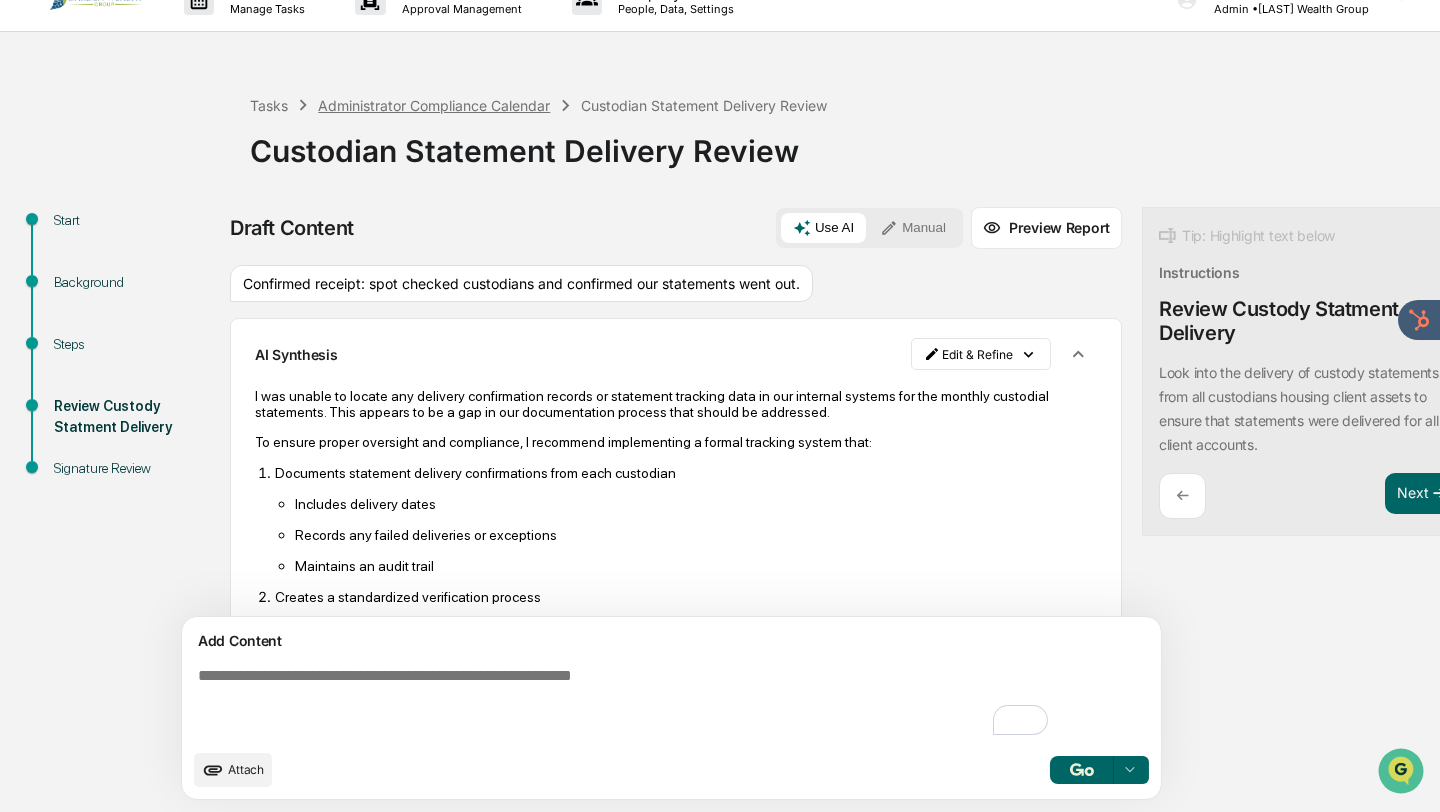 click on "Administrator Compliance Calendar" at bounding box center [434, 105] 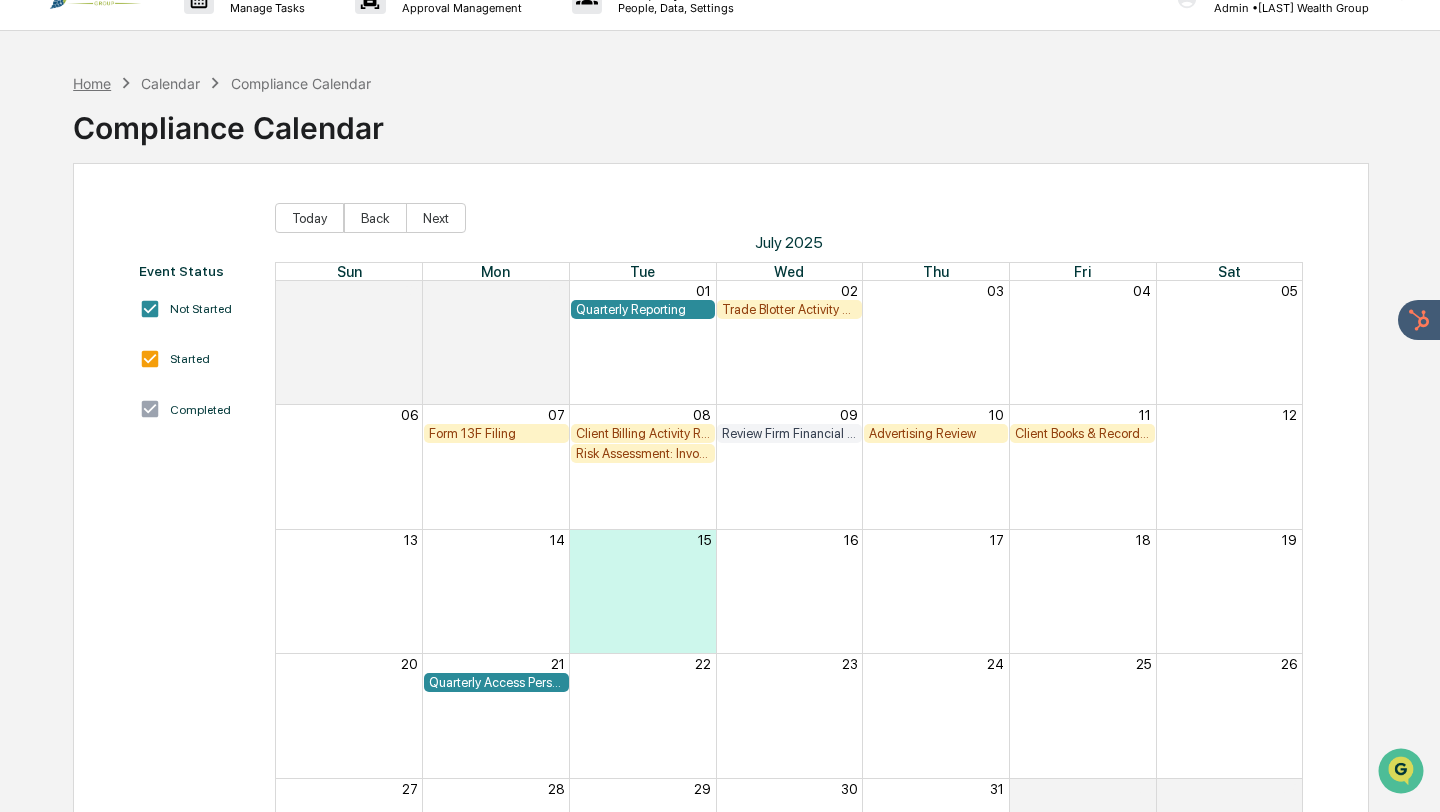 click on "Home" at bounding box center (92, 83) 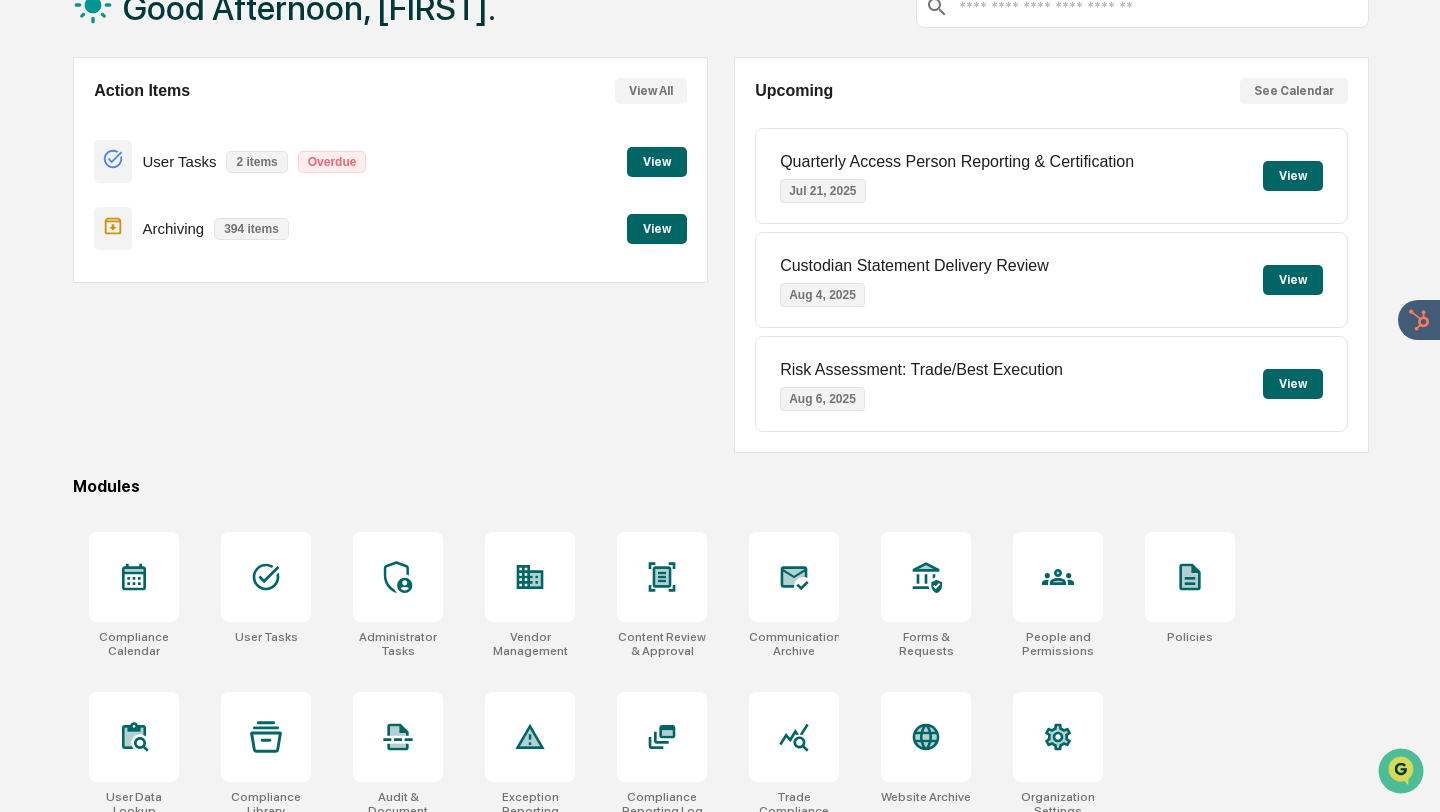 scroll, scrollTop: 0, scrollLeft: 0, axis: both 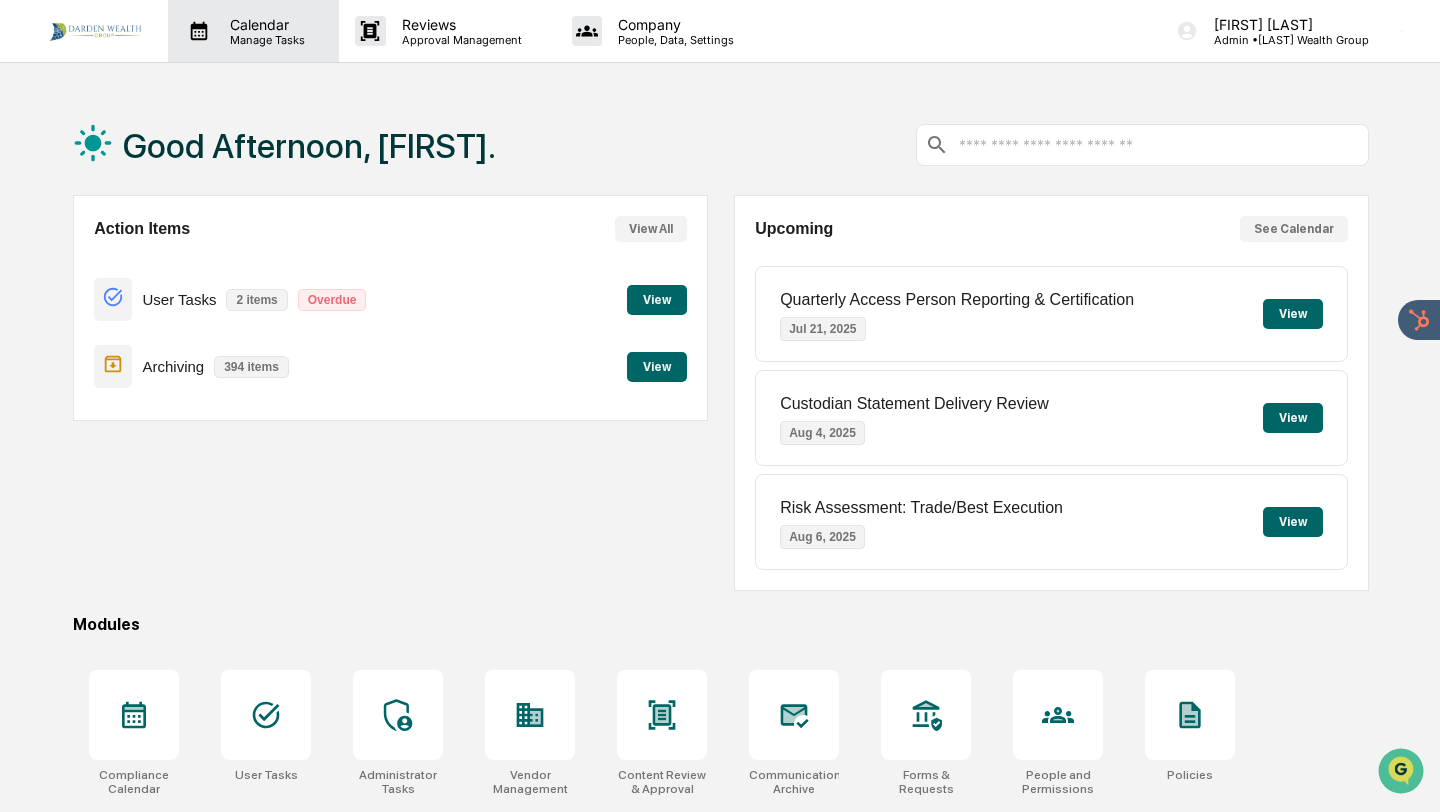 click on "Calendar" at bounding box center (264, 24) 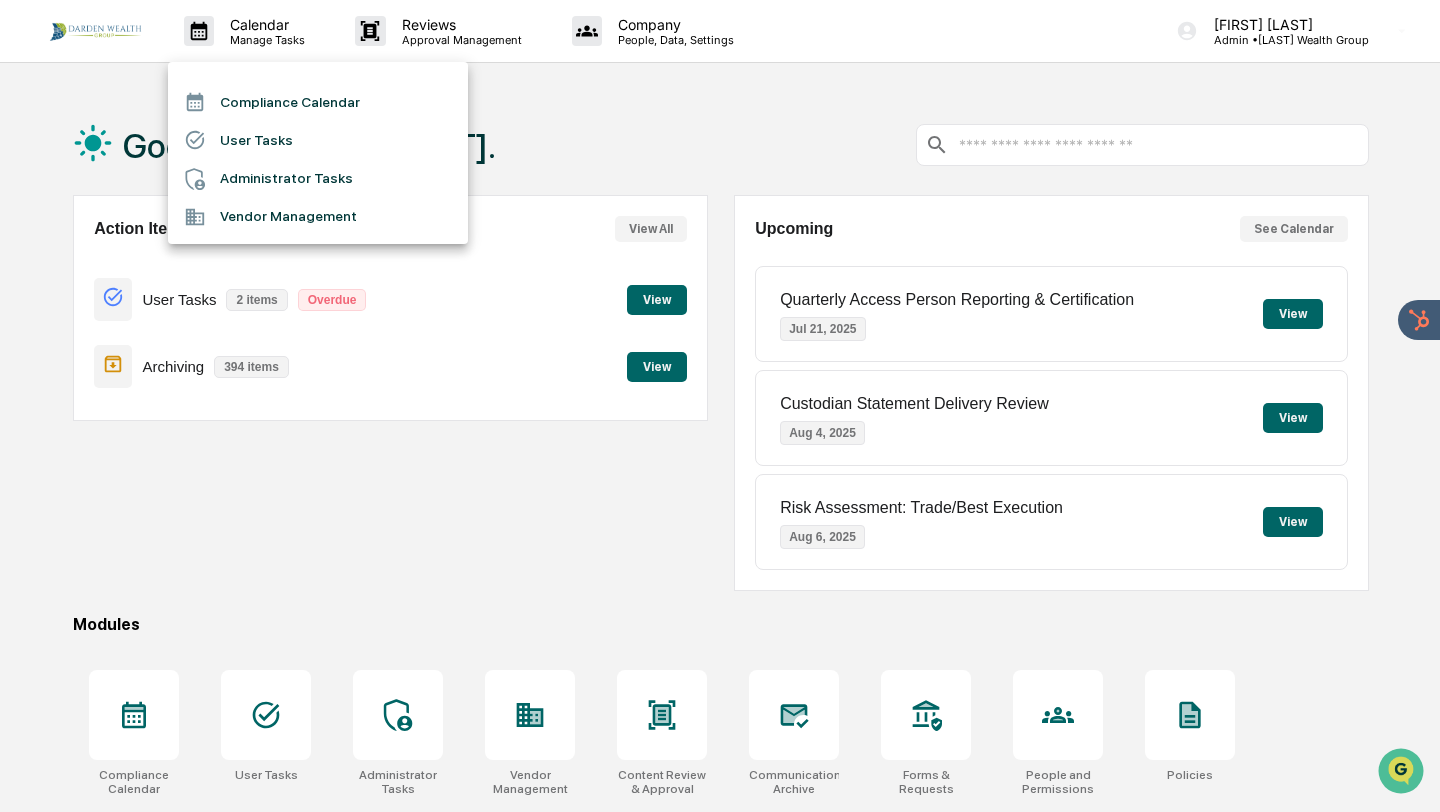 click on "Compliance Calendar" at bounding box center (318, 102) 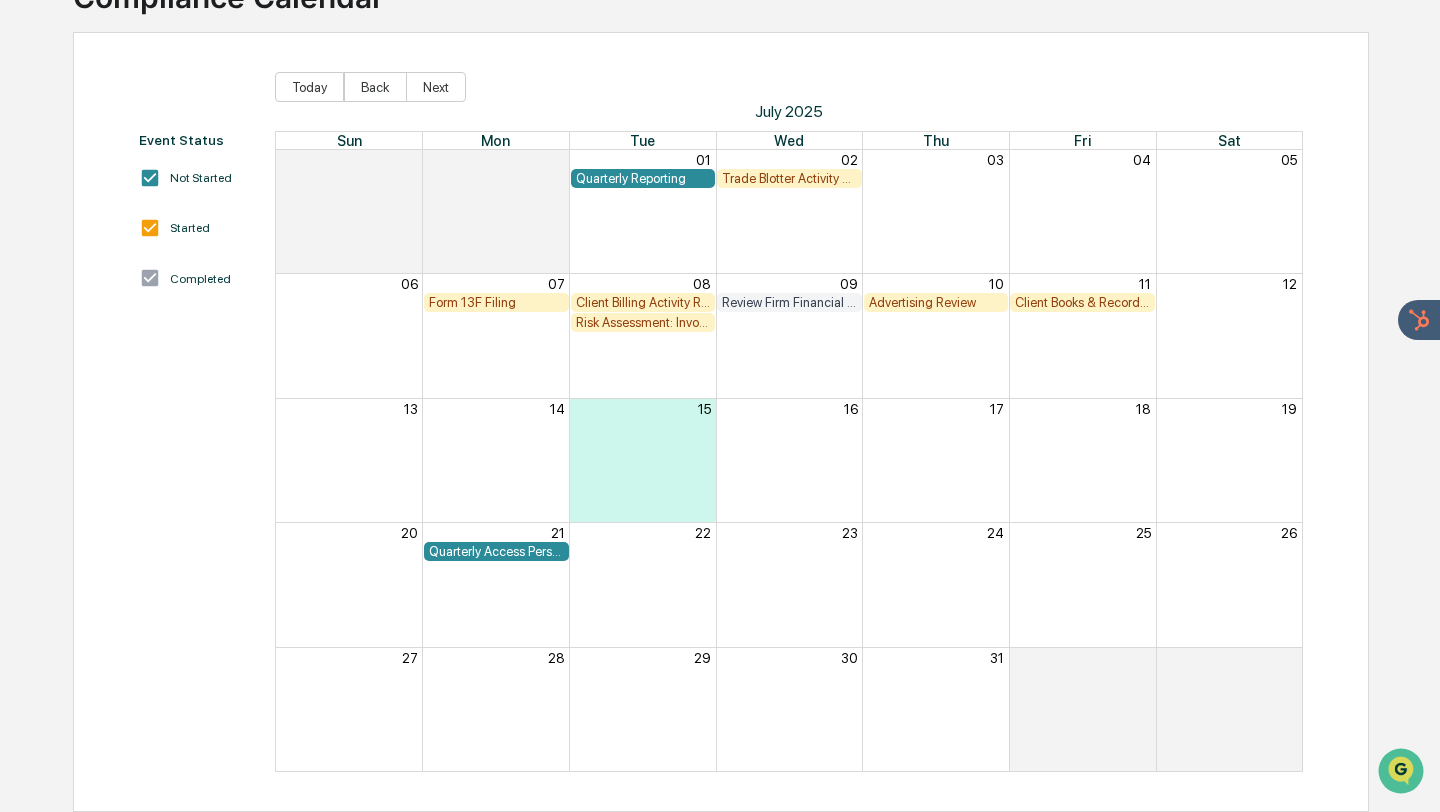 scroll, scrollTop: 0, scrollLeft: 0, axis: both 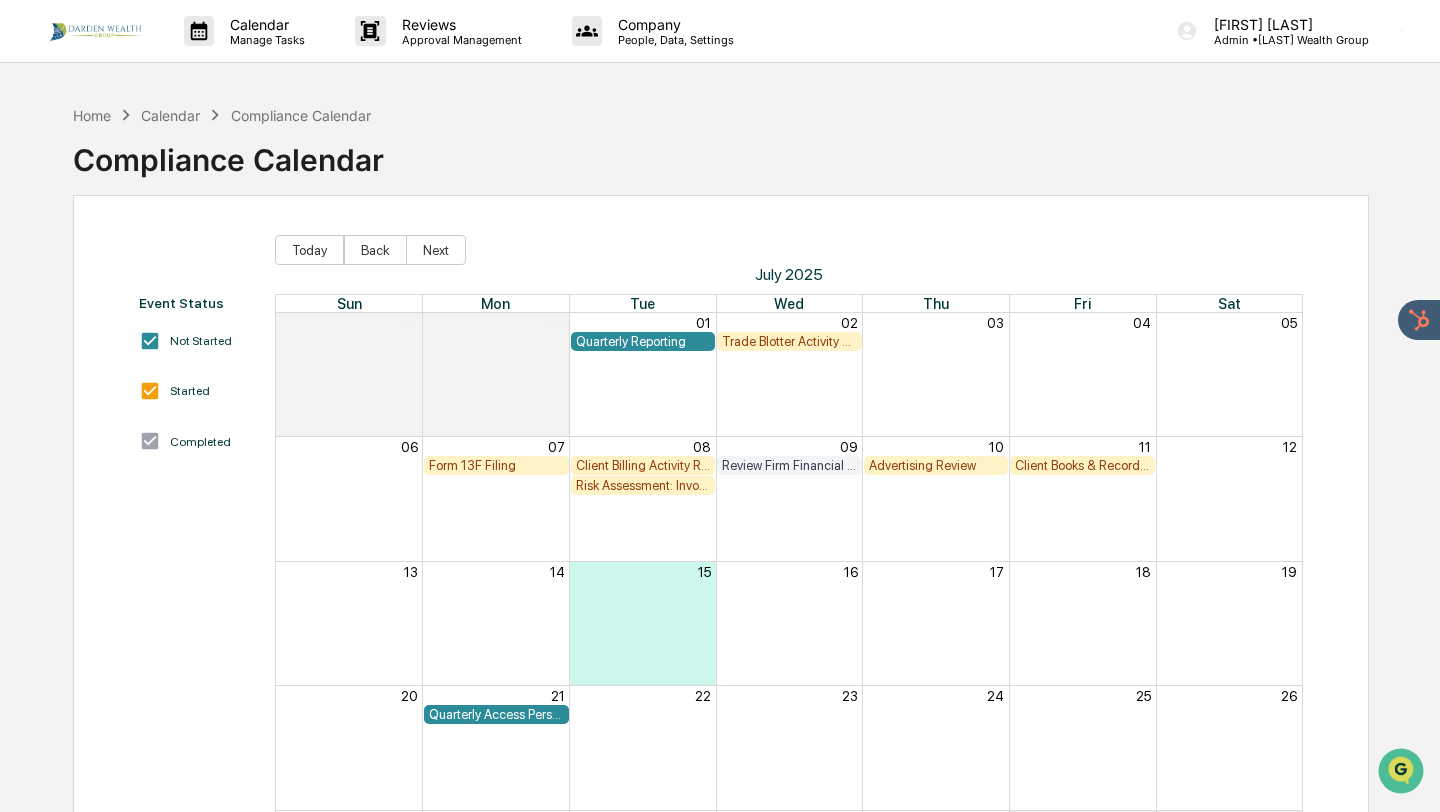 click on "Calendar" at bounding box center [170, 115] 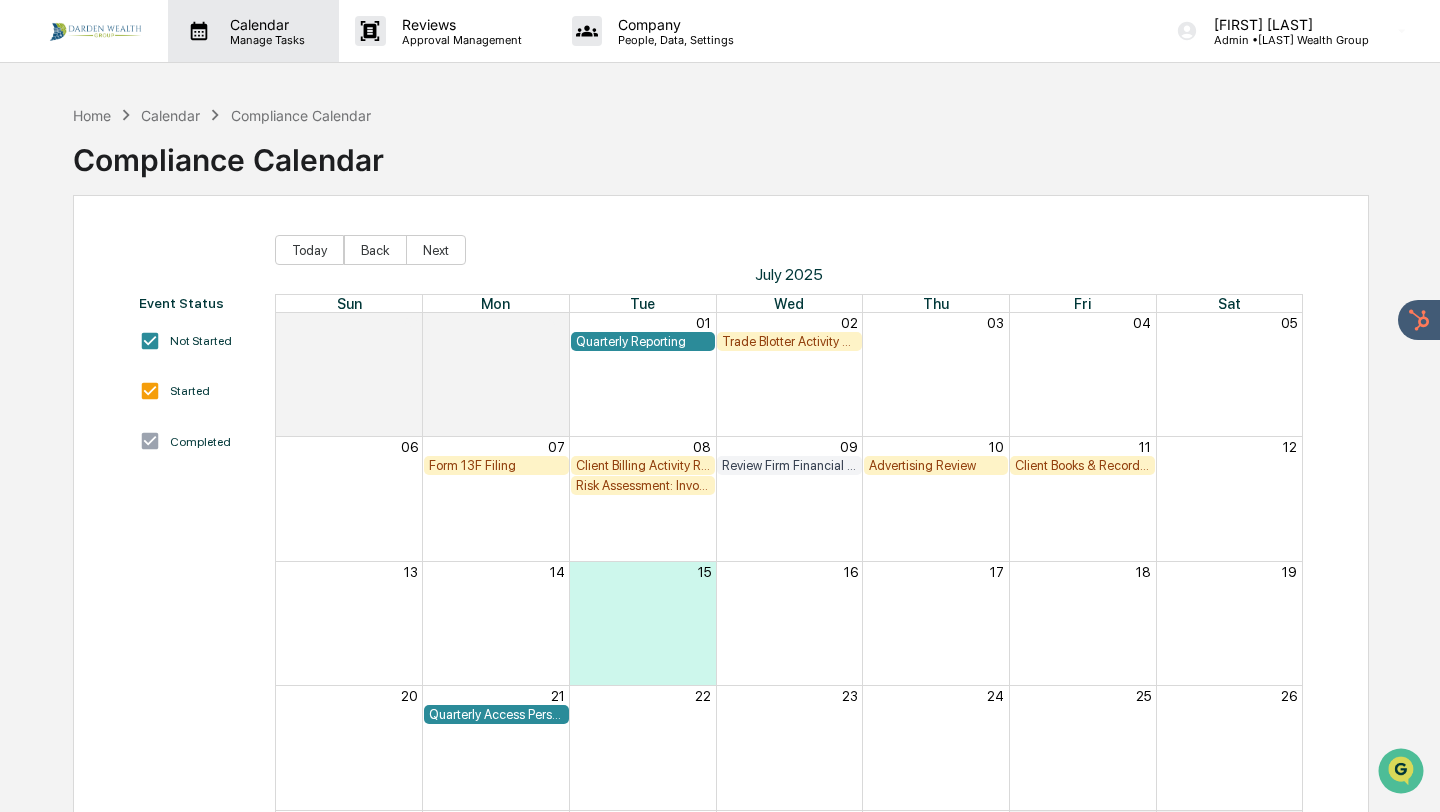 click on "Calendar" at bounding box center (264, 24) 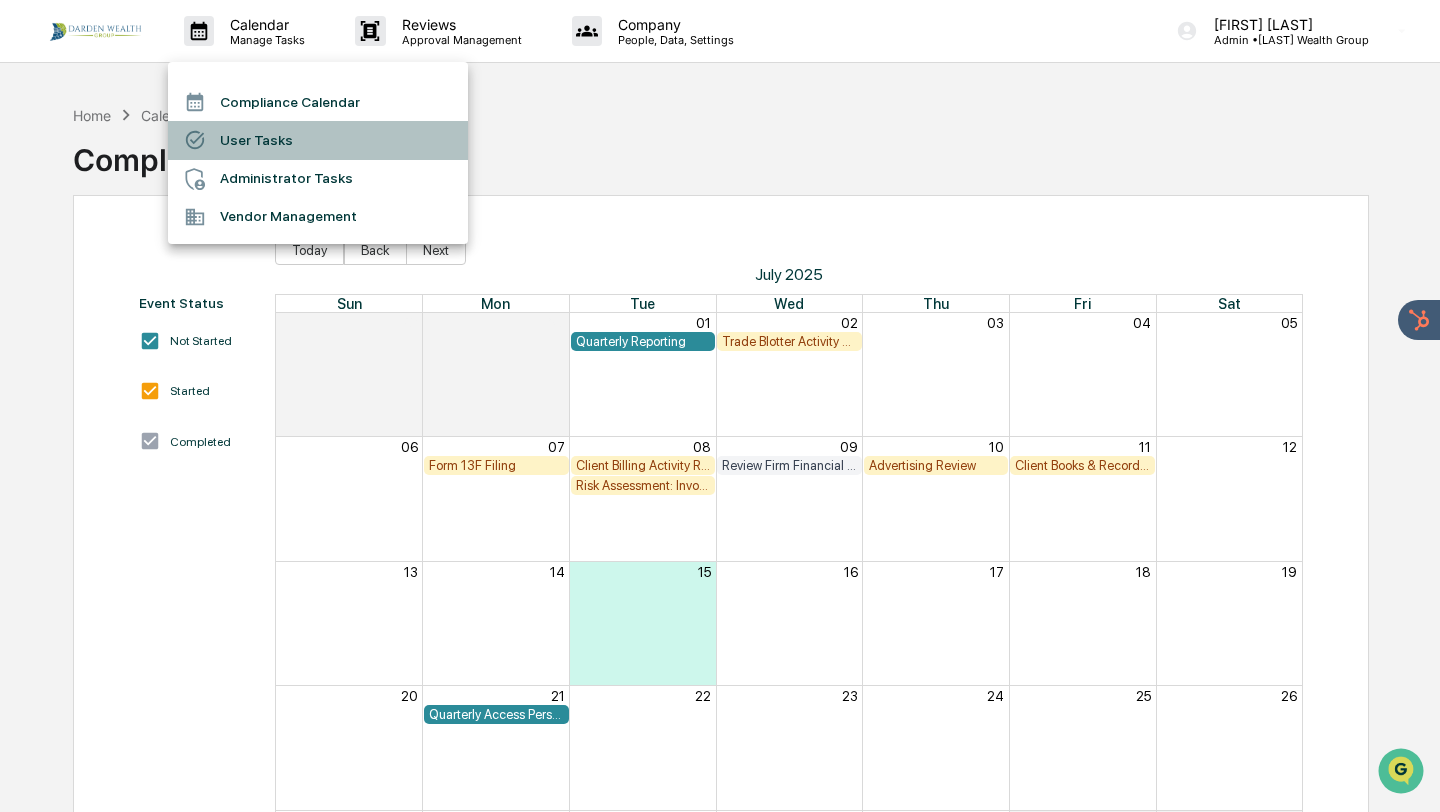 click on "User Tasks" at bounding box center (318, 140) 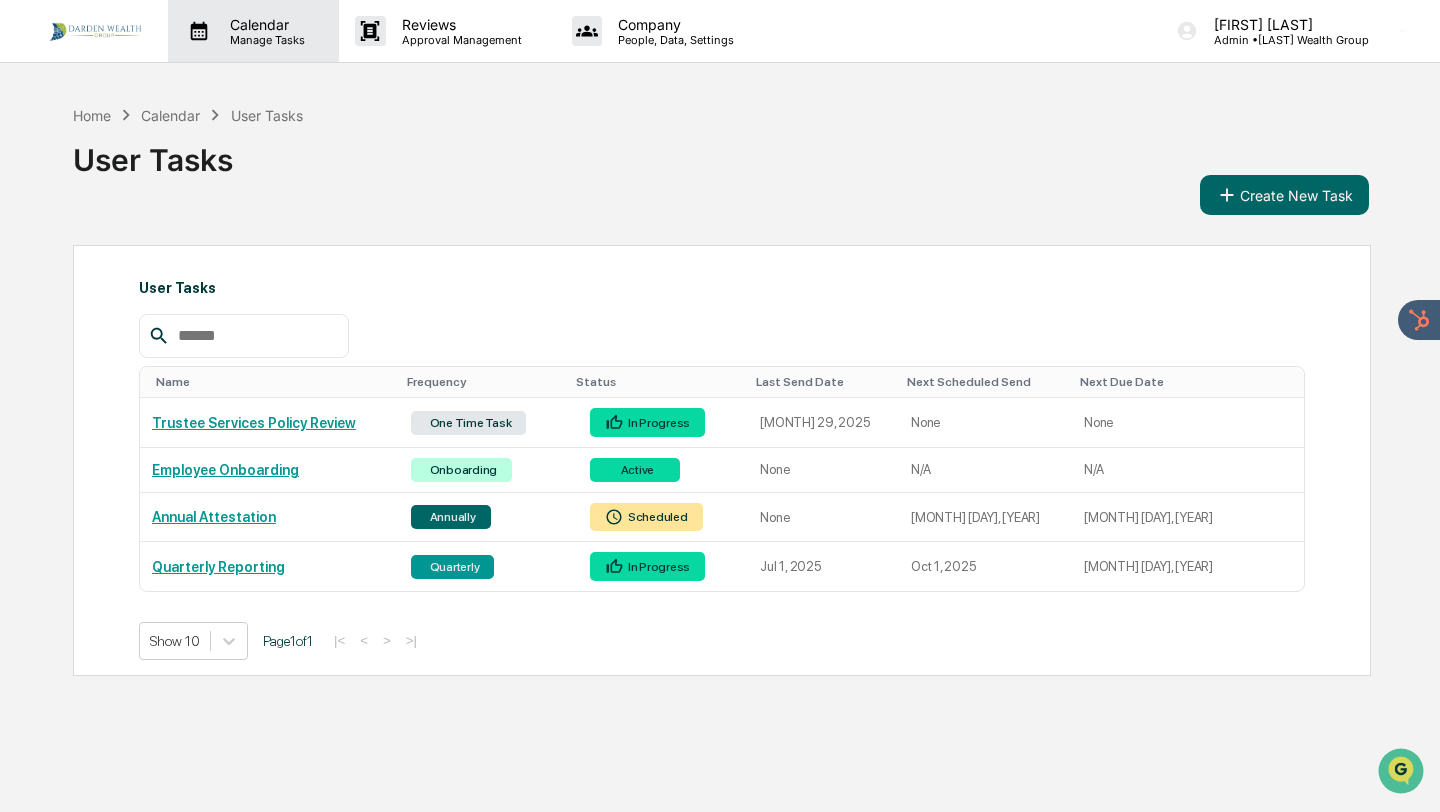 click on "Calendar" at bounding box center (264, 24) 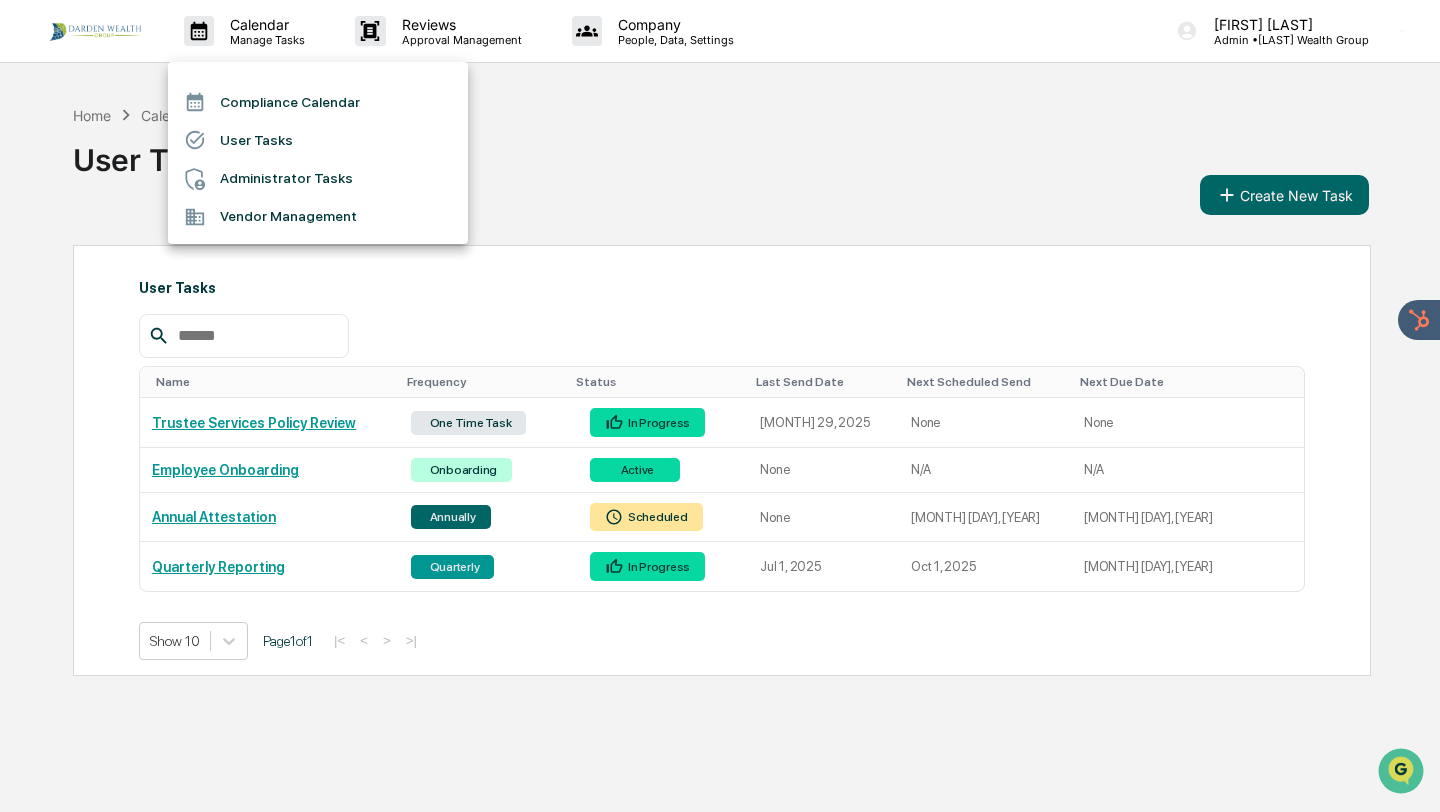 click on "Administrator Tasks" at bounding box center [318, 179] 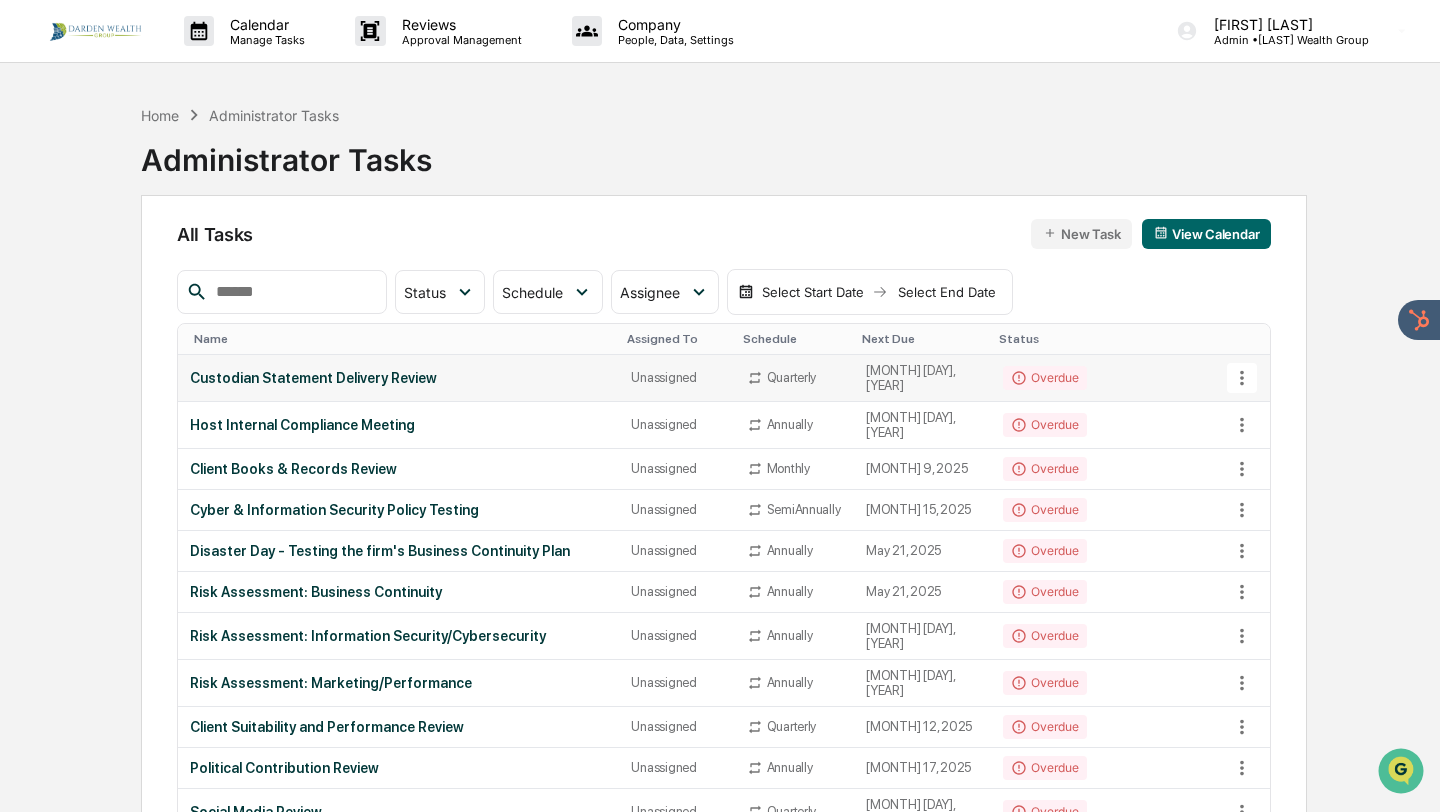 click 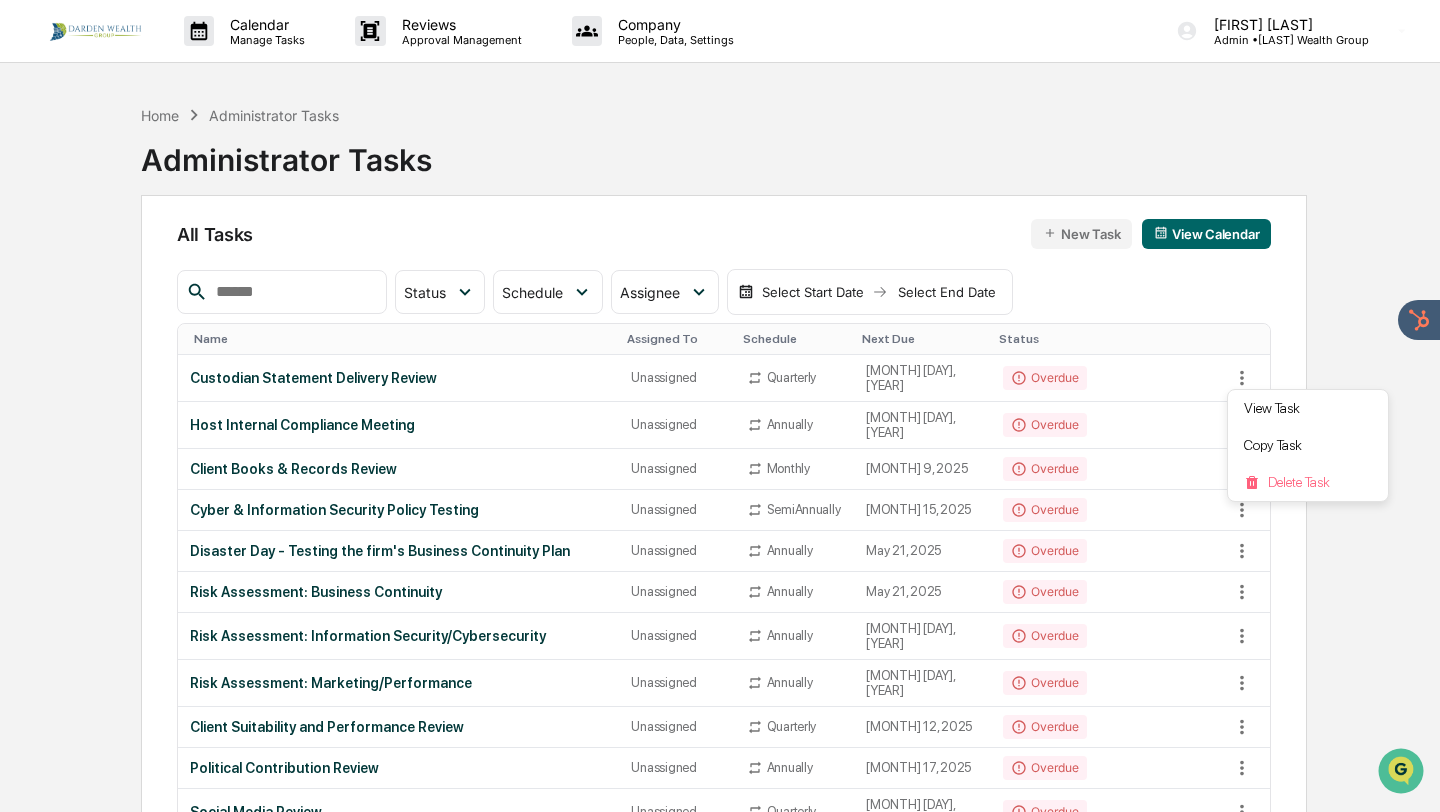 click at bounding box center (720, 406) 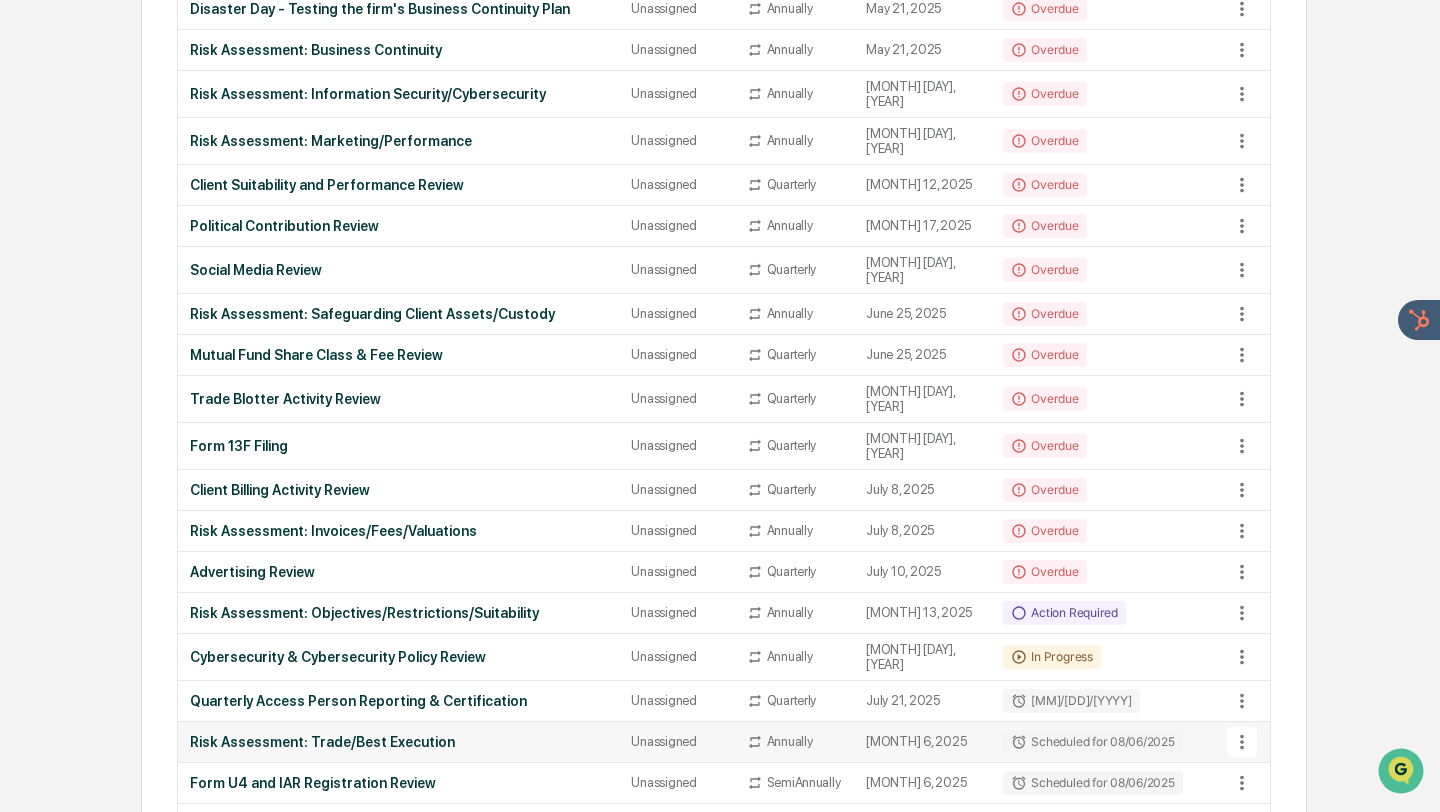 scroll, scrollTop: 0, scrollLeft: 0, axis: both 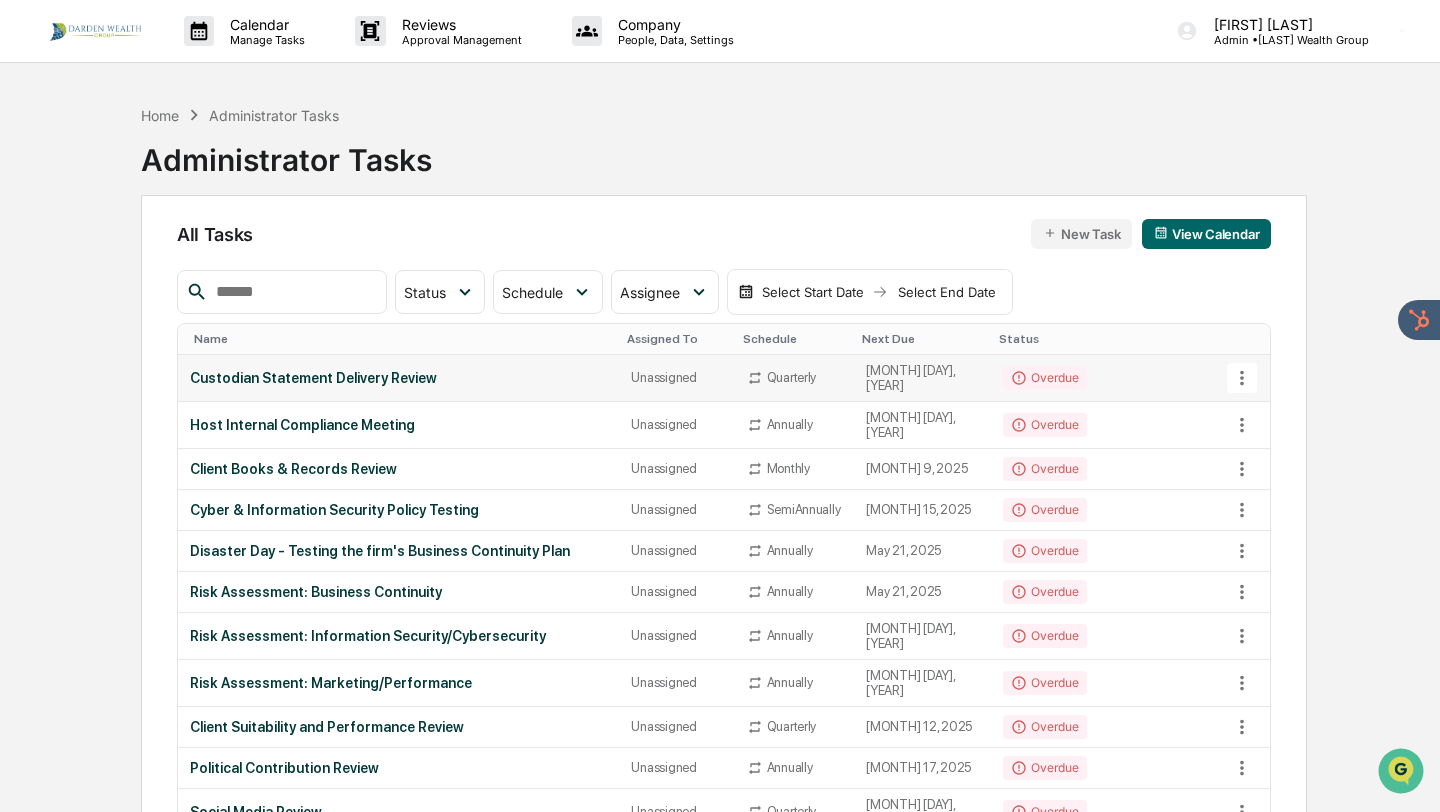click on "Custodian Statement Delivery Review" at bounding box center [399, 378] 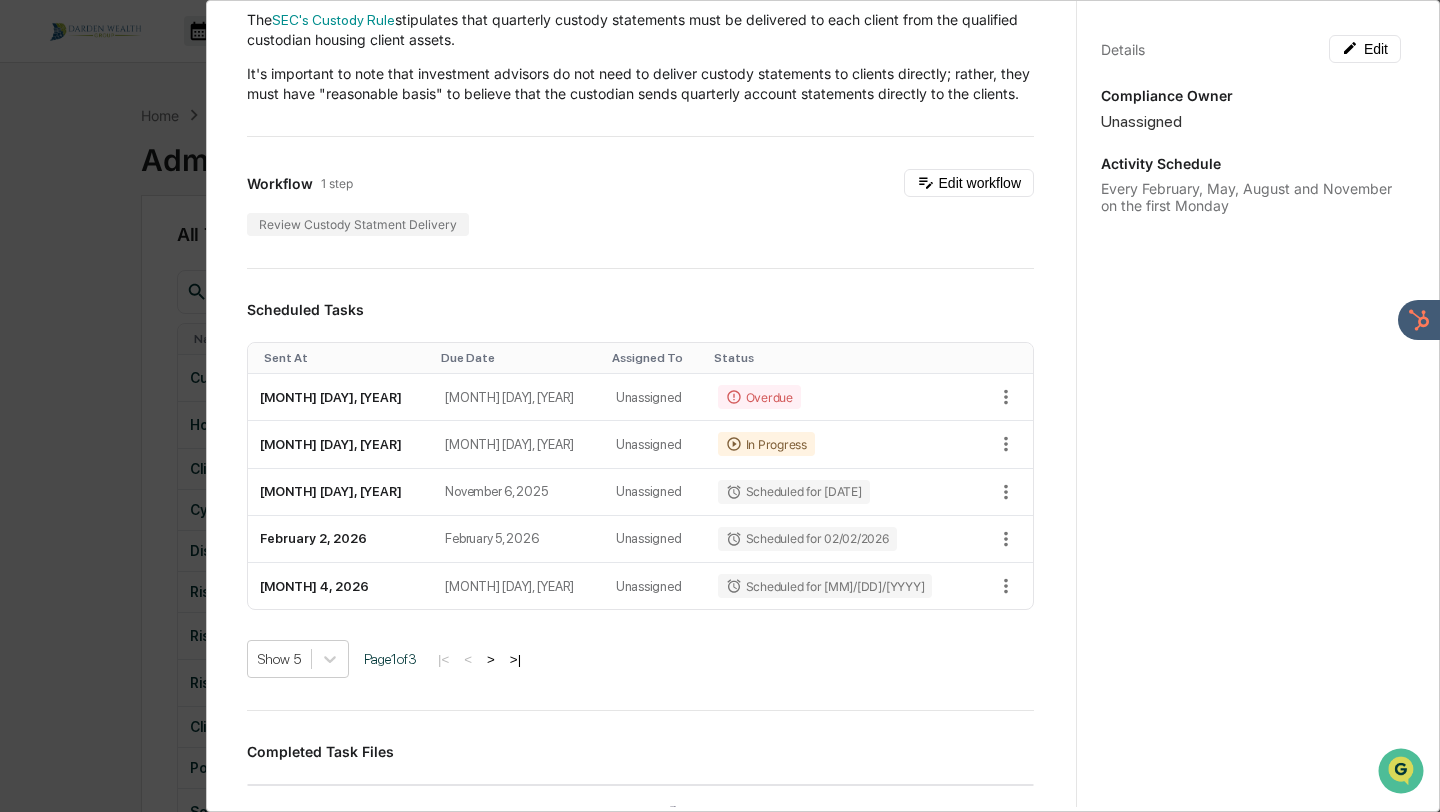 scroll, scrollTop: 150, scrollLeft: 0, axis: vertical 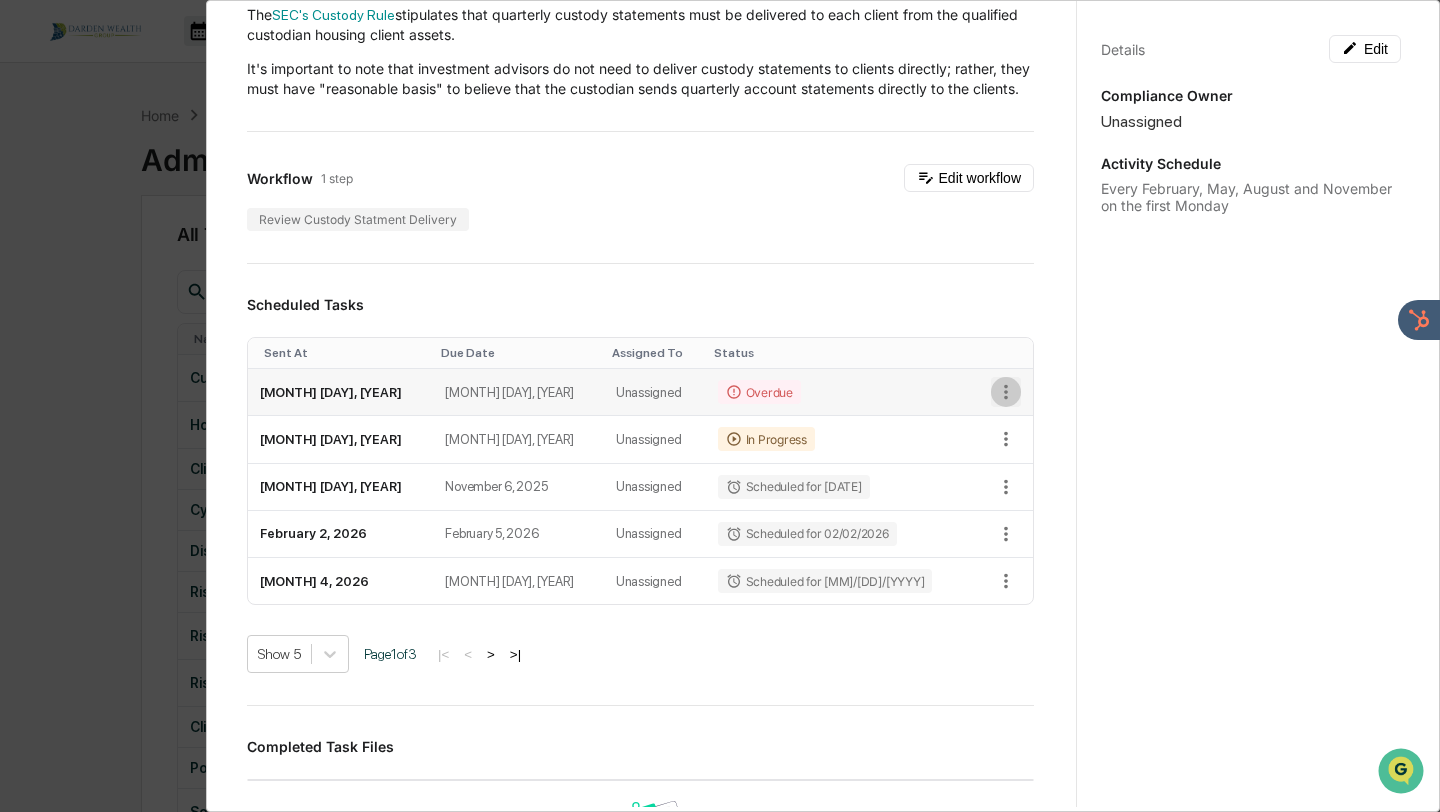 click 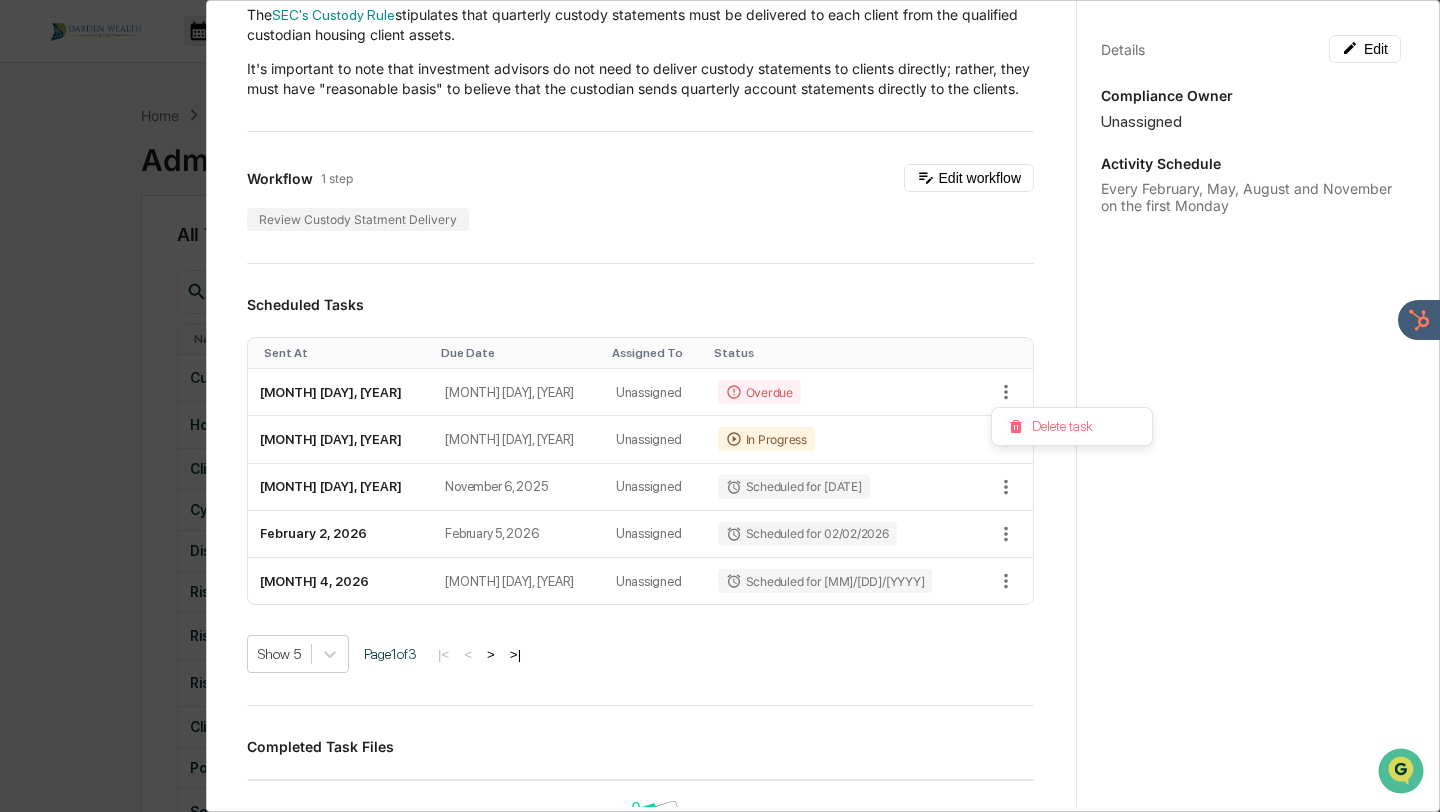 click at bounding box center [720, 406] 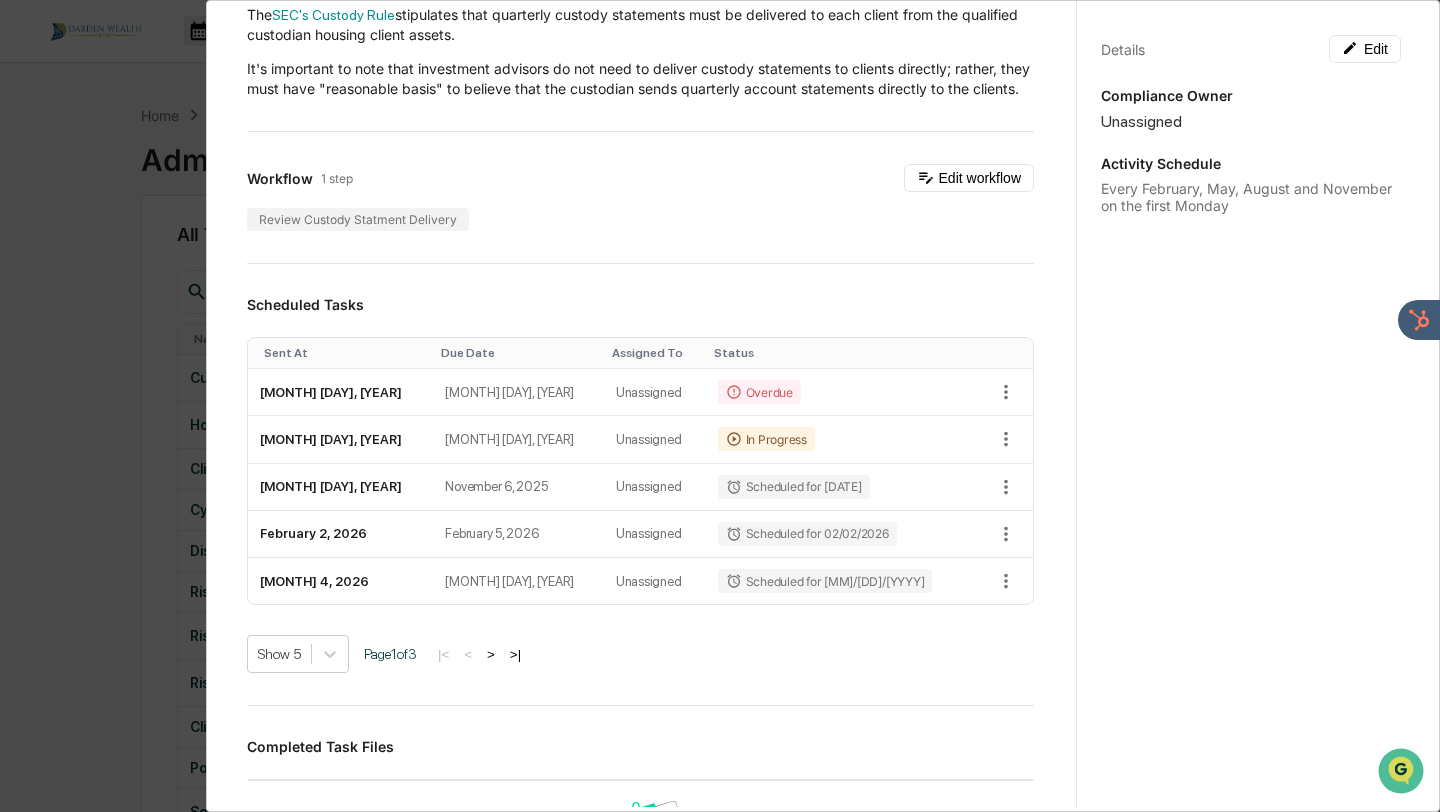 scroll, scrollTop: 0, scrollLeft: 0, axis: both 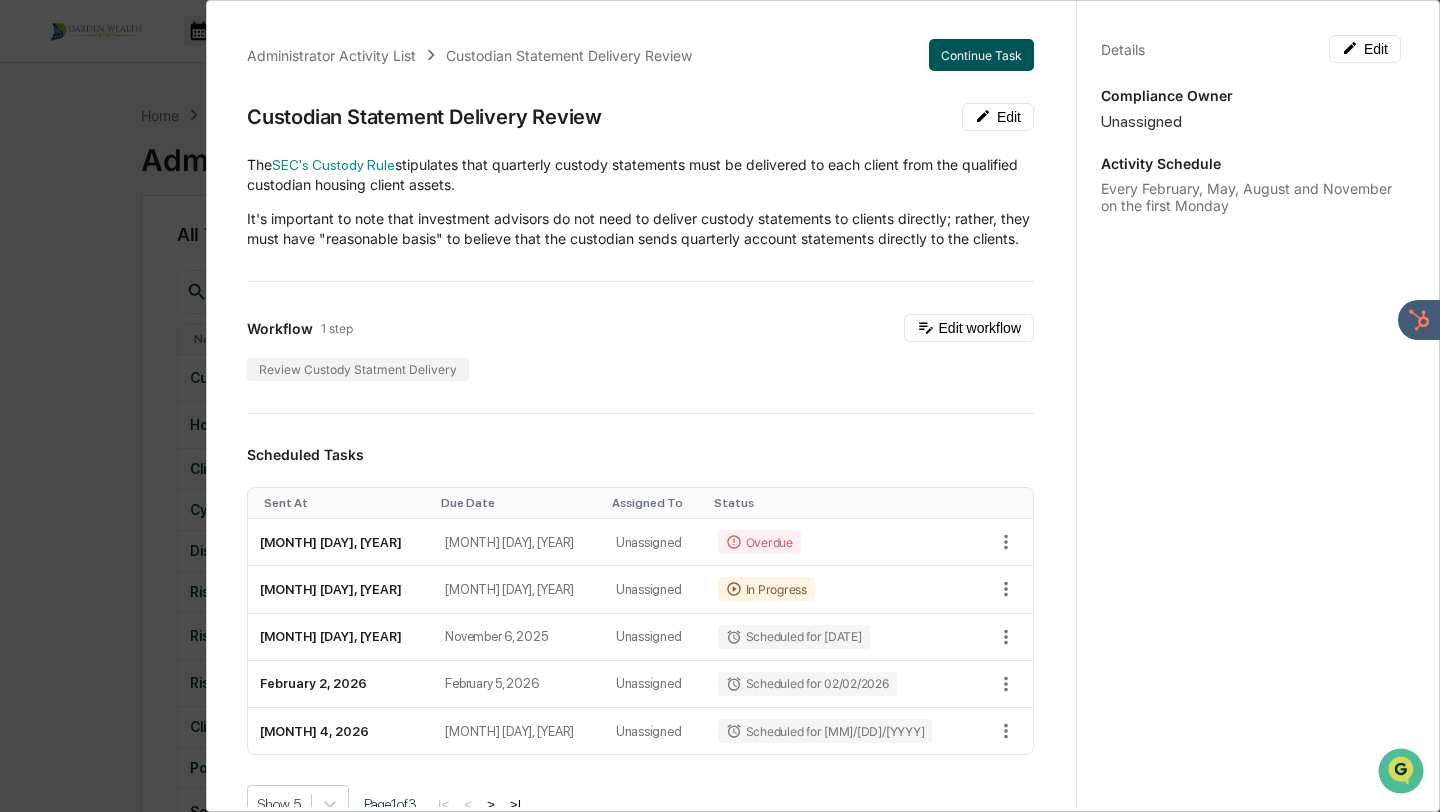 click on "Continue Task" at bounding box center (981, 55) 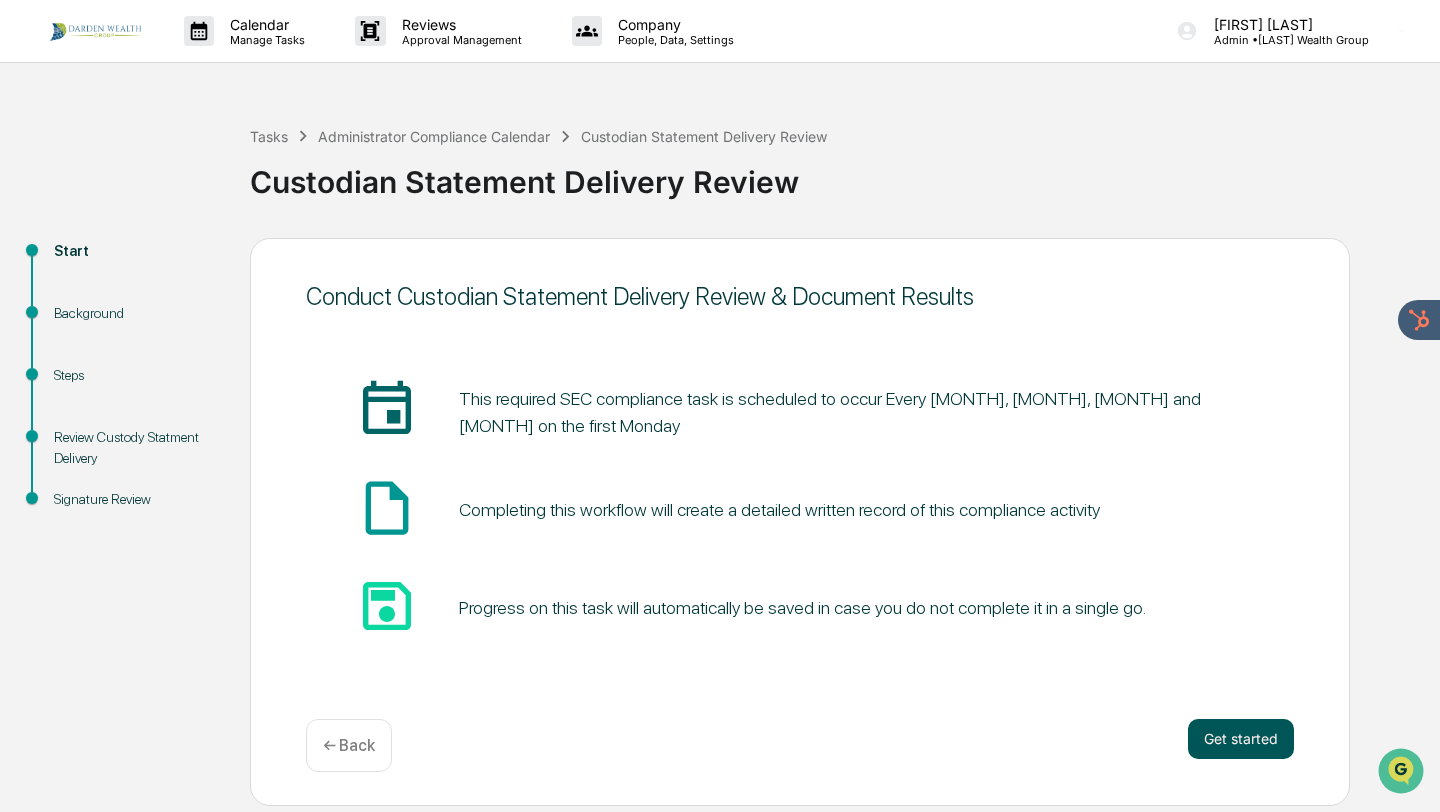 click on "Get started" at bounding box center (1241, 739) 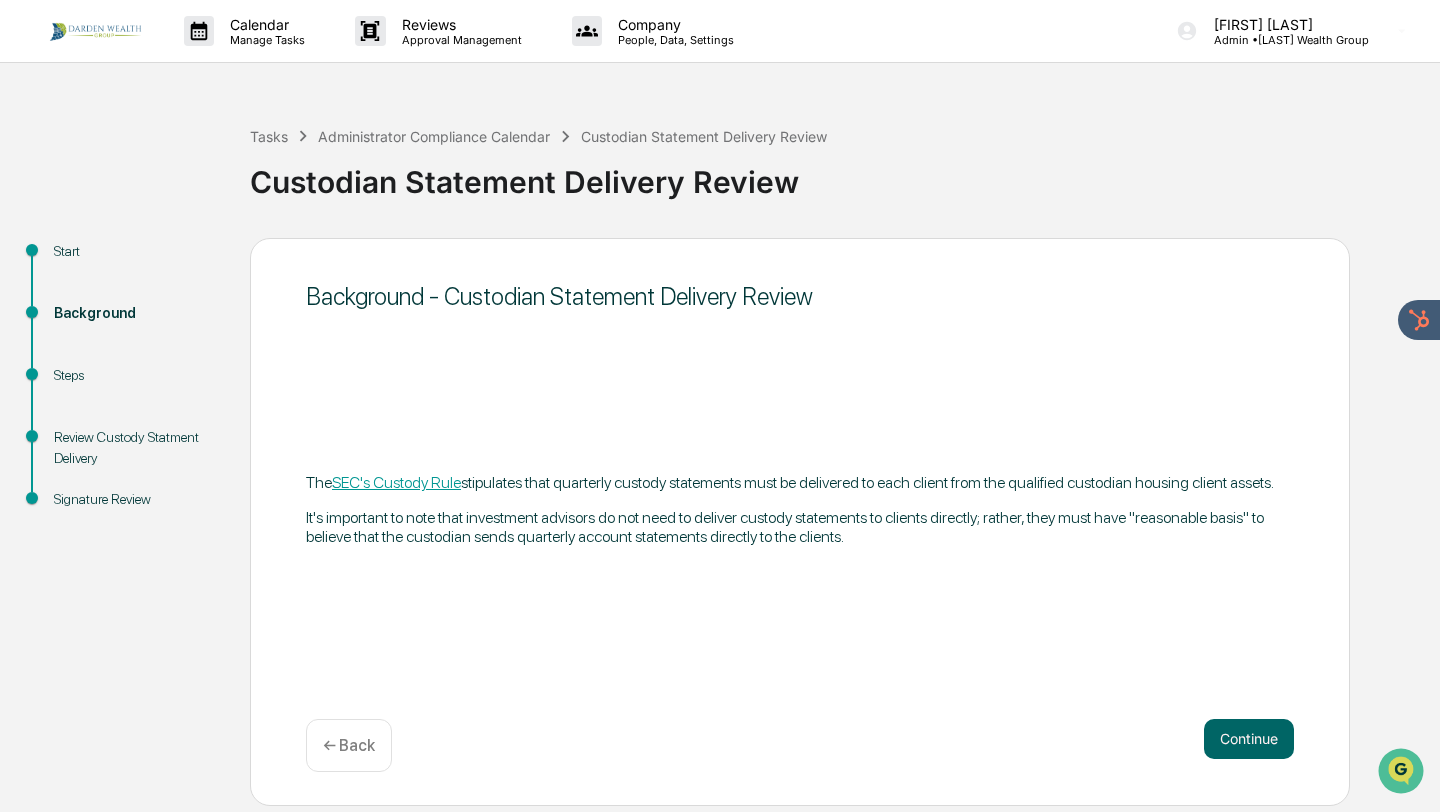 click on "Continue" at bounding box center (1249, 739) 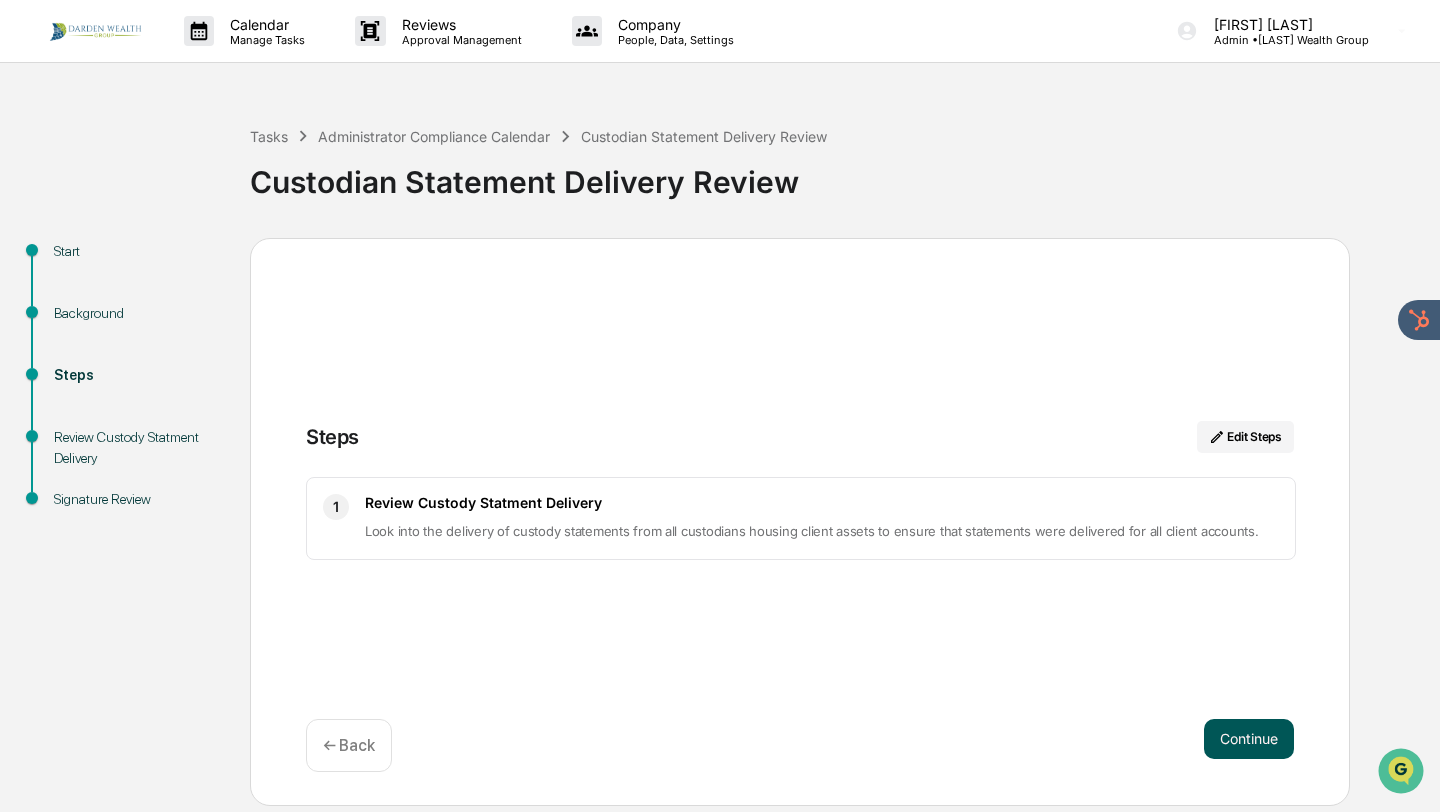 click on "Continue" at bounding box center (1249, 739) 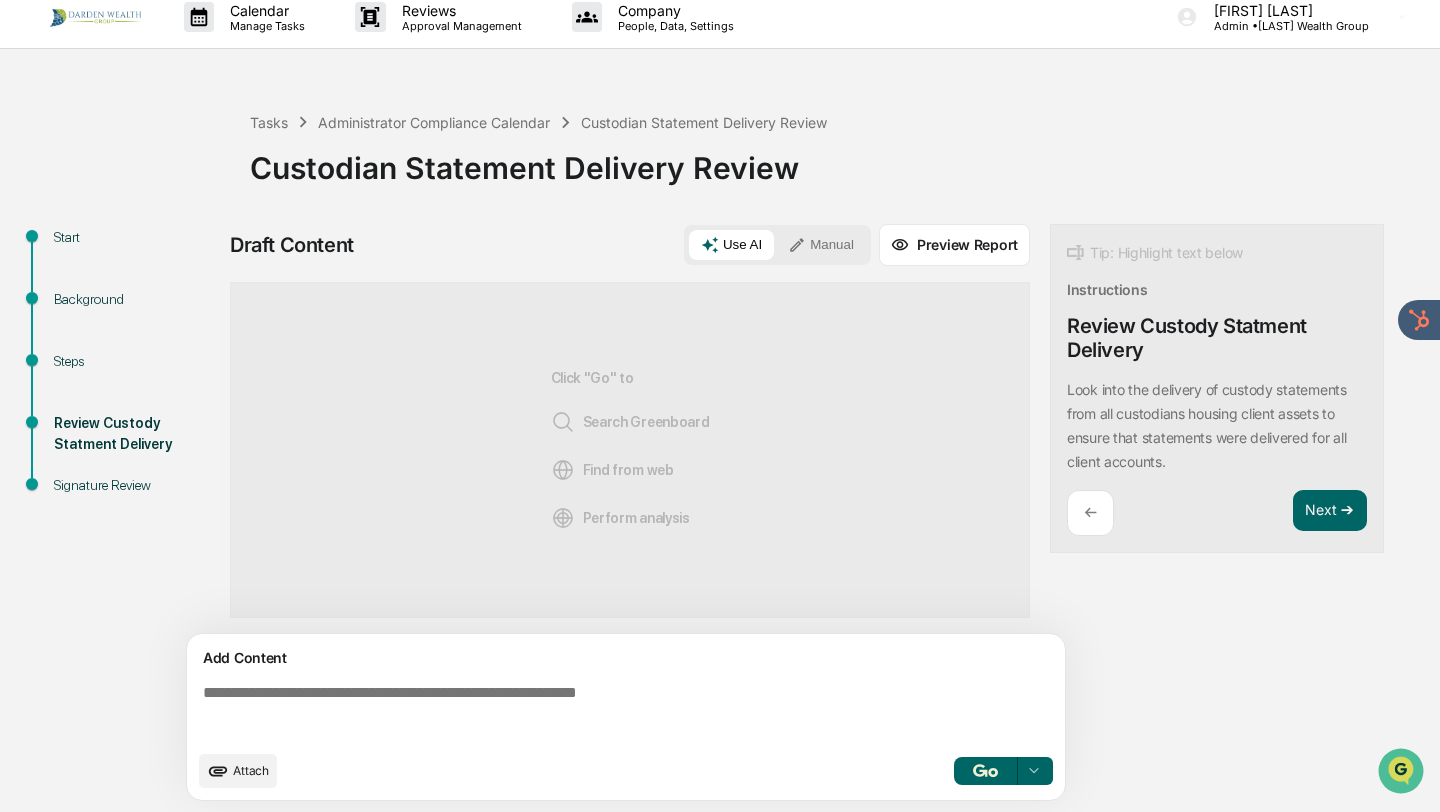scroll, scrollTop: 16, scrollLeft: 0, axis: vertical 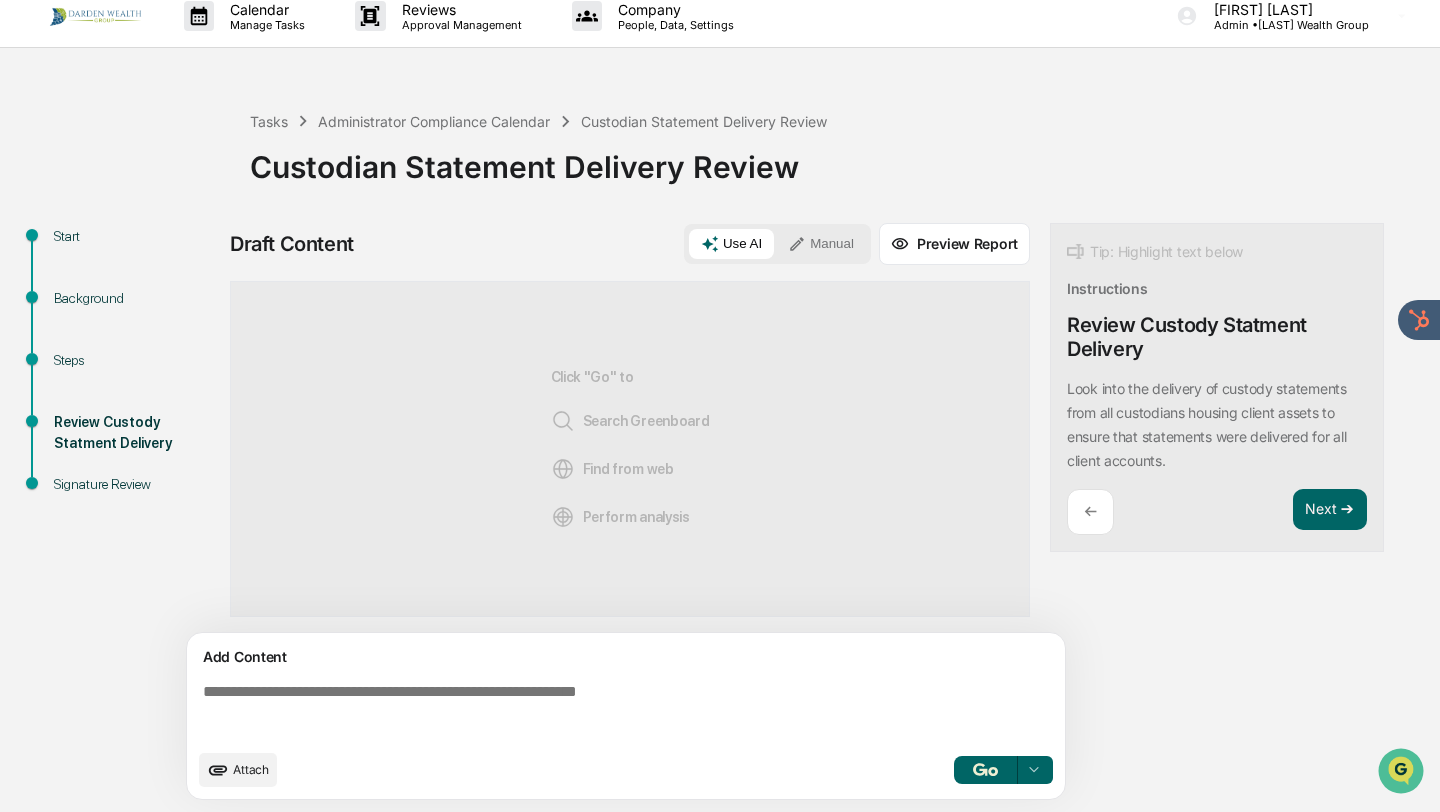 click on "Use AI" at bounding box center (731, 244) 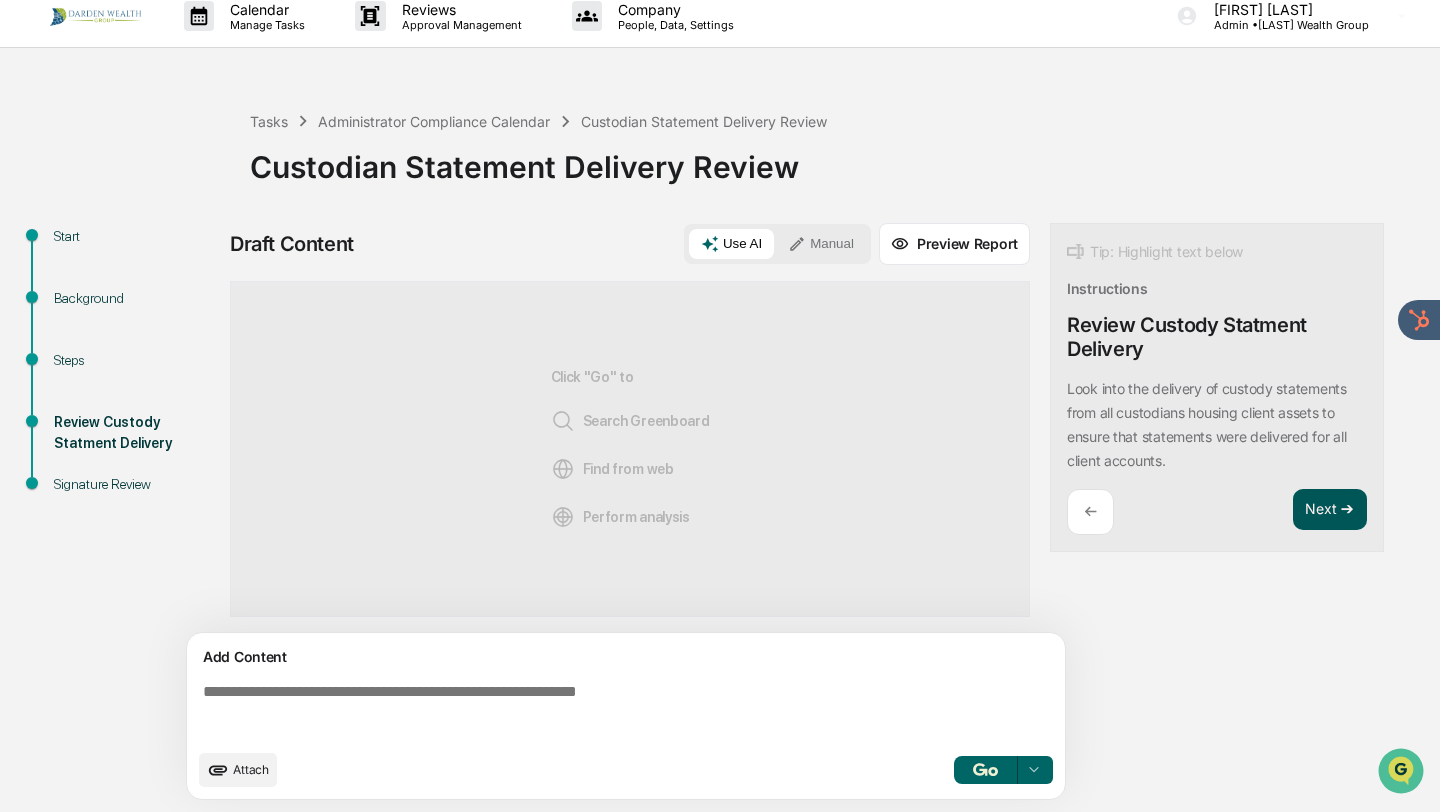 click on "Next ➔" at bounding box center (1330, 510) 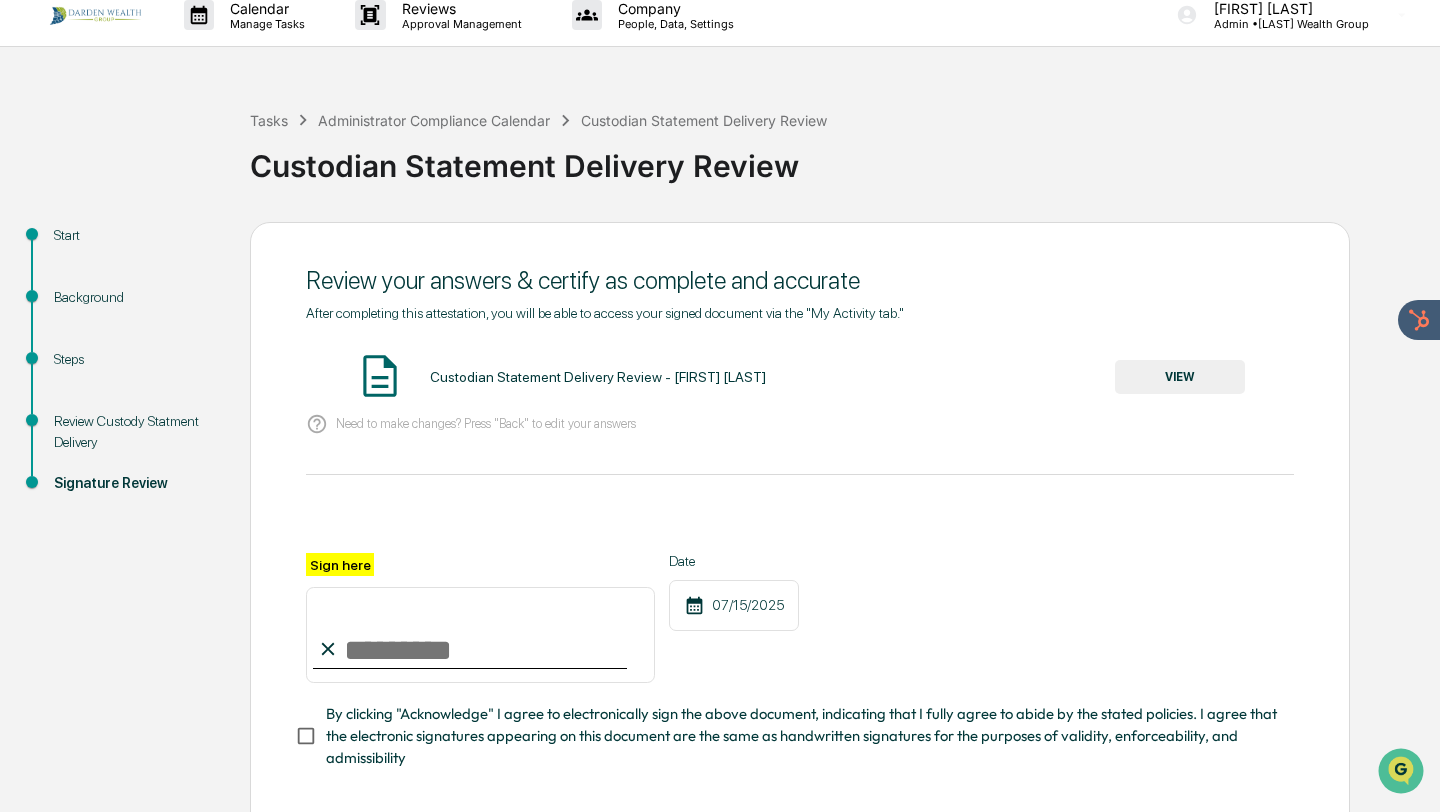 click on "VIEW" at bounding box center [1180, 377] 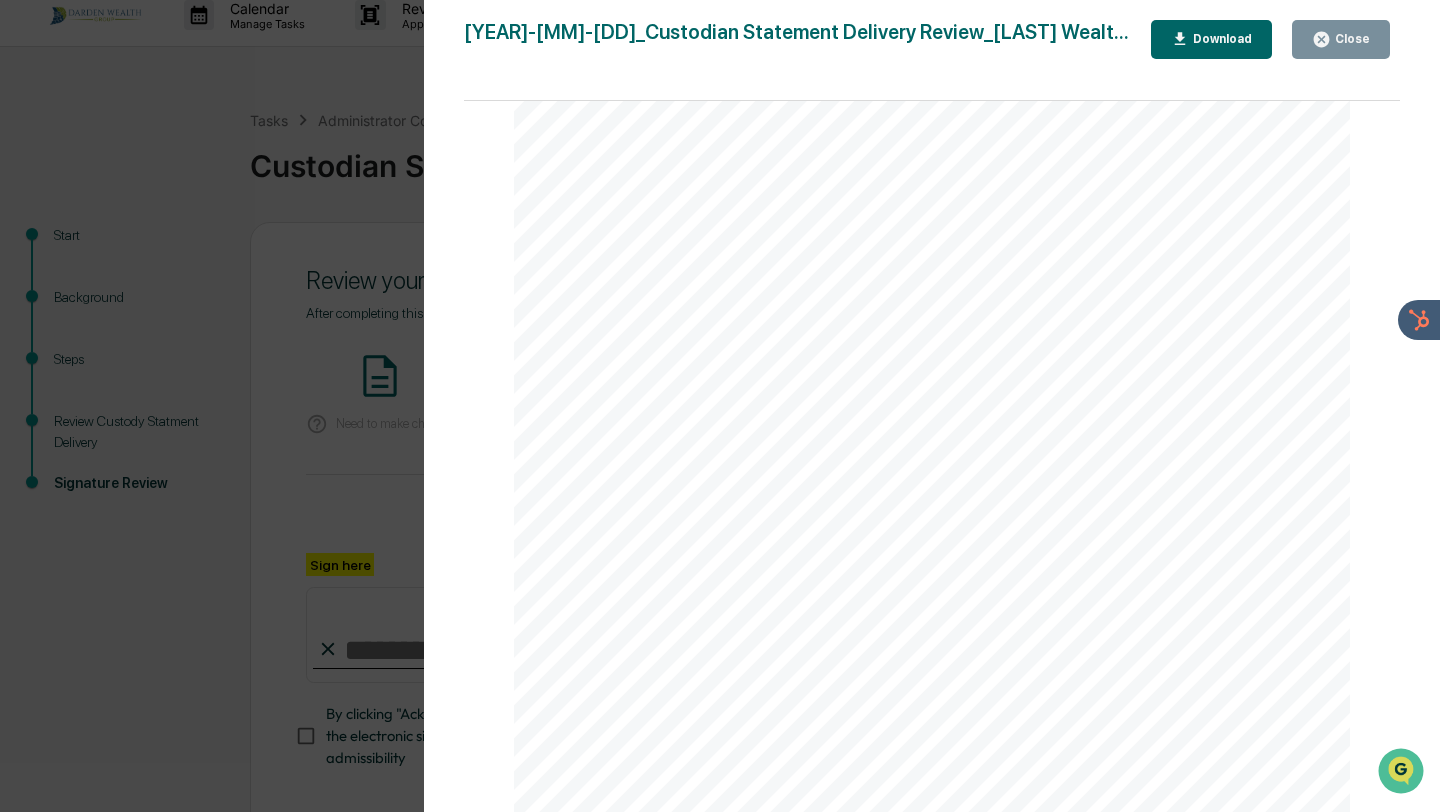 scroll, scrollTop: 184, scrollLeft: 0, axis: vertical 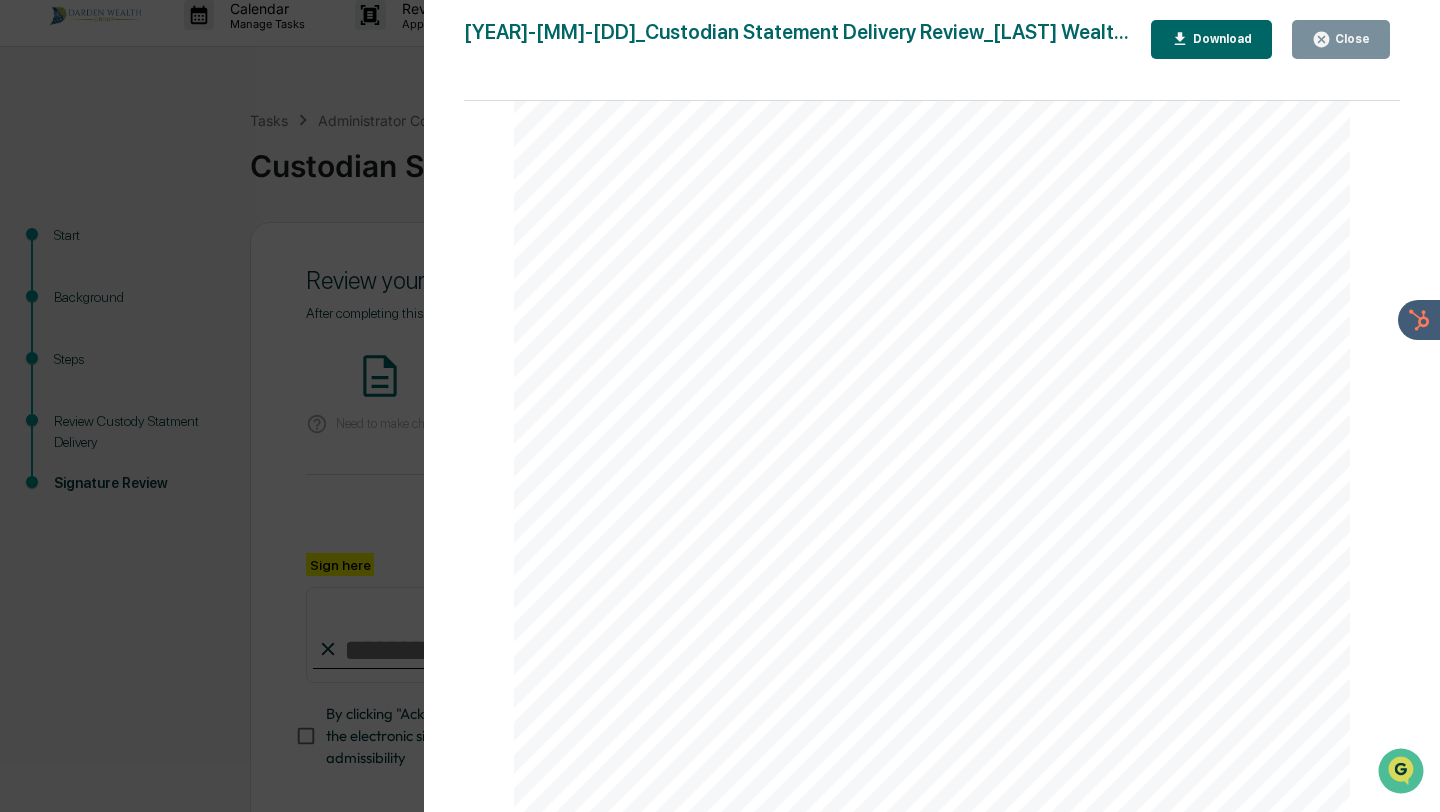 click on "Close" at bounding box center [1350, 39] 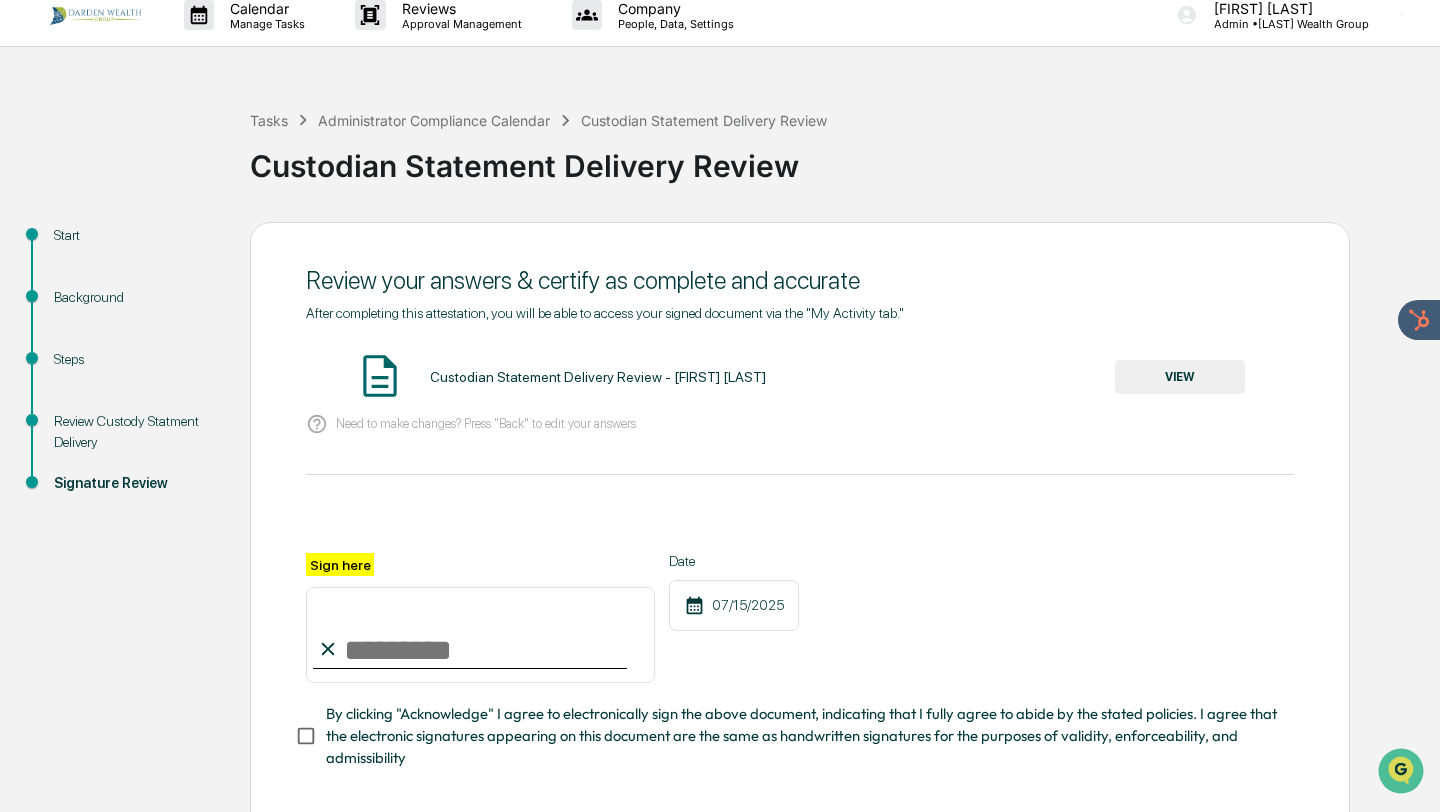 click on "Sign here" at bounding box center [480, 635] 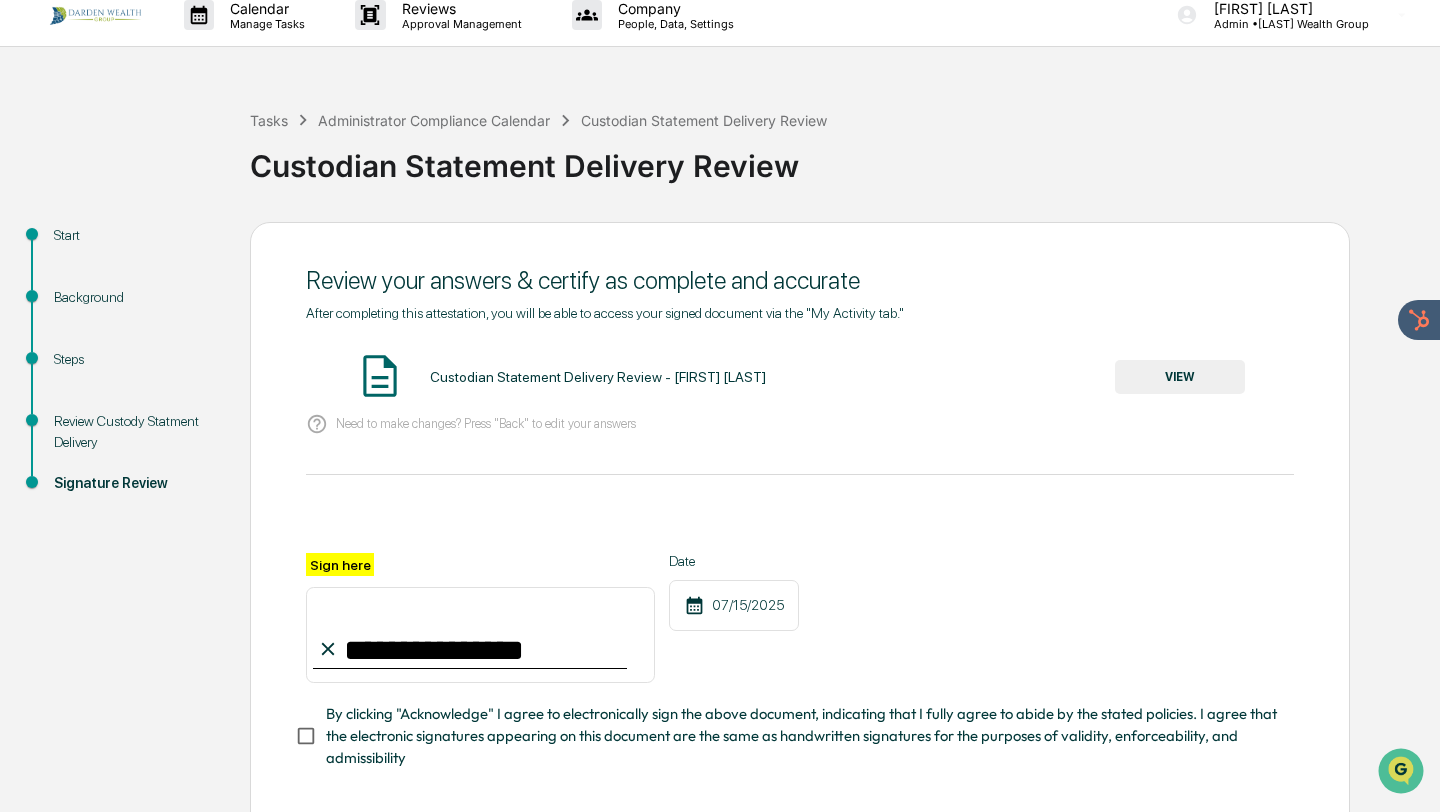 type on "**********" 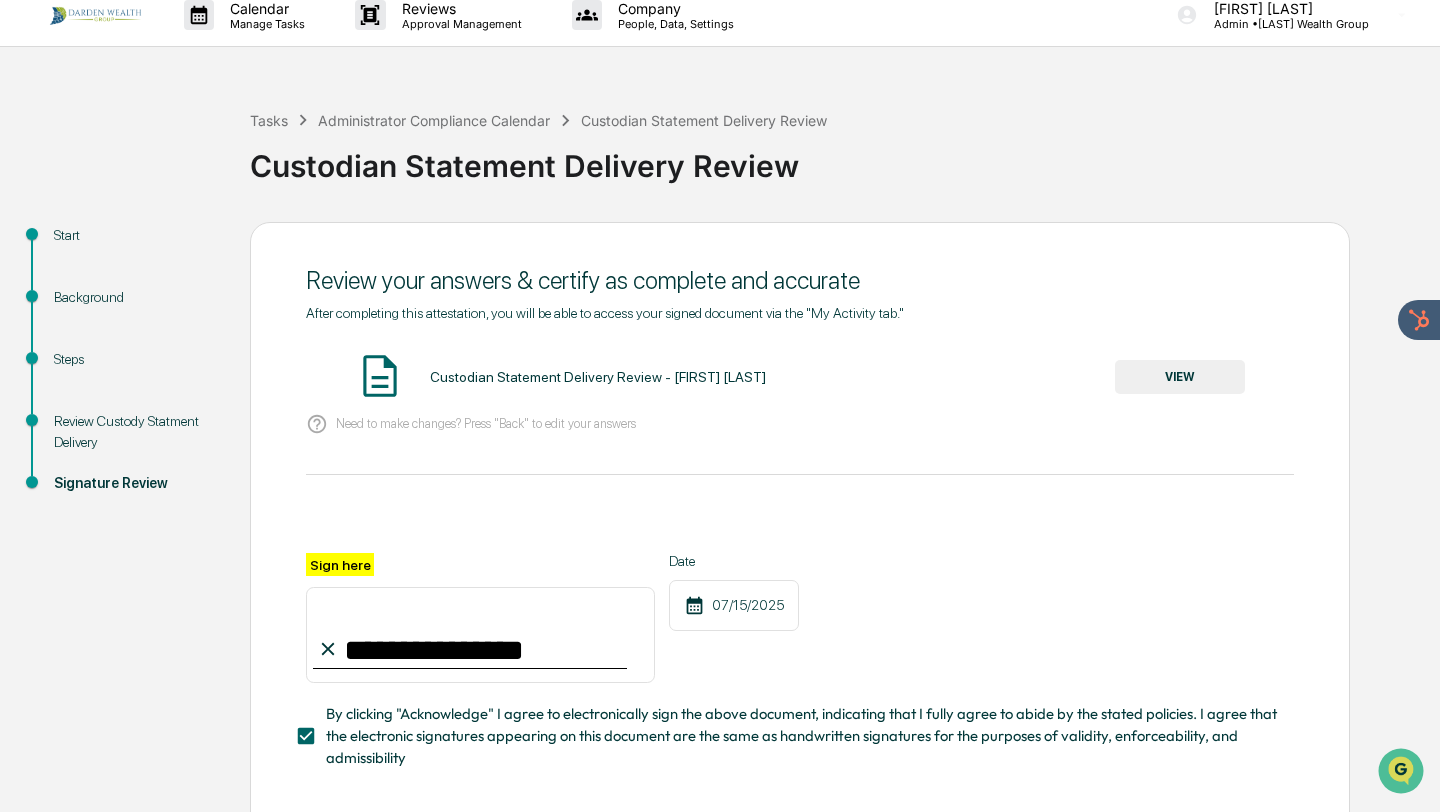 scroll, scrollTop: 109, scrollLeft: 0, axis: vertical 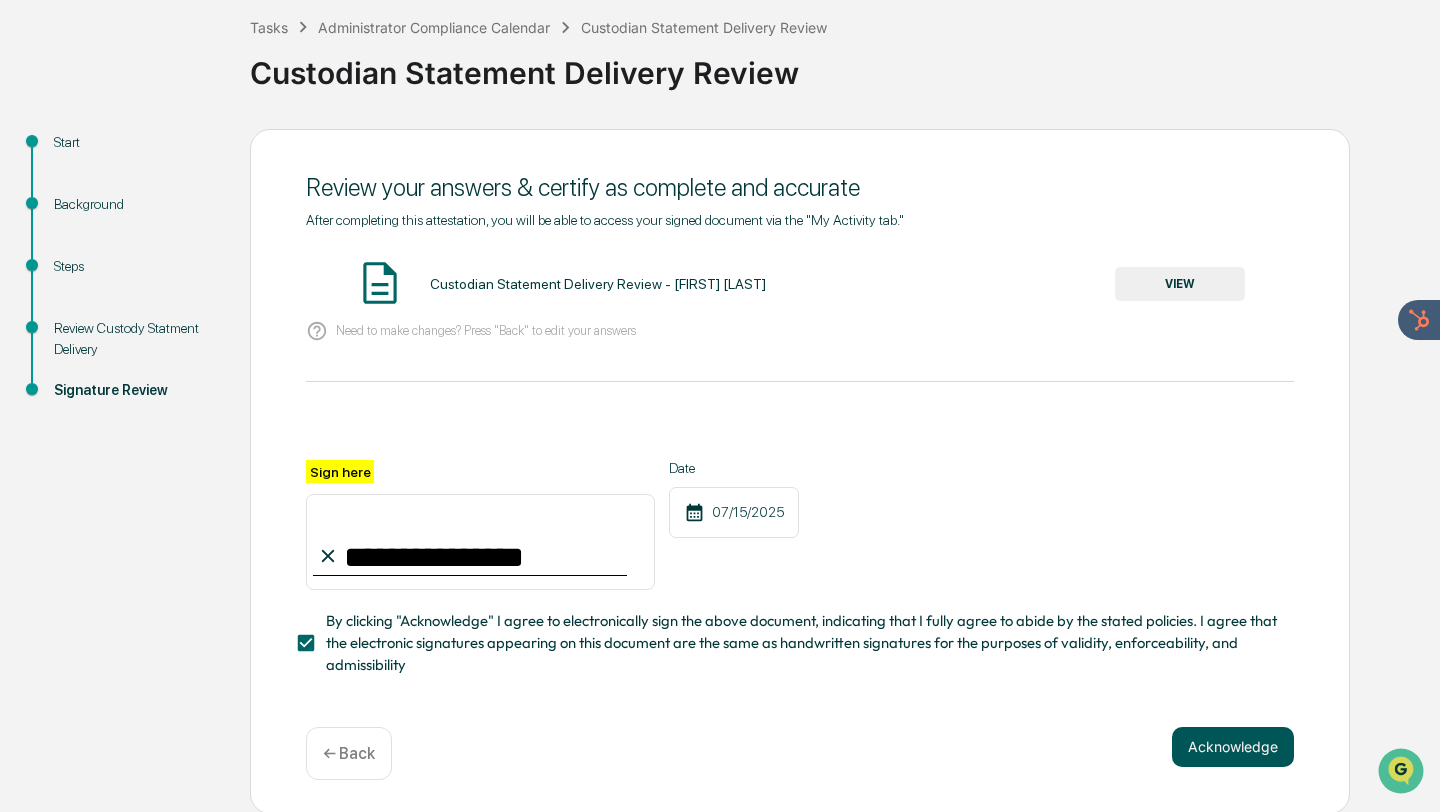 click on "Acknowledge" at bounding box center (1233, 747) 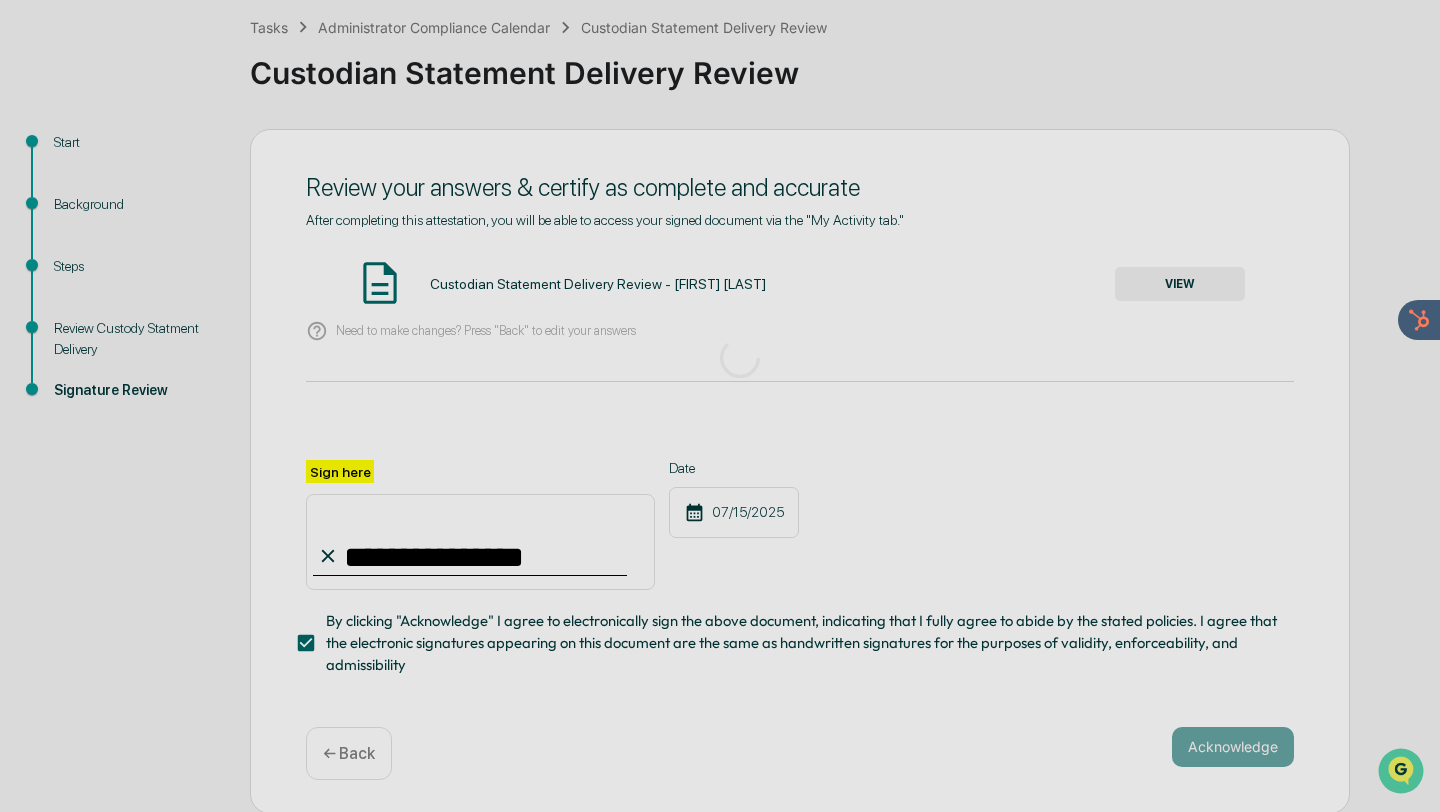 scroll, scrollTop: 0, scrollLeft: 0, axis: both 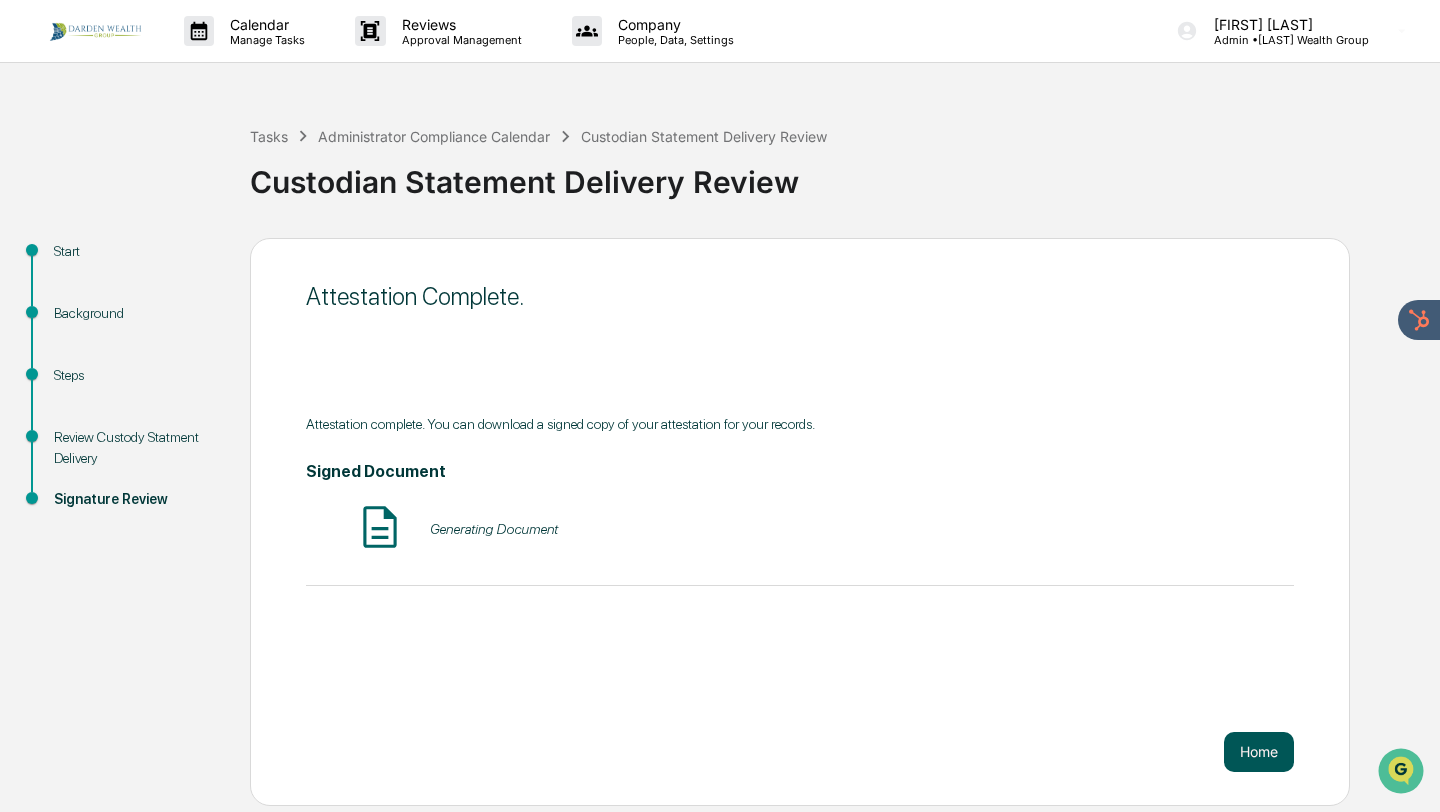 click on "Home" at bounding box center [1259, 752] 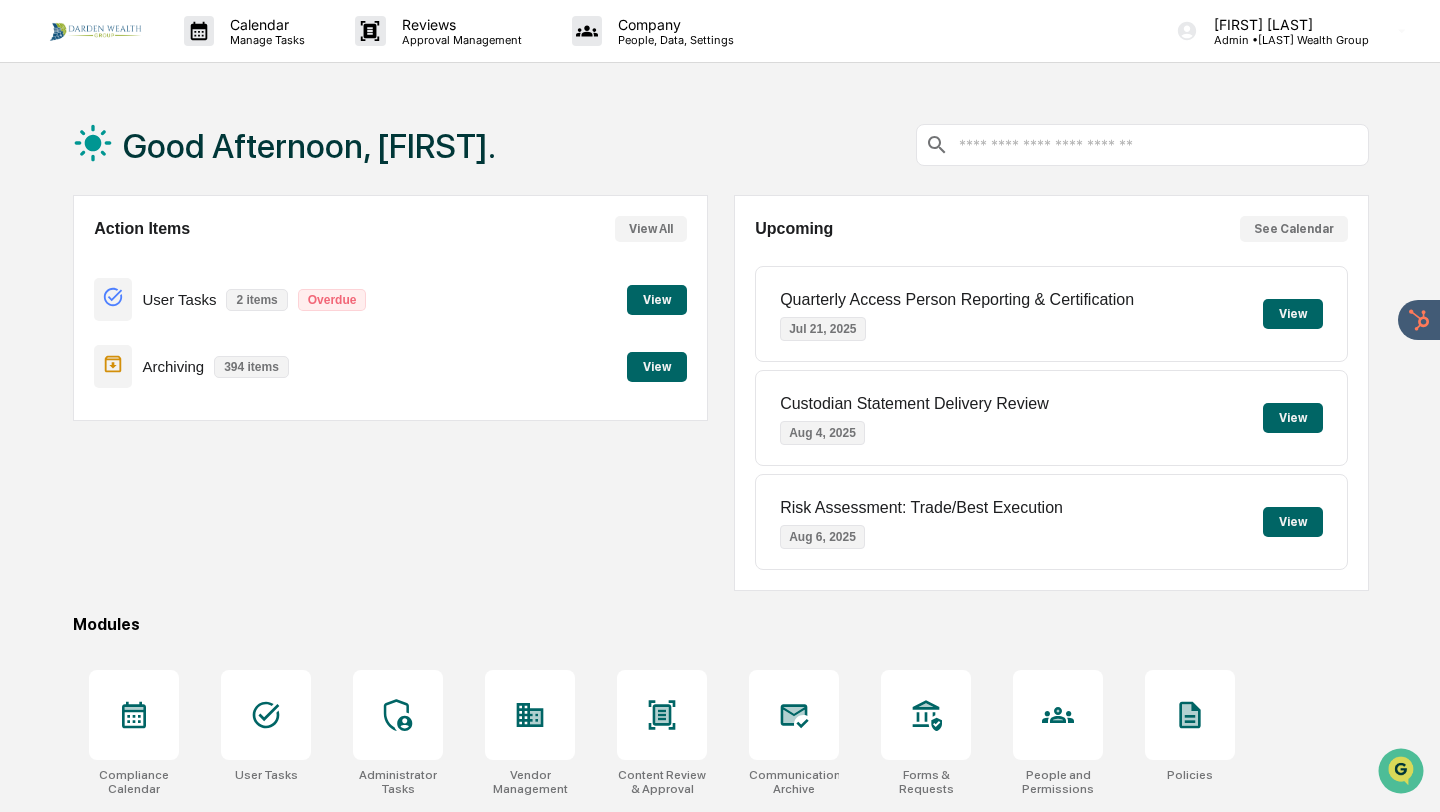 click on "View All" at bounding box center [651, 229] 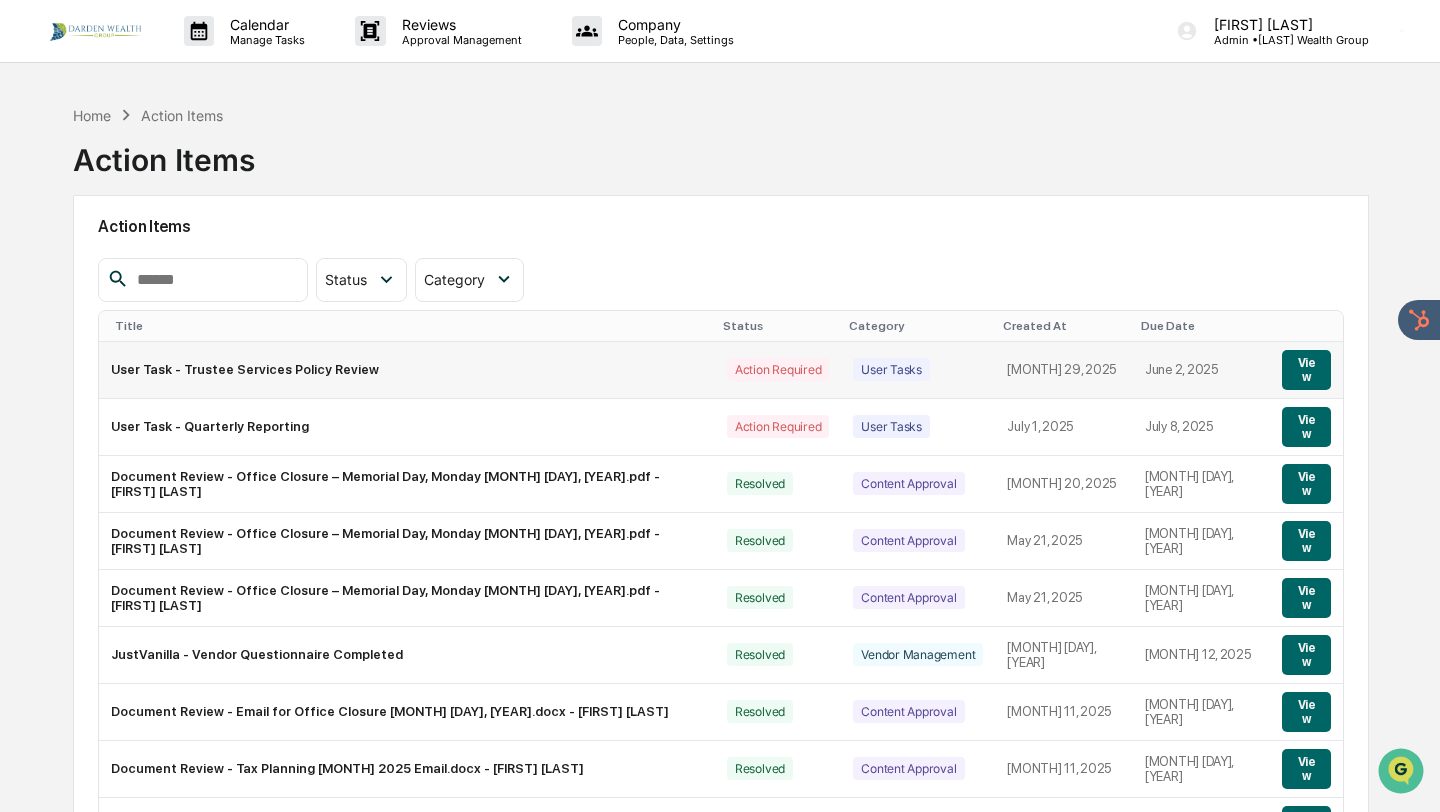 click on "View" at bounding box center [1306, 370] 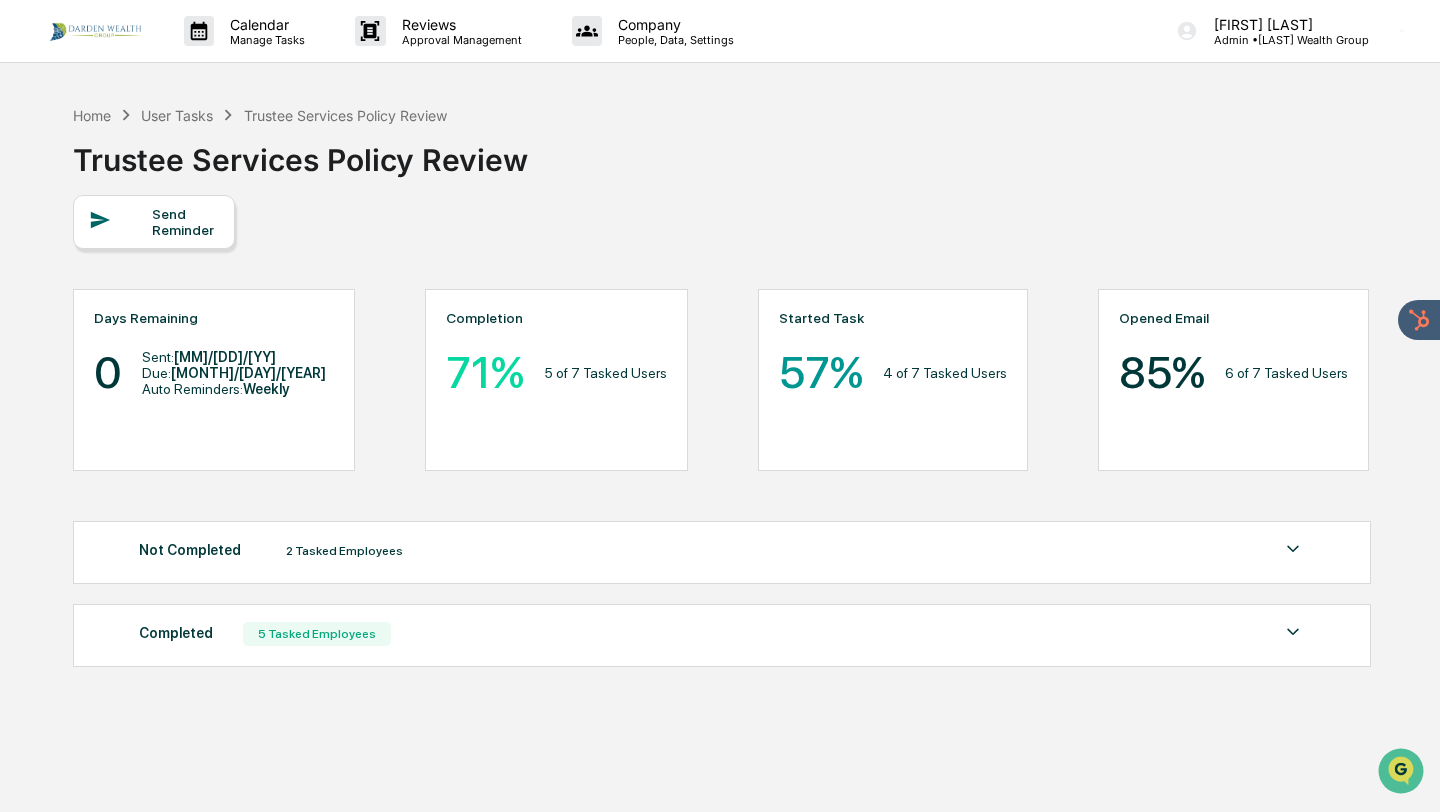 click on "Completed 5 Tasked Employees" at bounding box center (722, 634) 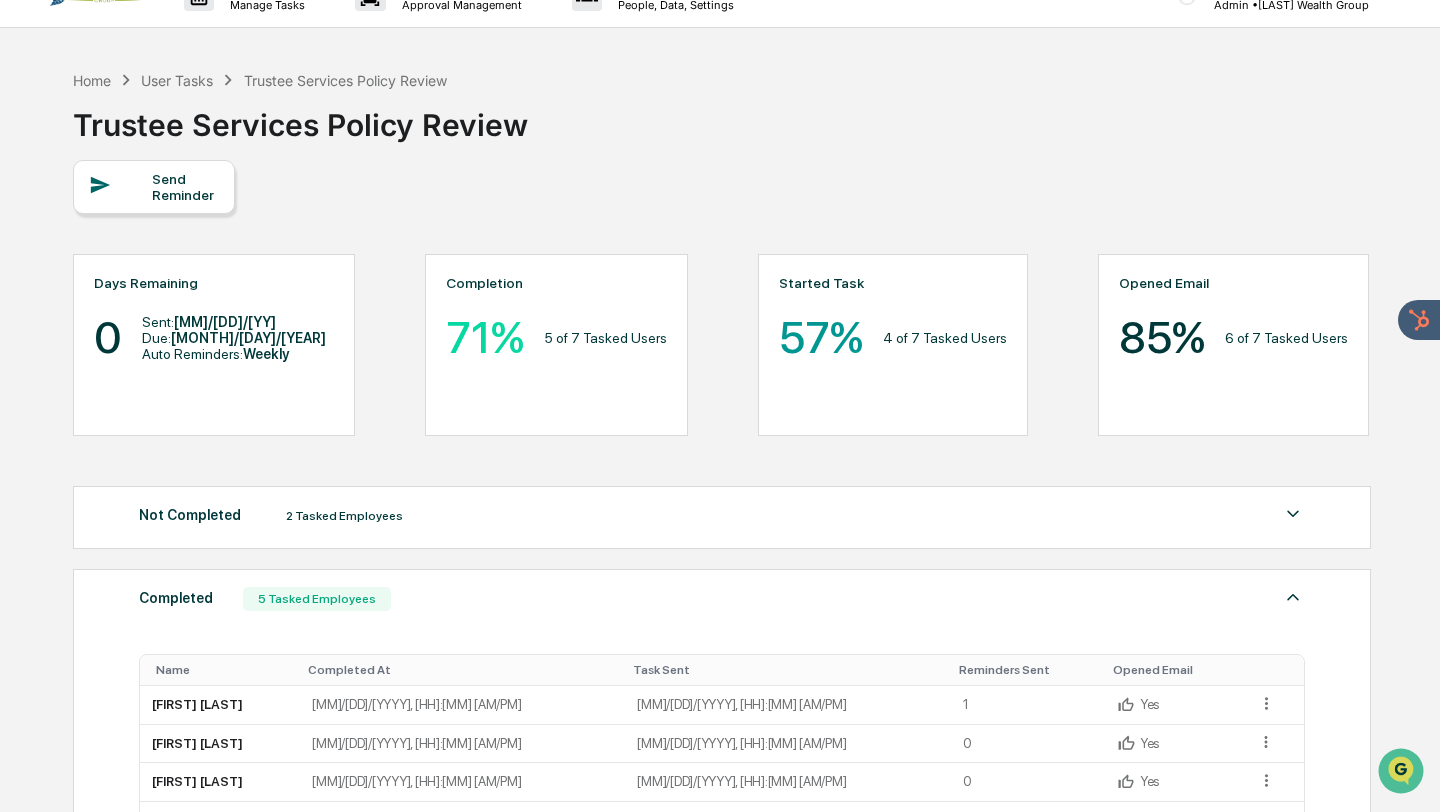 scroll, scrollTop: 0, scrollLeft: 0, axis: both 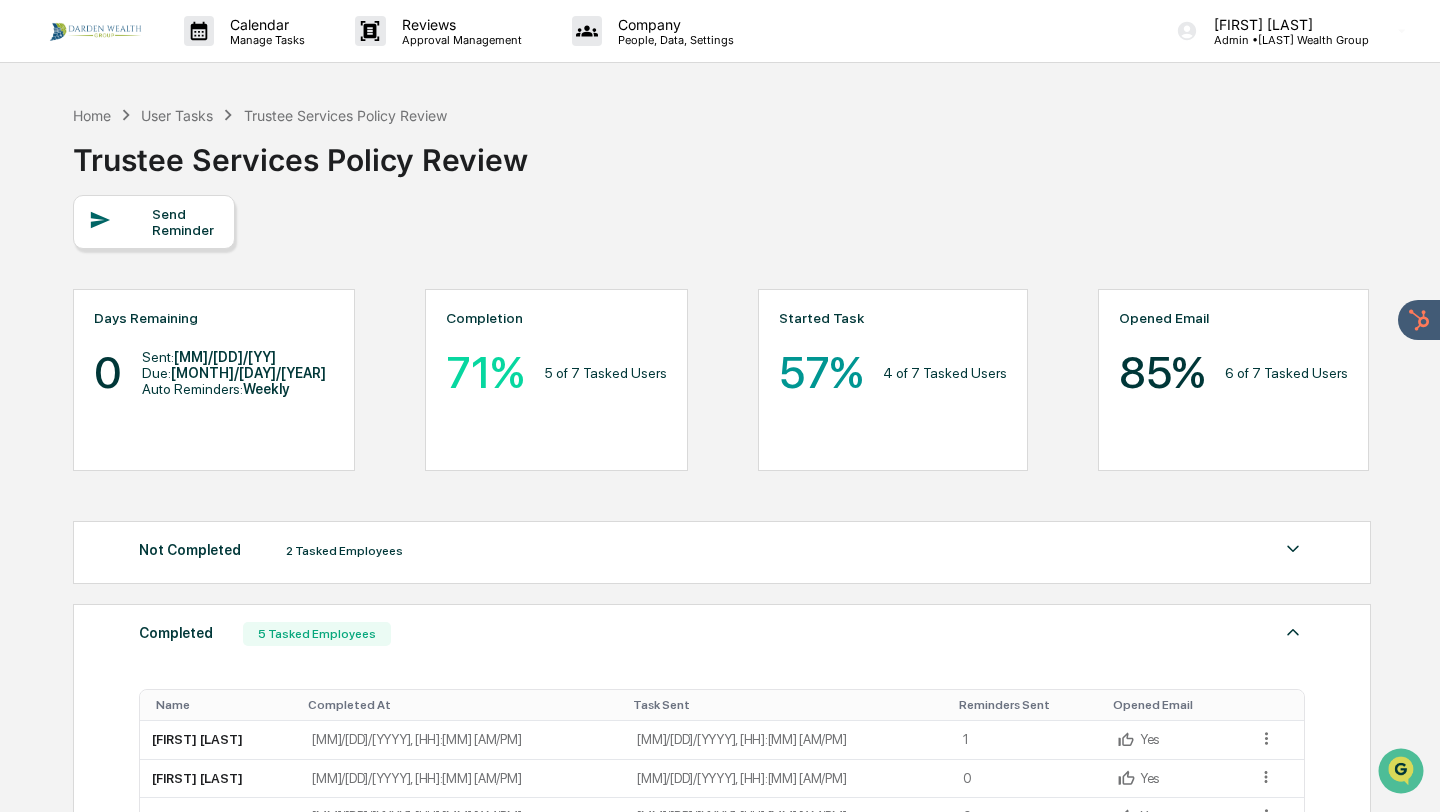 click at bounding box center [120, 221] 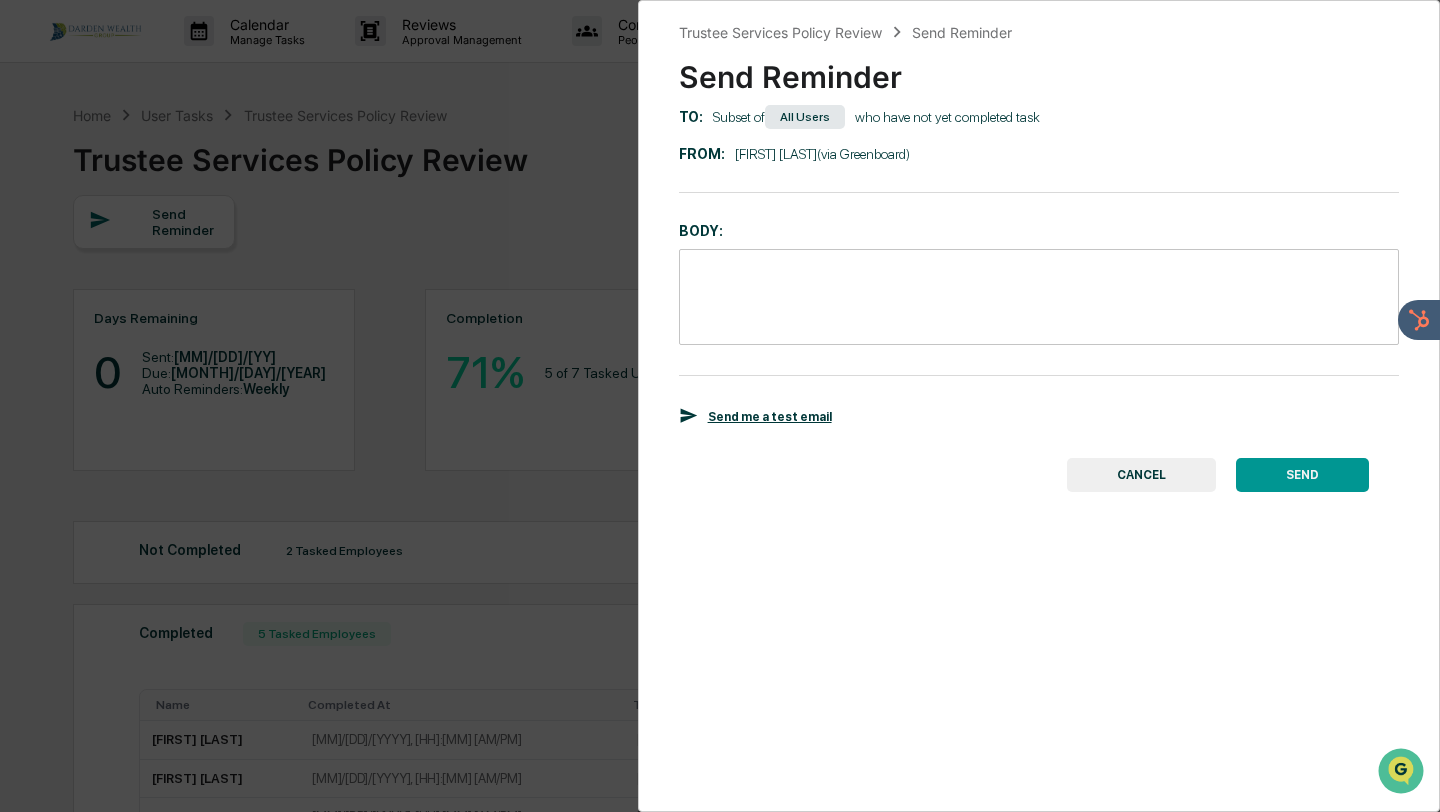 click on "* ​" at bounding box center (1039, 297) 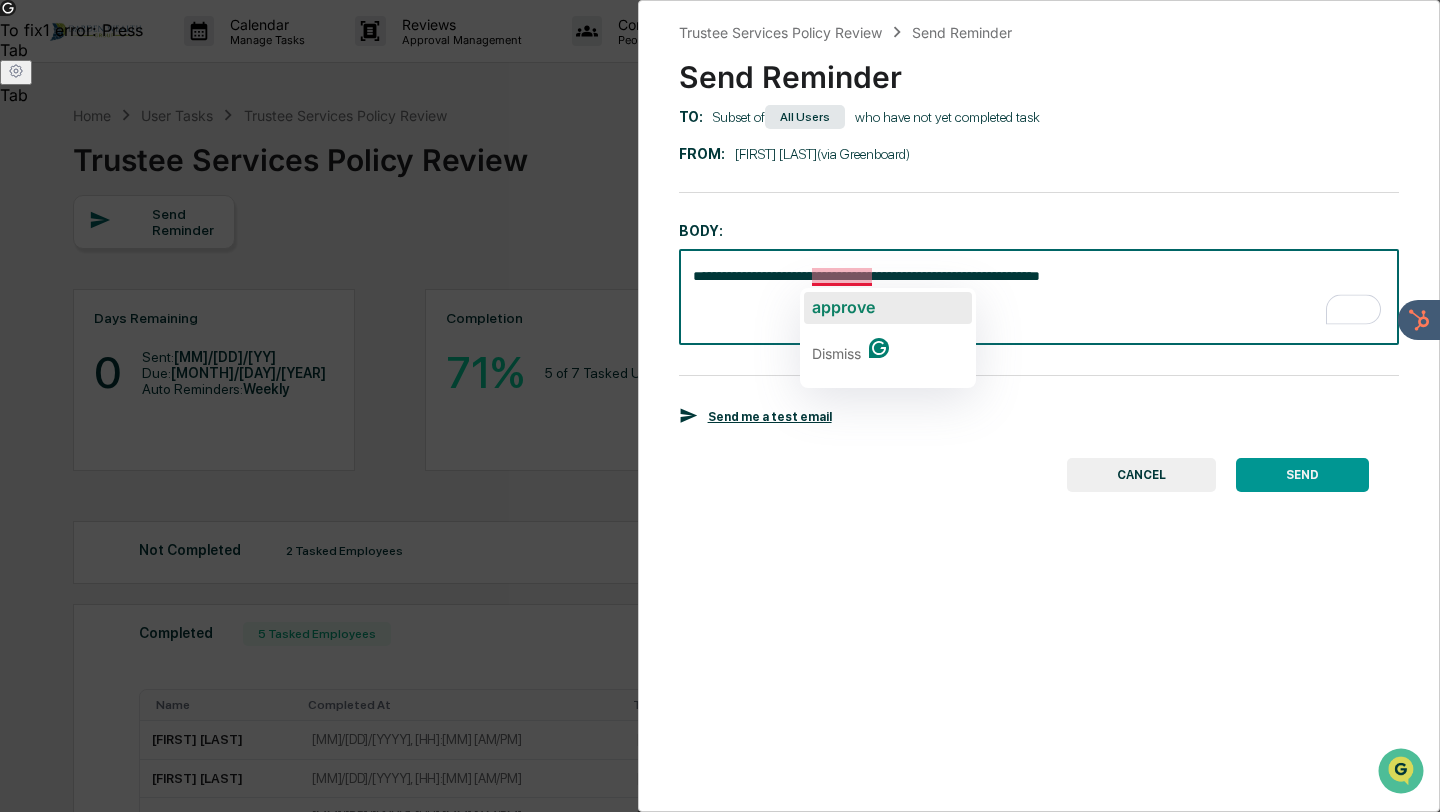 click on "approve" 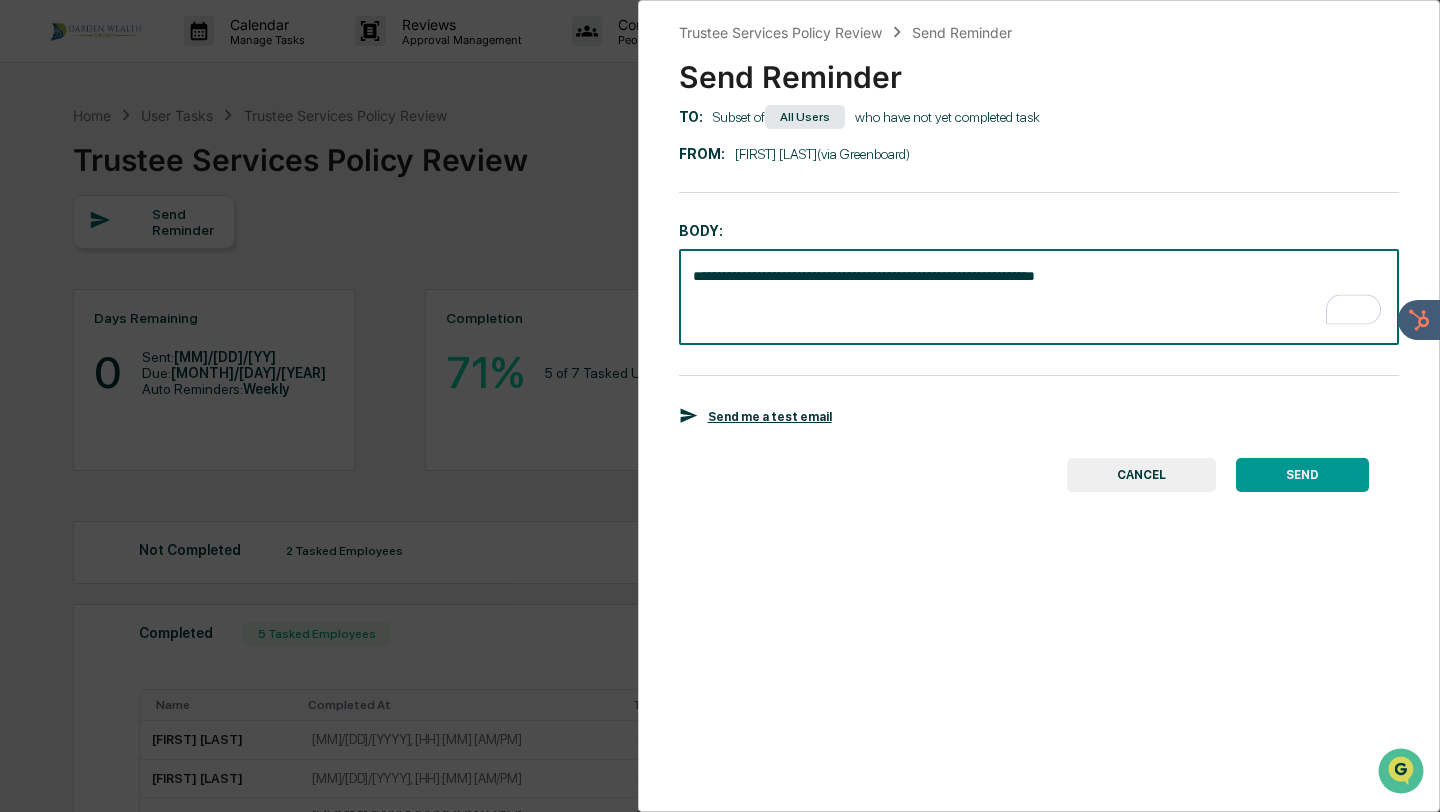 type on "**********" 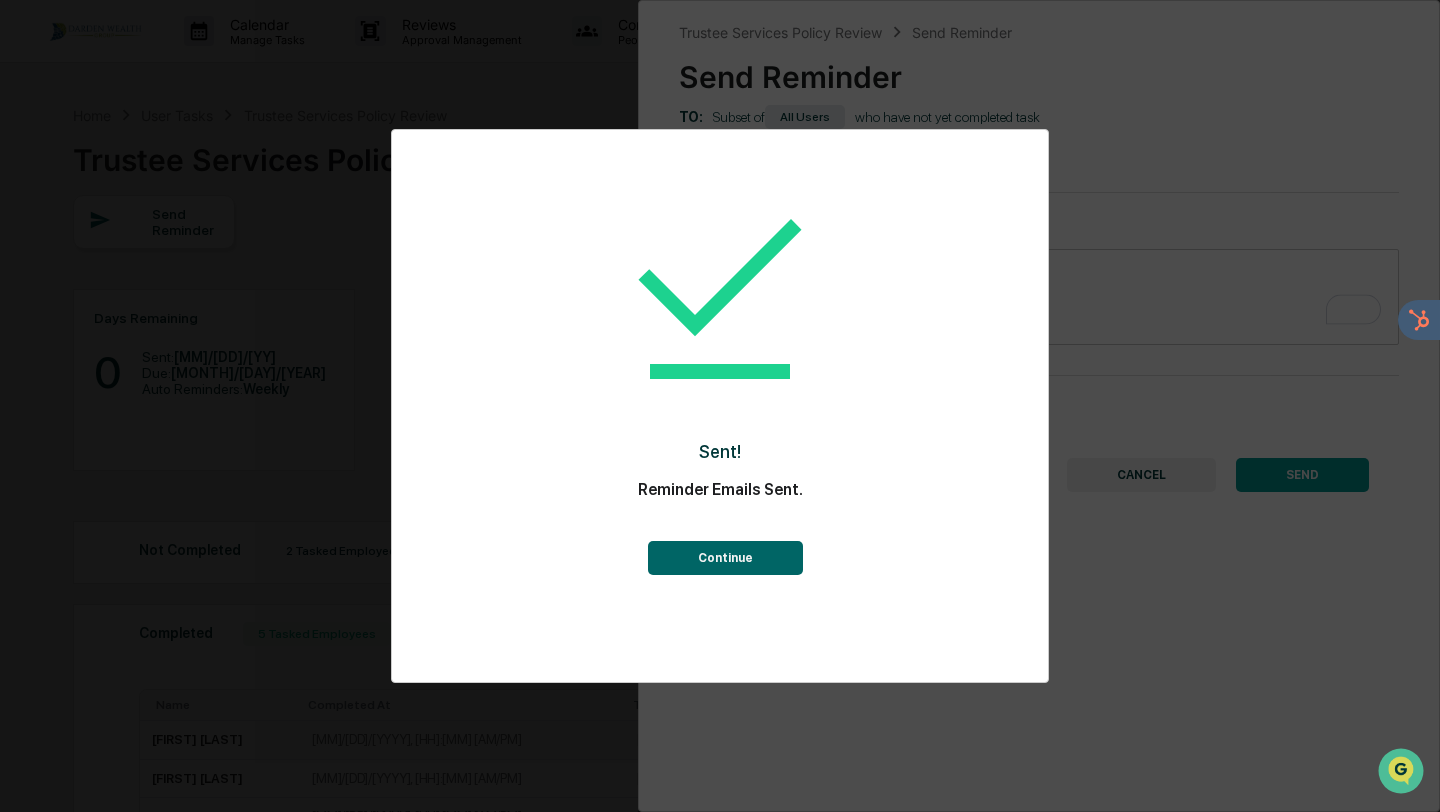 click on "Continue" at bounding box center [725, 558] 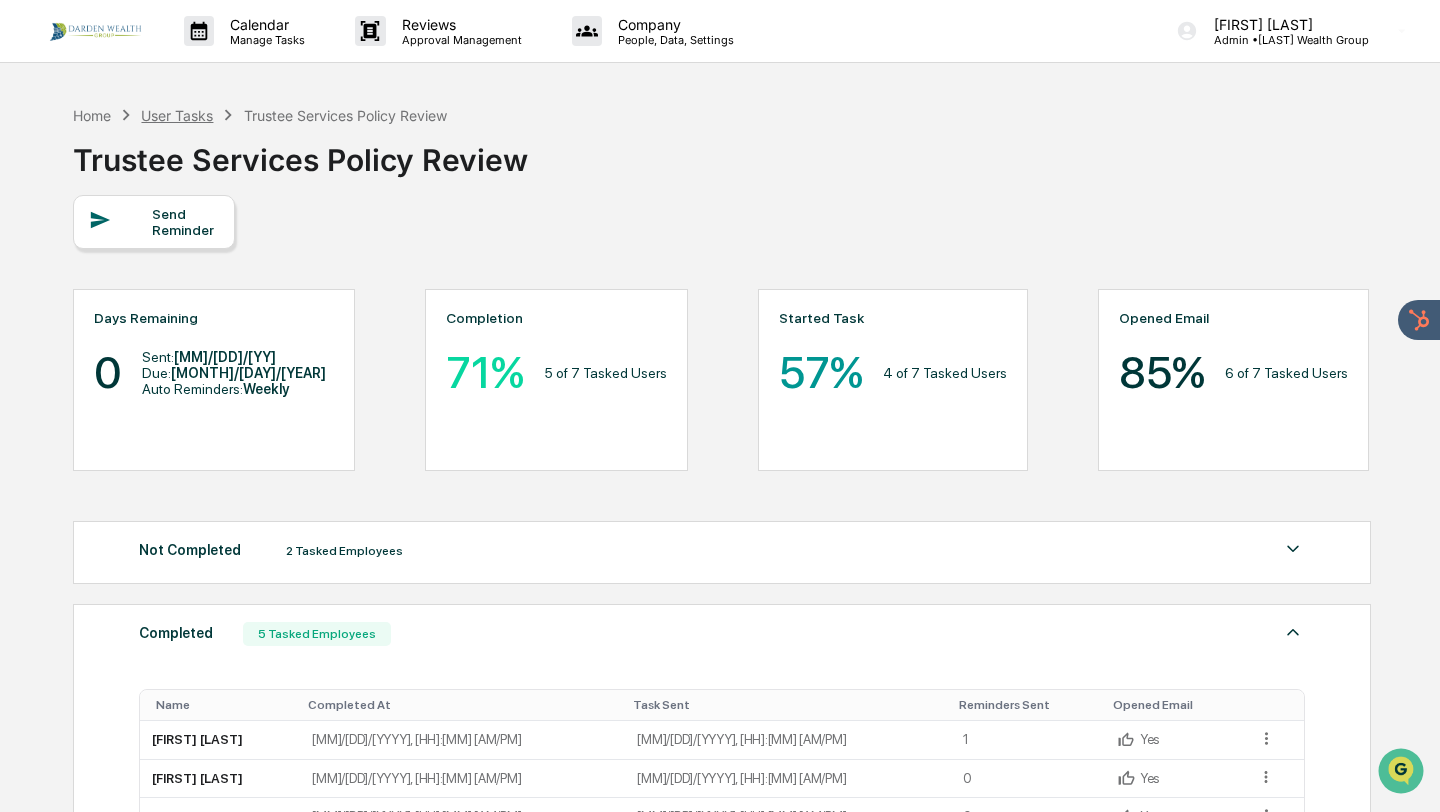 click on "User Tasks" at bounding box center [177, 115] 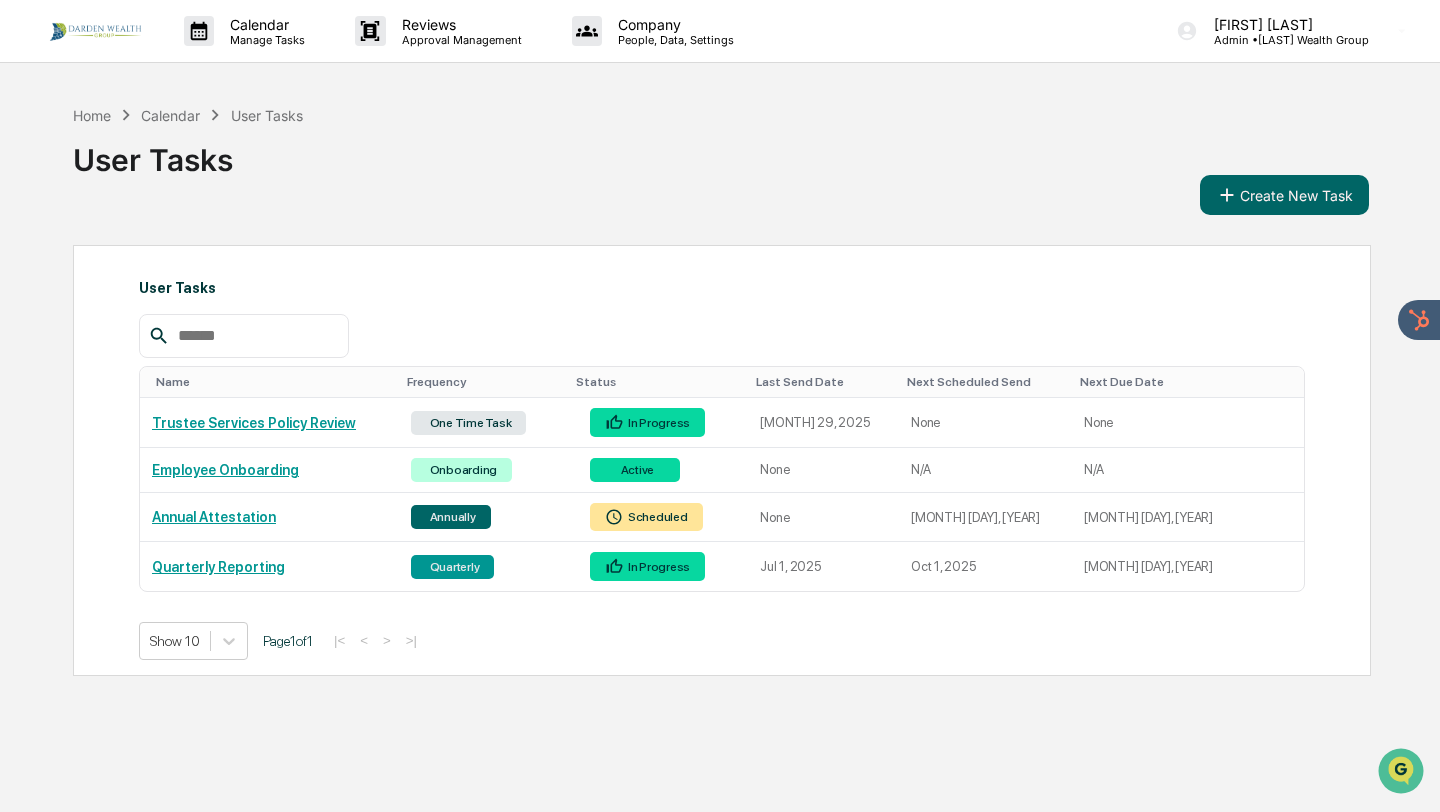 click on "Calendar" at bounding box center [170, 115] 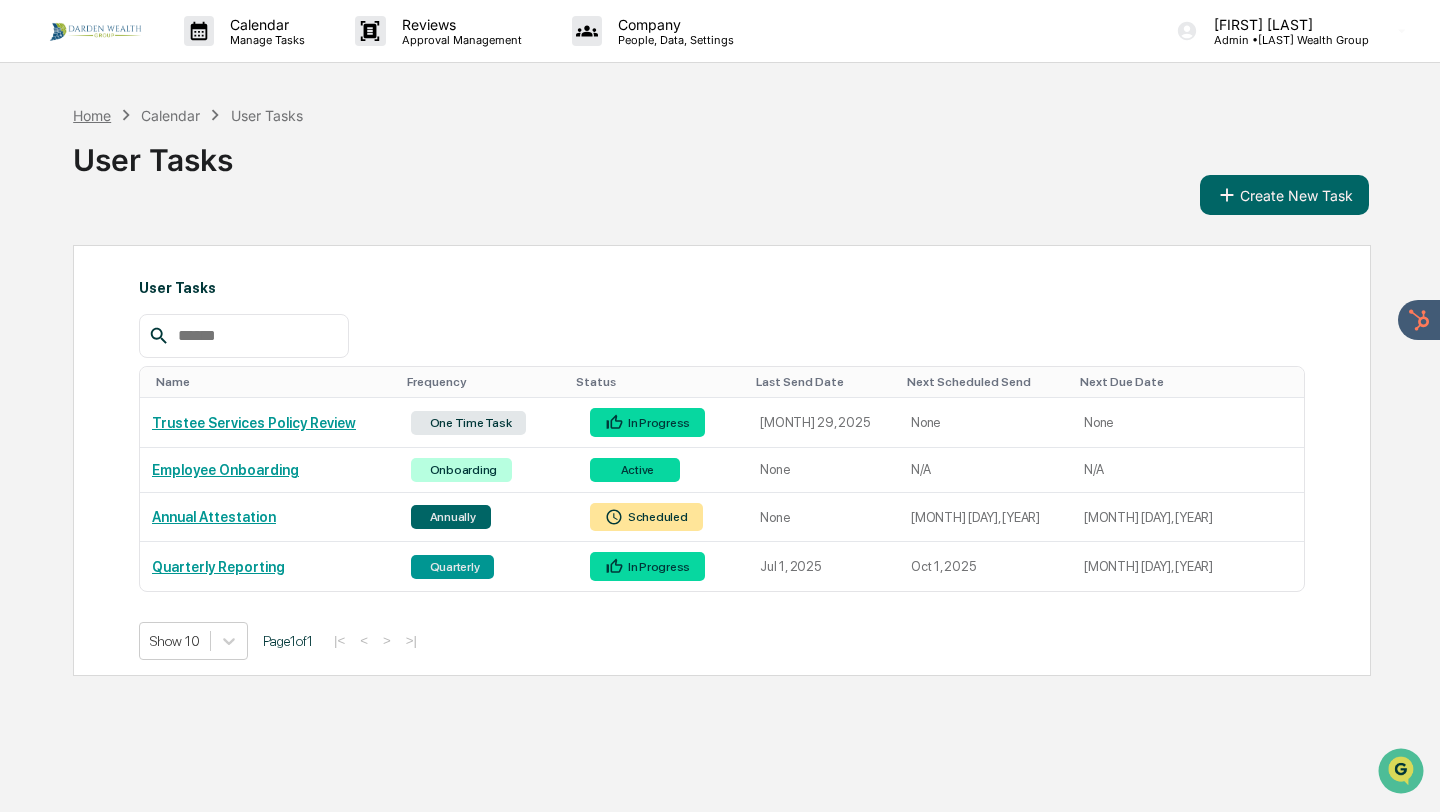 click on "Home" at bounding box center [92, 115] 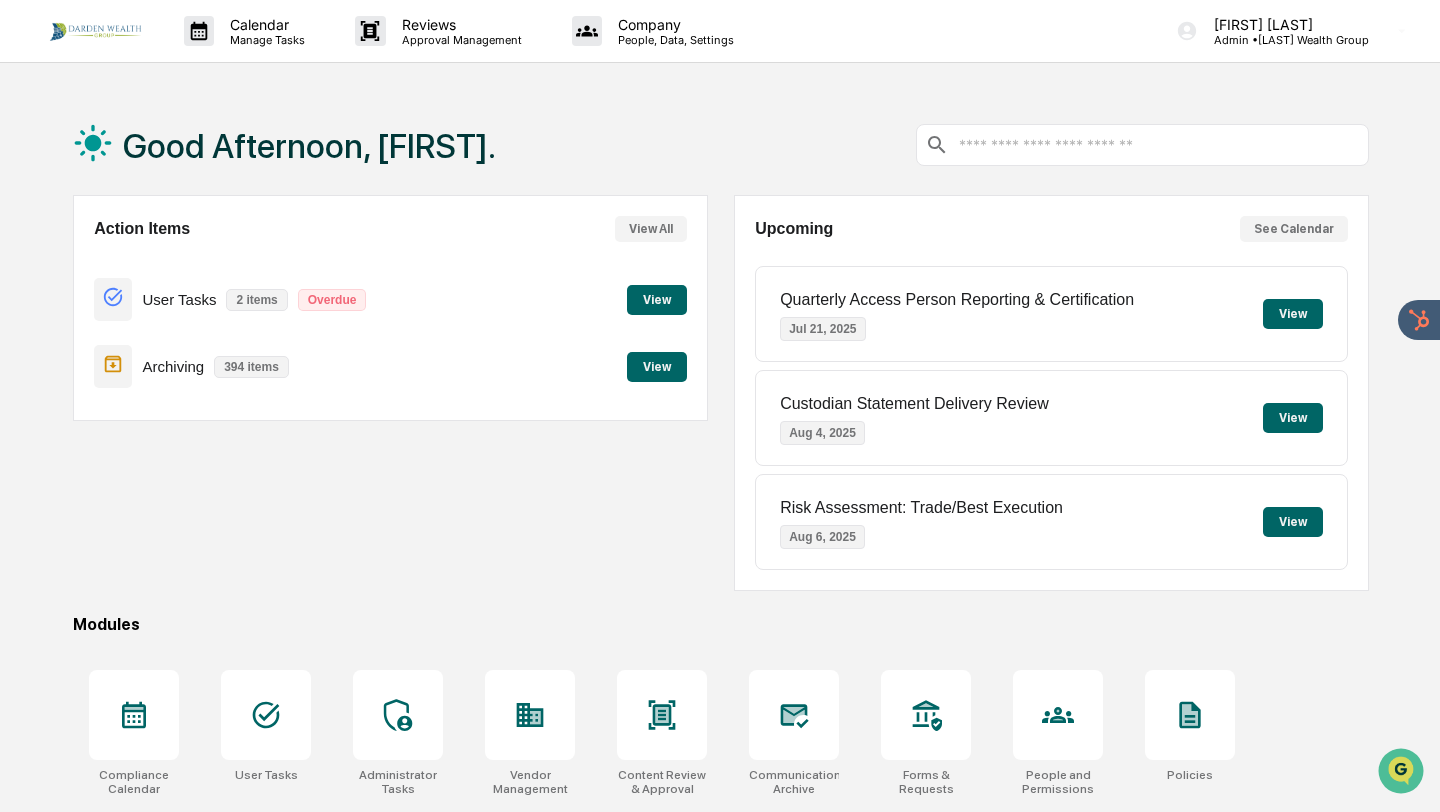 click on "View All" at bounding box center [651, 229] 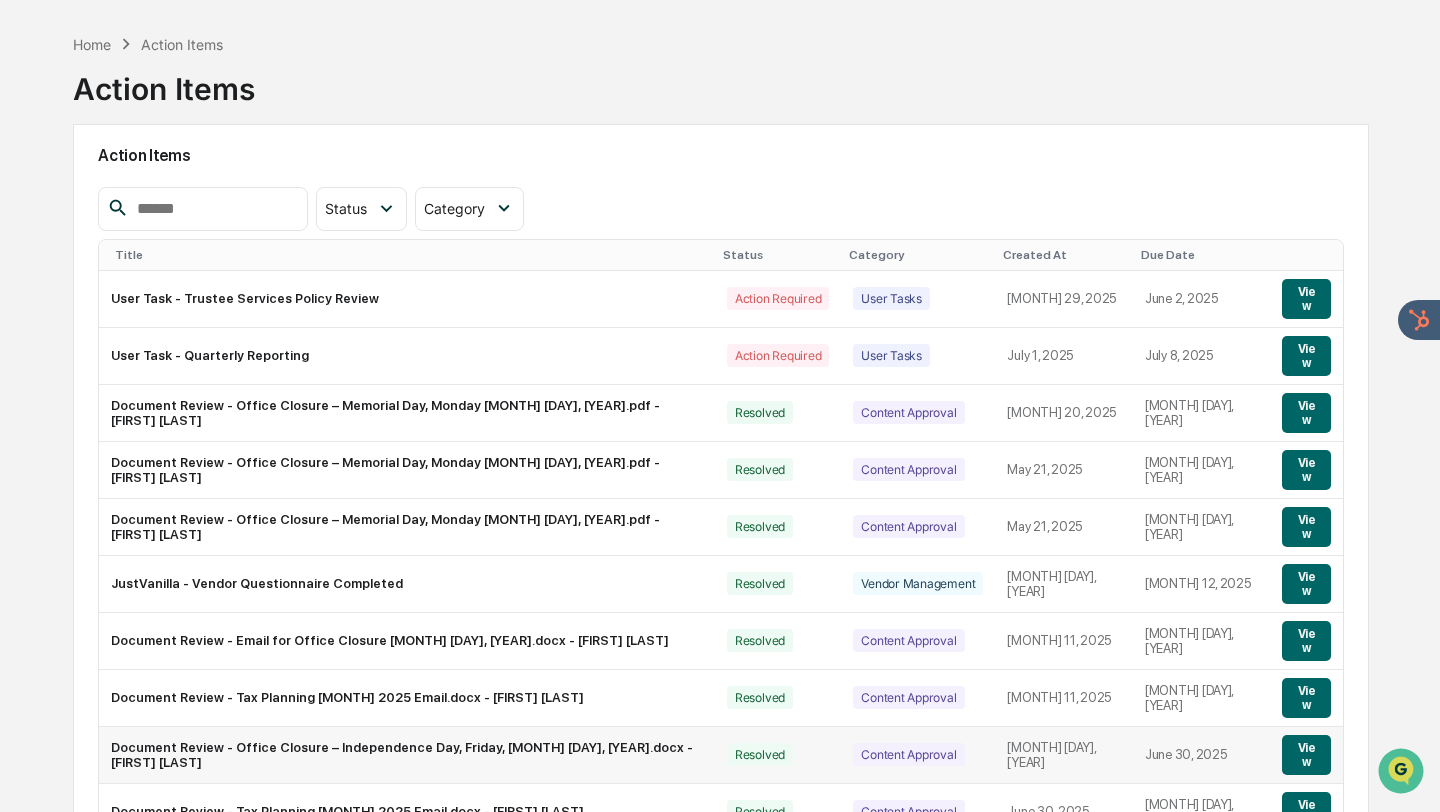 scroll, scrollTop: 95, scrollLeft: 0, axis: vertical 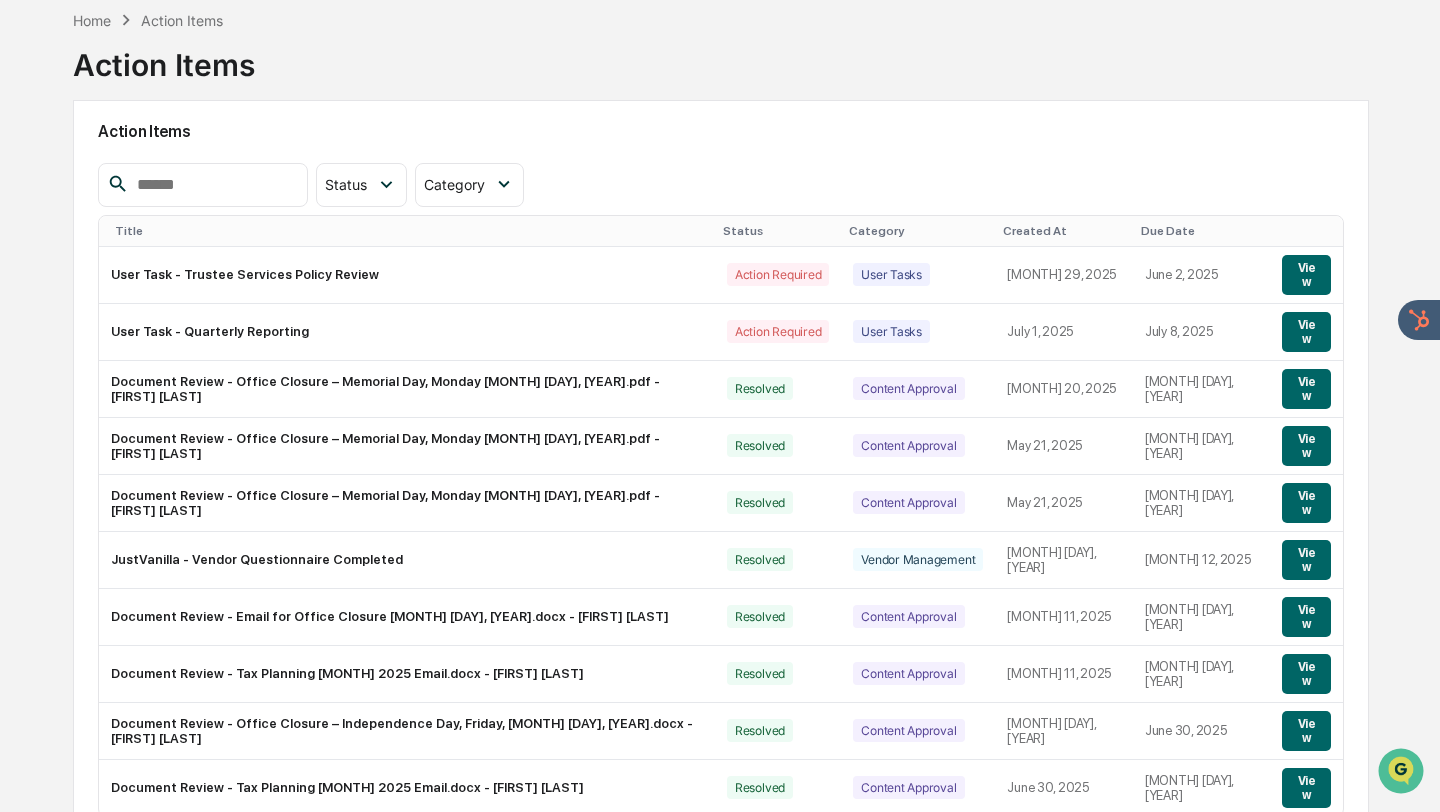 click on ">|" at bounding box center [372, 865] 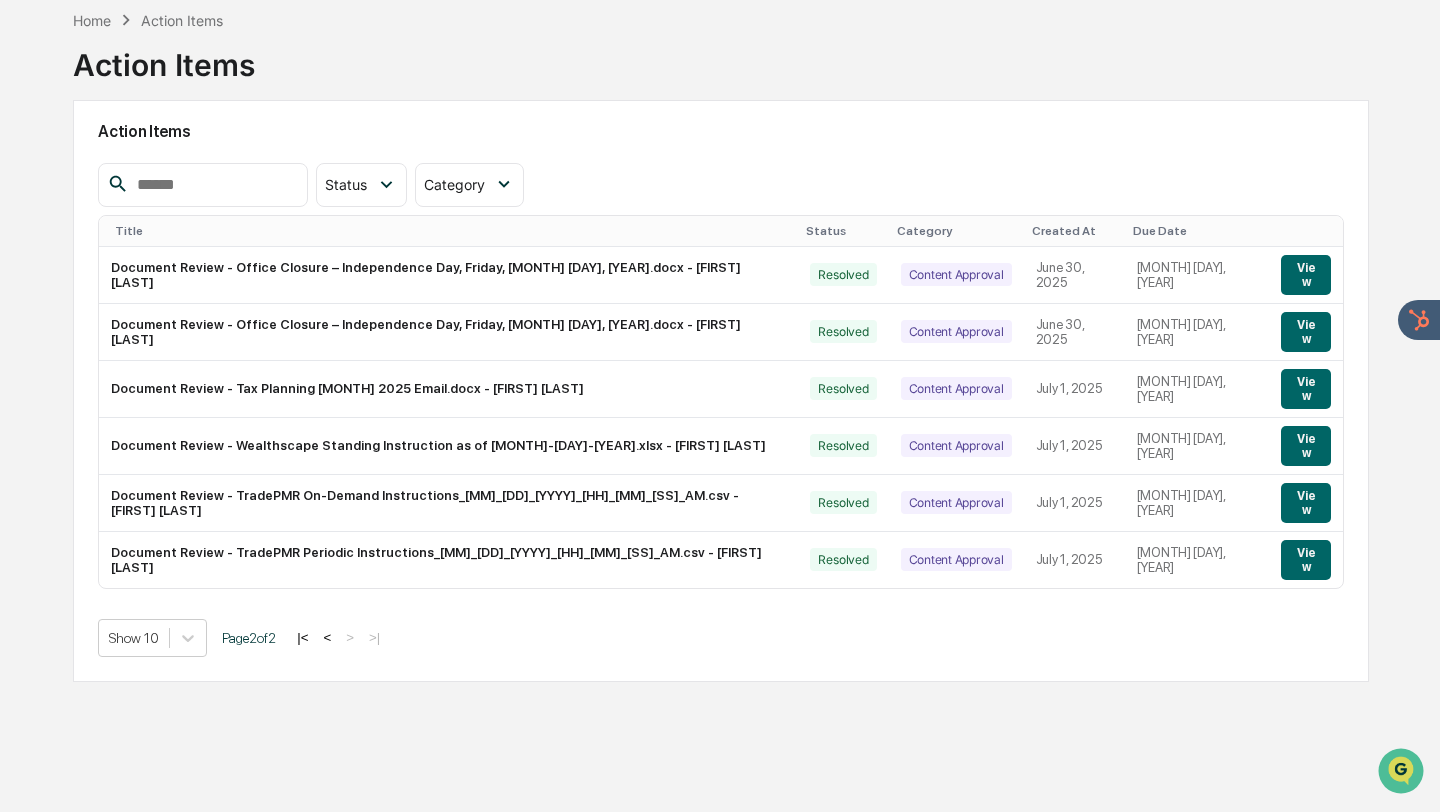 click on "<" at bounding box center [327, 637] 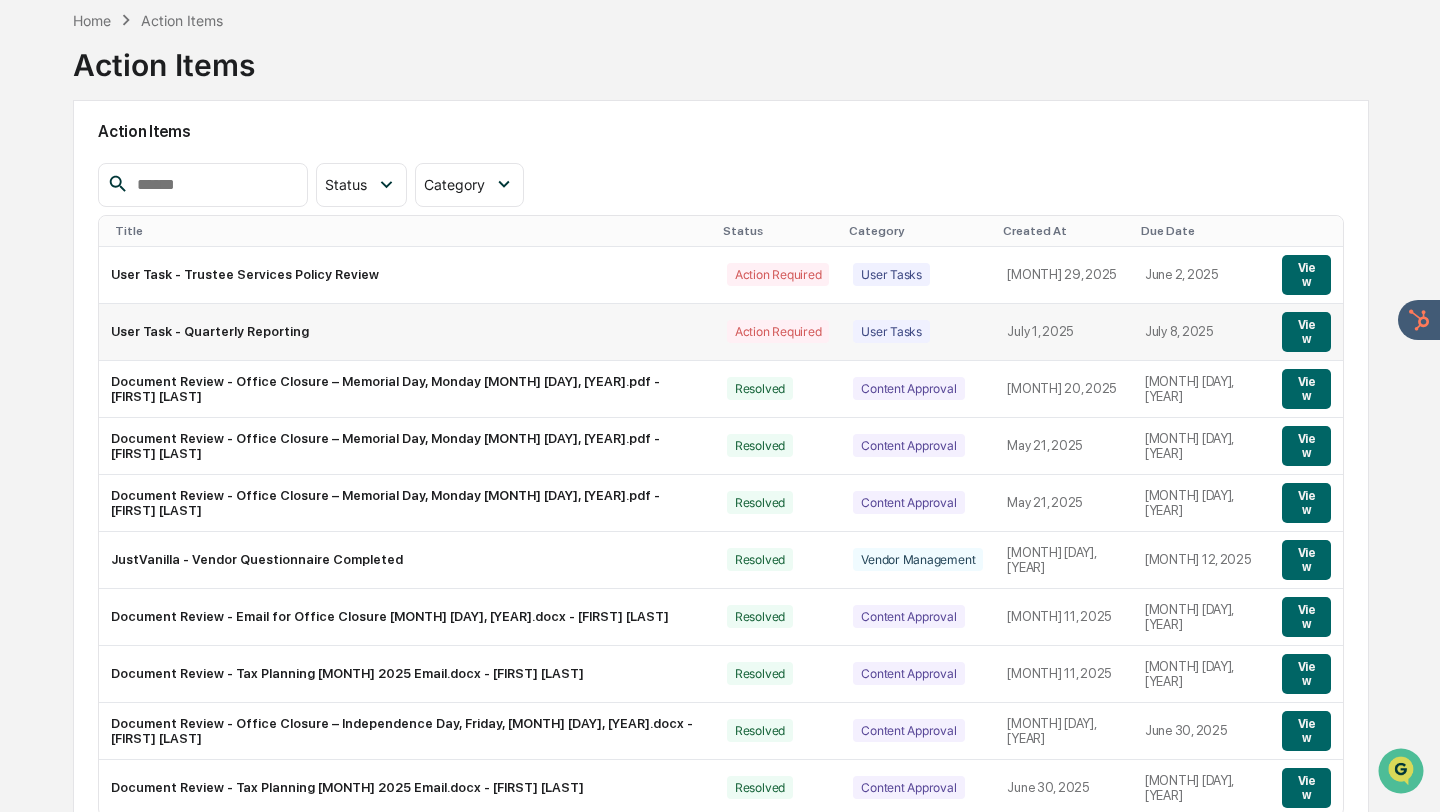click on "View" at bounding box center (1306, 332) 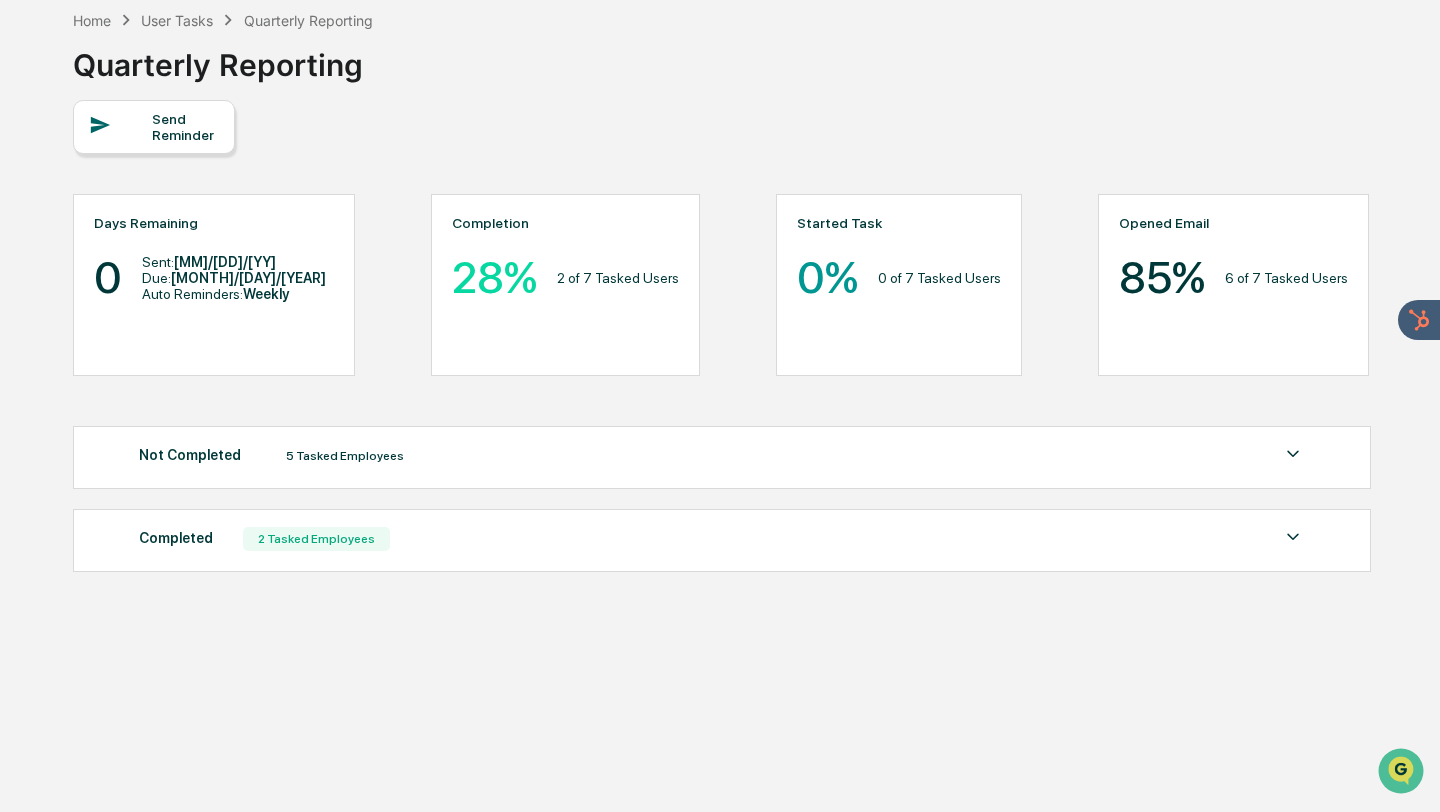 click on "Send Reminder" at bounding box center [185, 127] 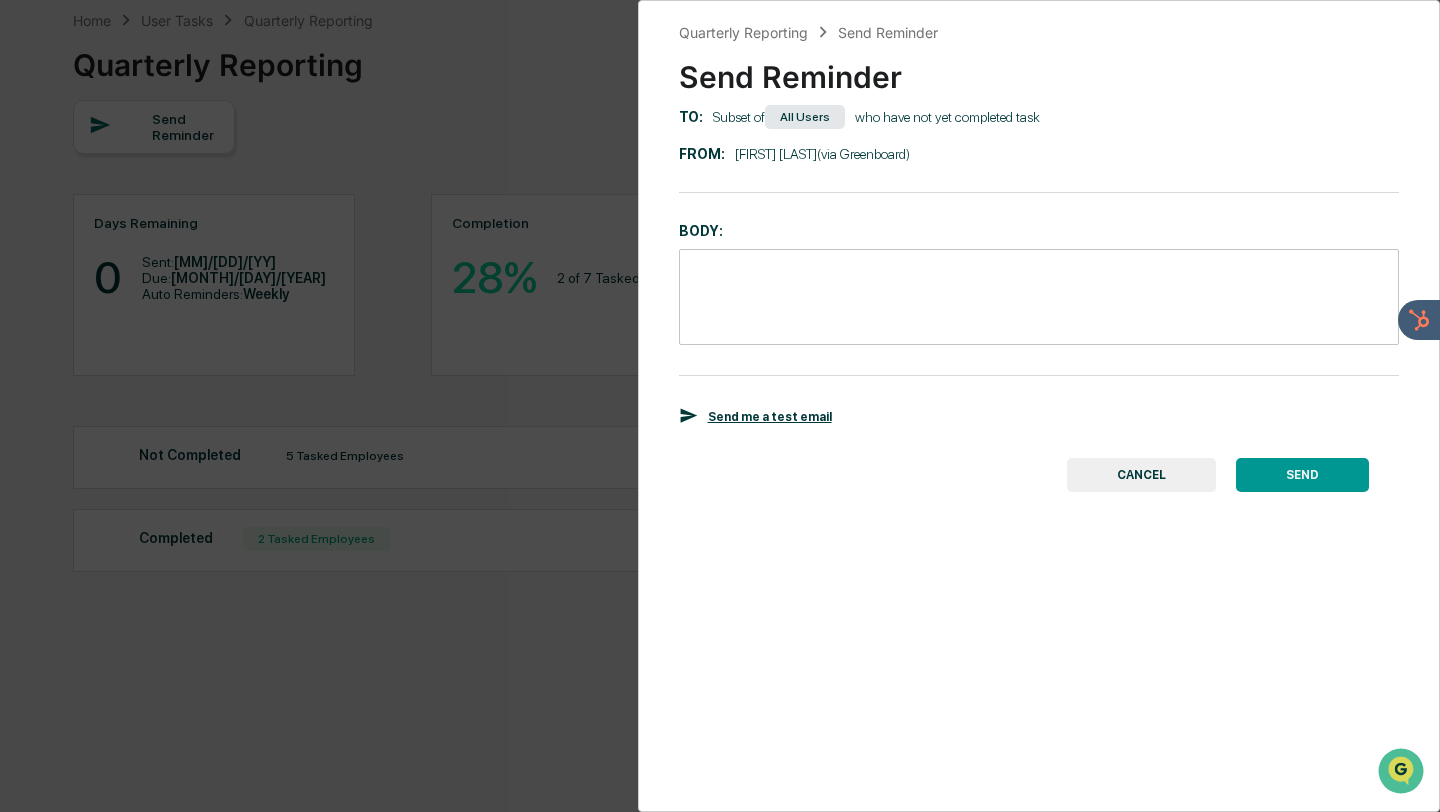 click at bounding box center [1039, 297] 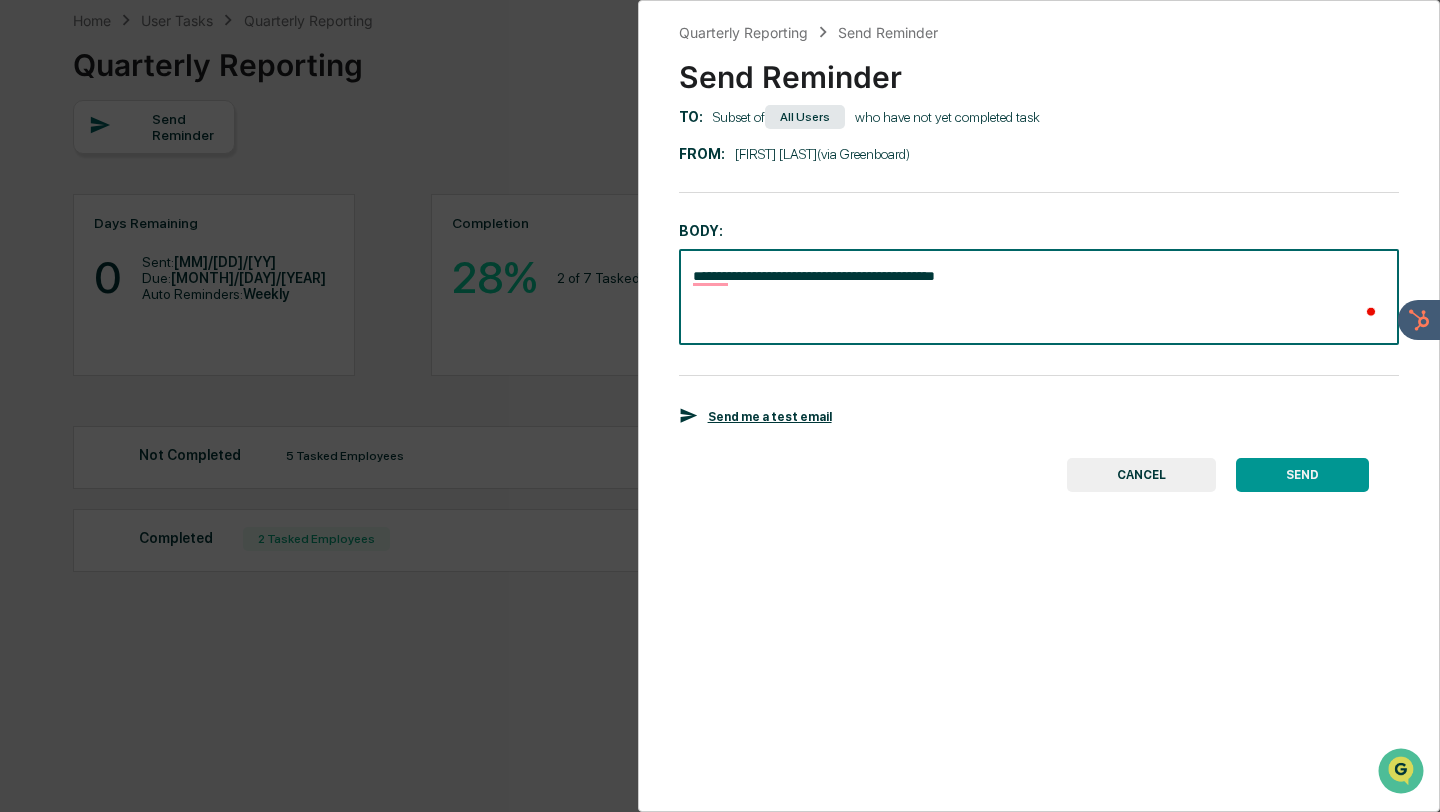 type on "**********" 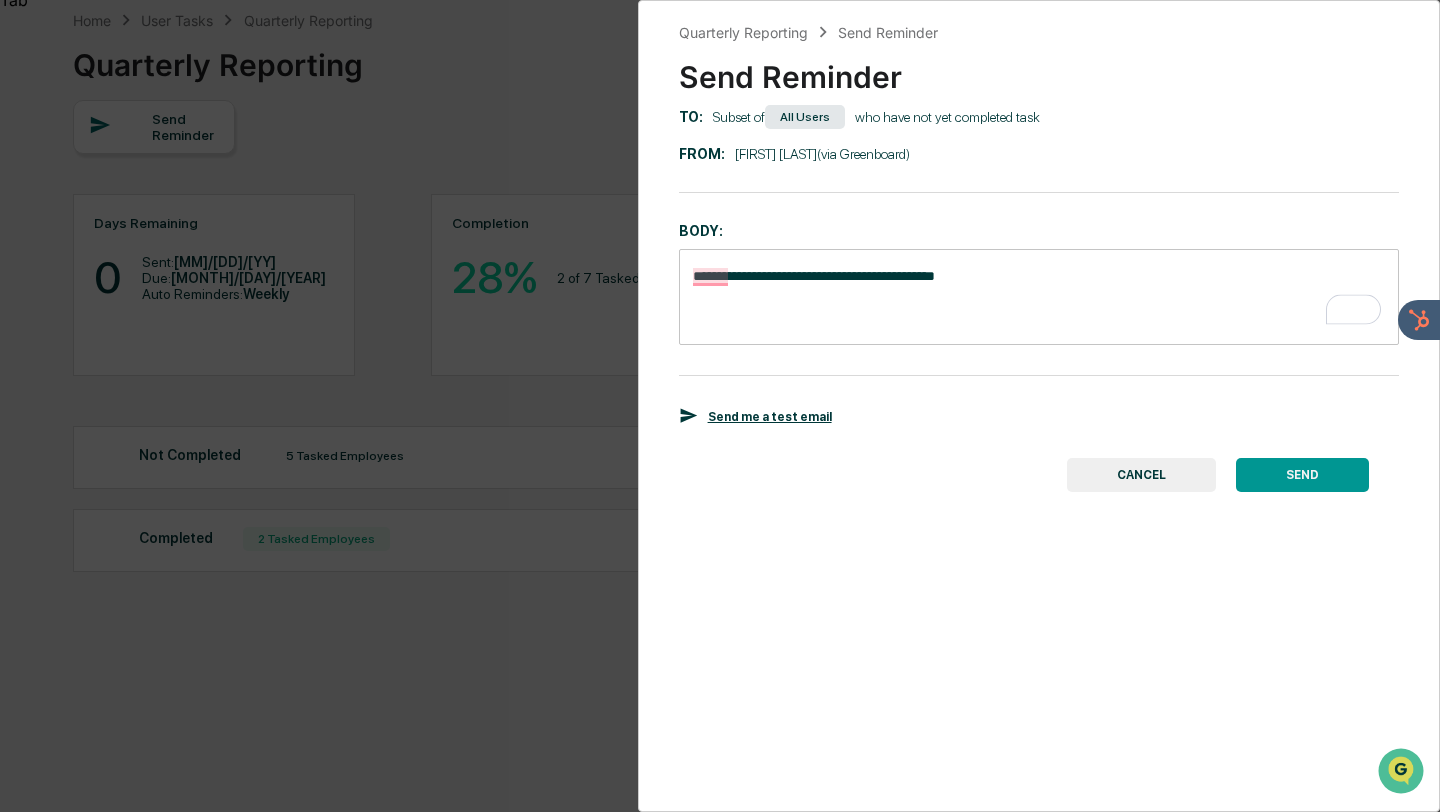 click on "SEND" at bounding box center (1302, 475) 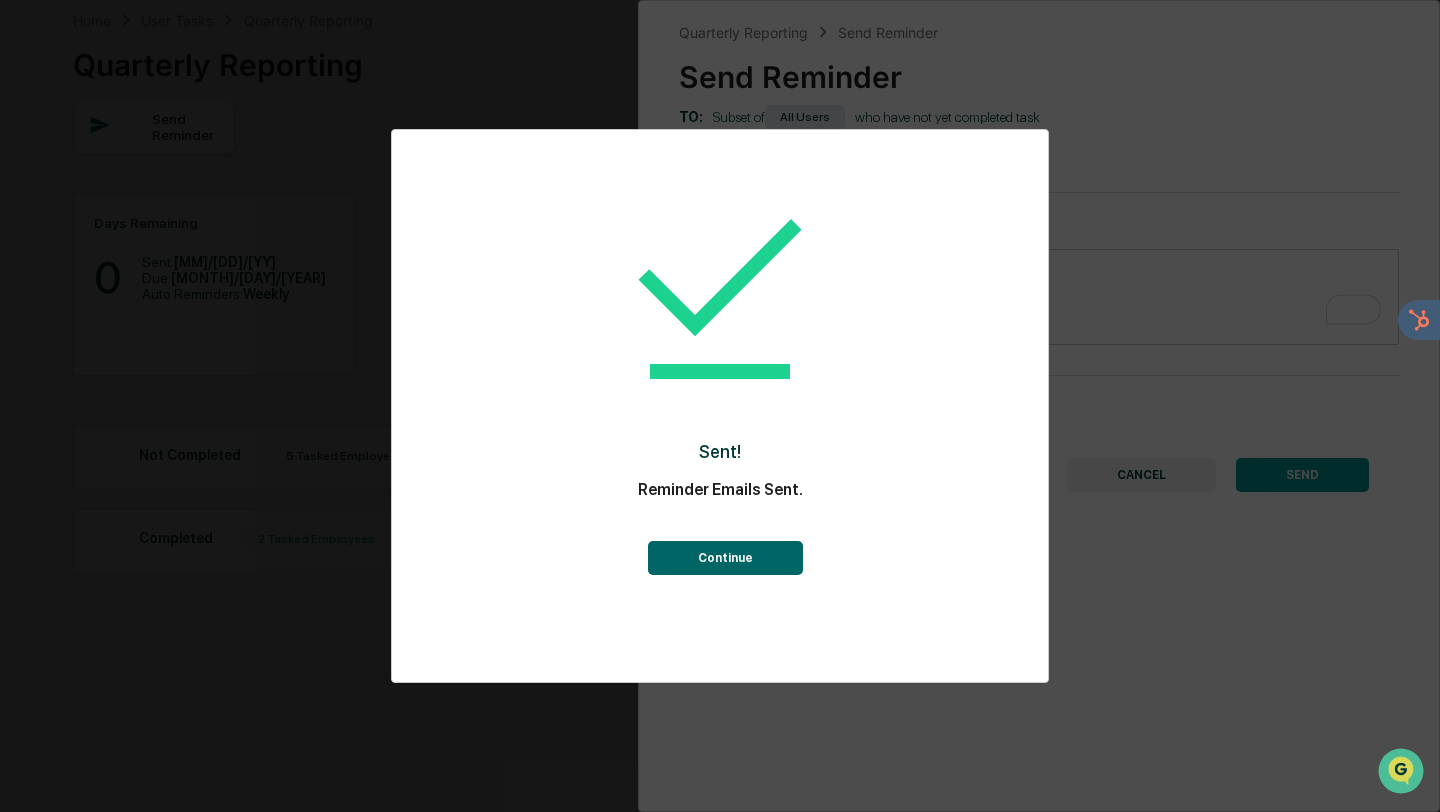 click at bounding box center (720, 299) 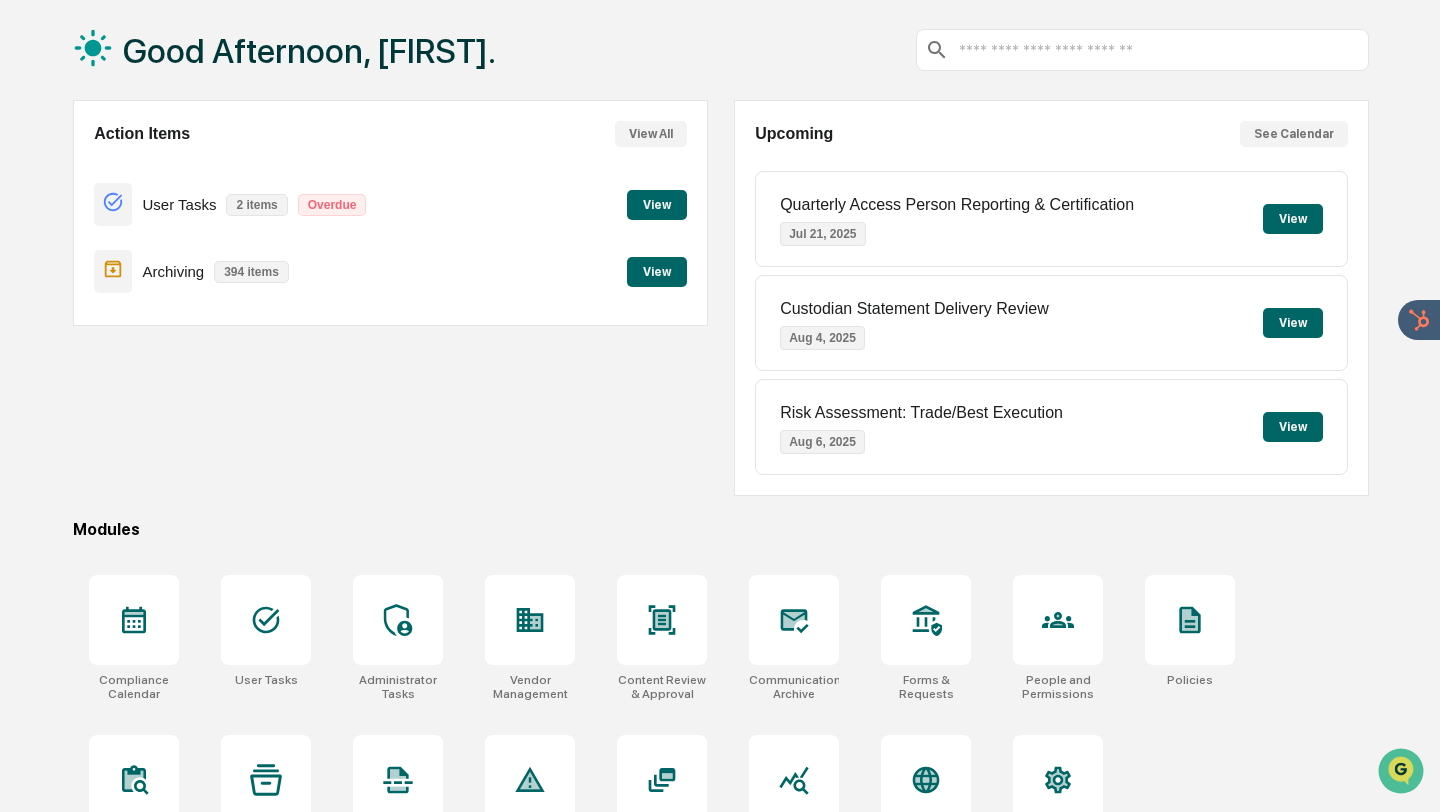 click on "View All" at bounding box center [651, 134] 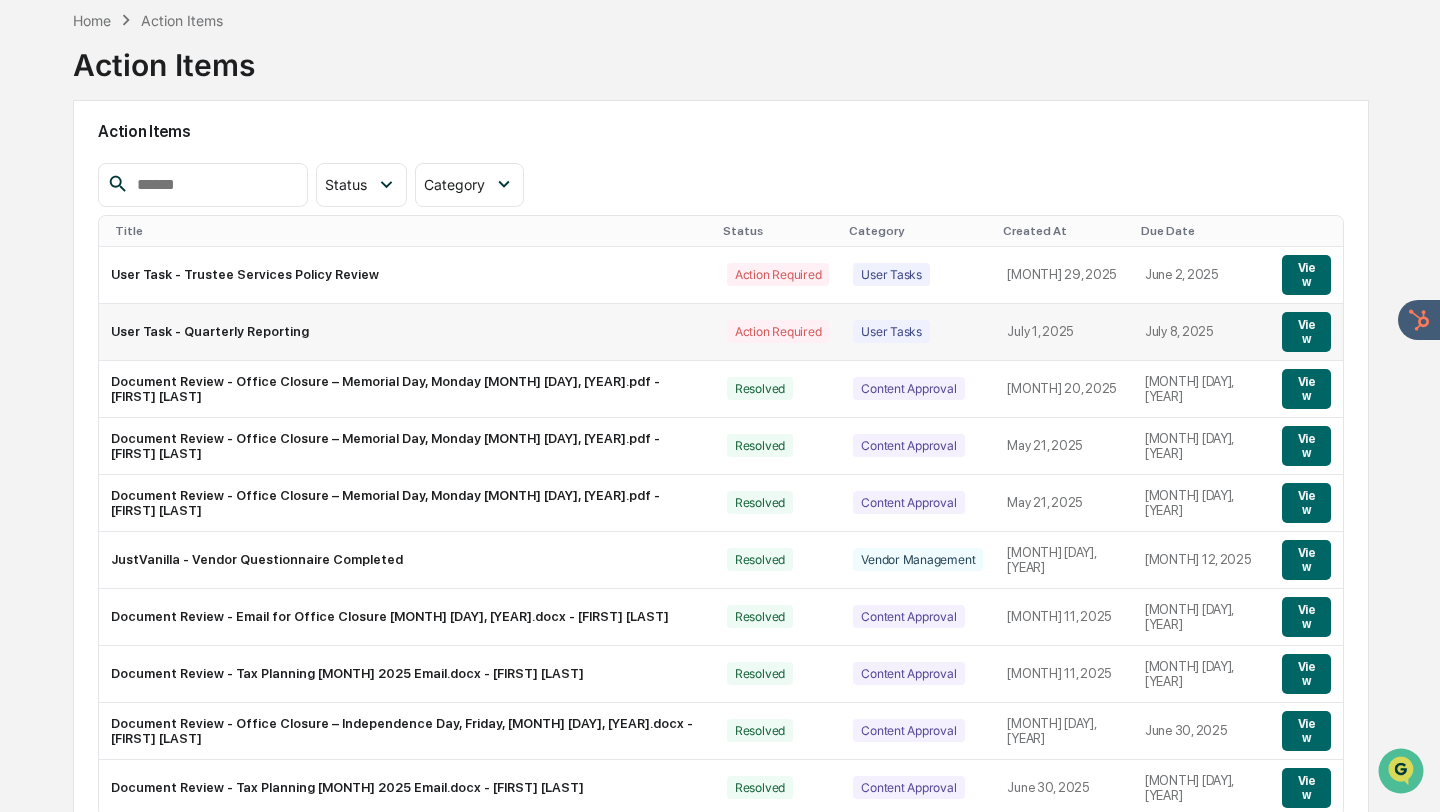 click on "View" at bounding box center [1306, 332] 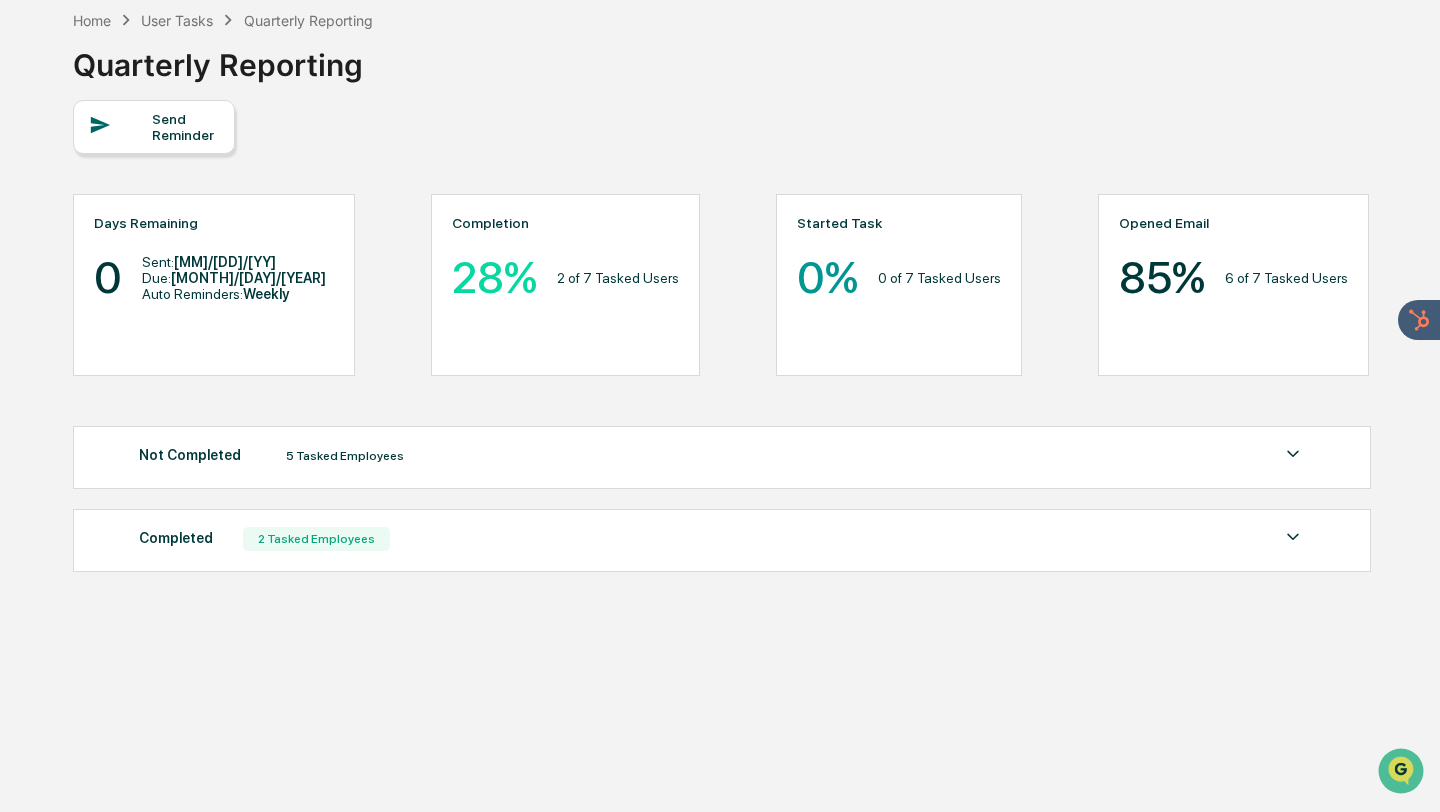 click on "Not  Completed 5 Tasked Employees" at bounding box center (722, 456) 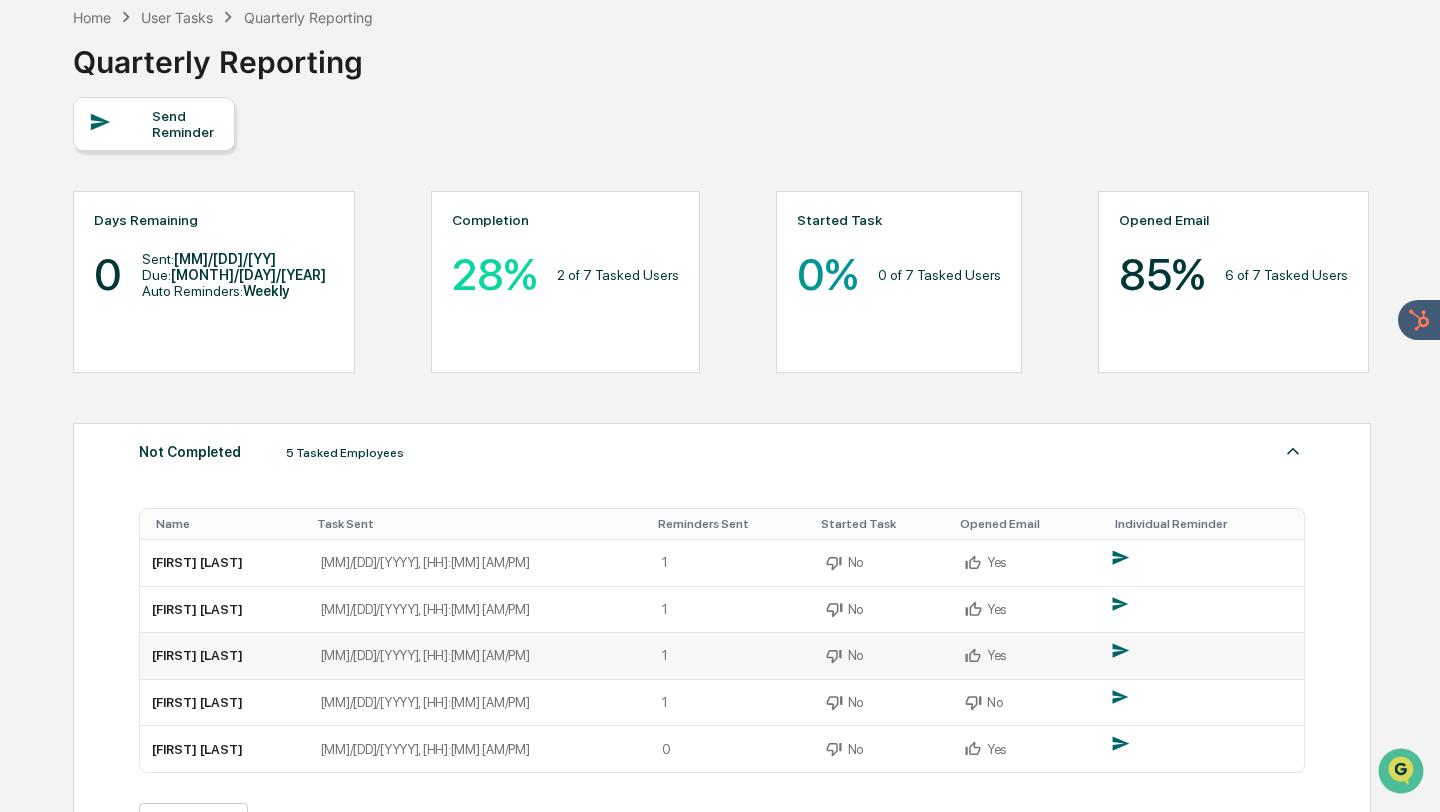 scroll, scrollTop: 0, scrollLeft: 0, axis: both 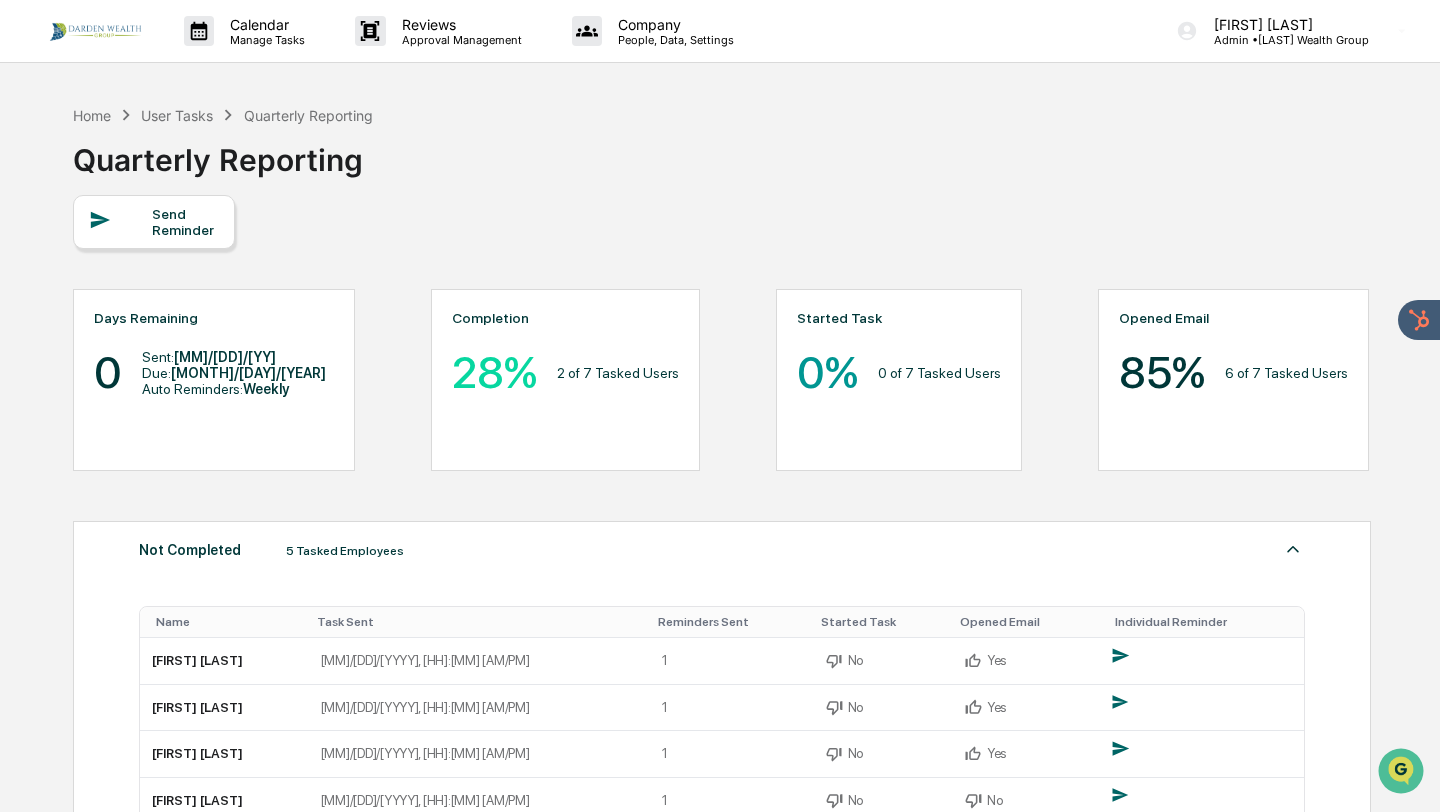 click on "Send Reminder" at bounding box center [185, 222] 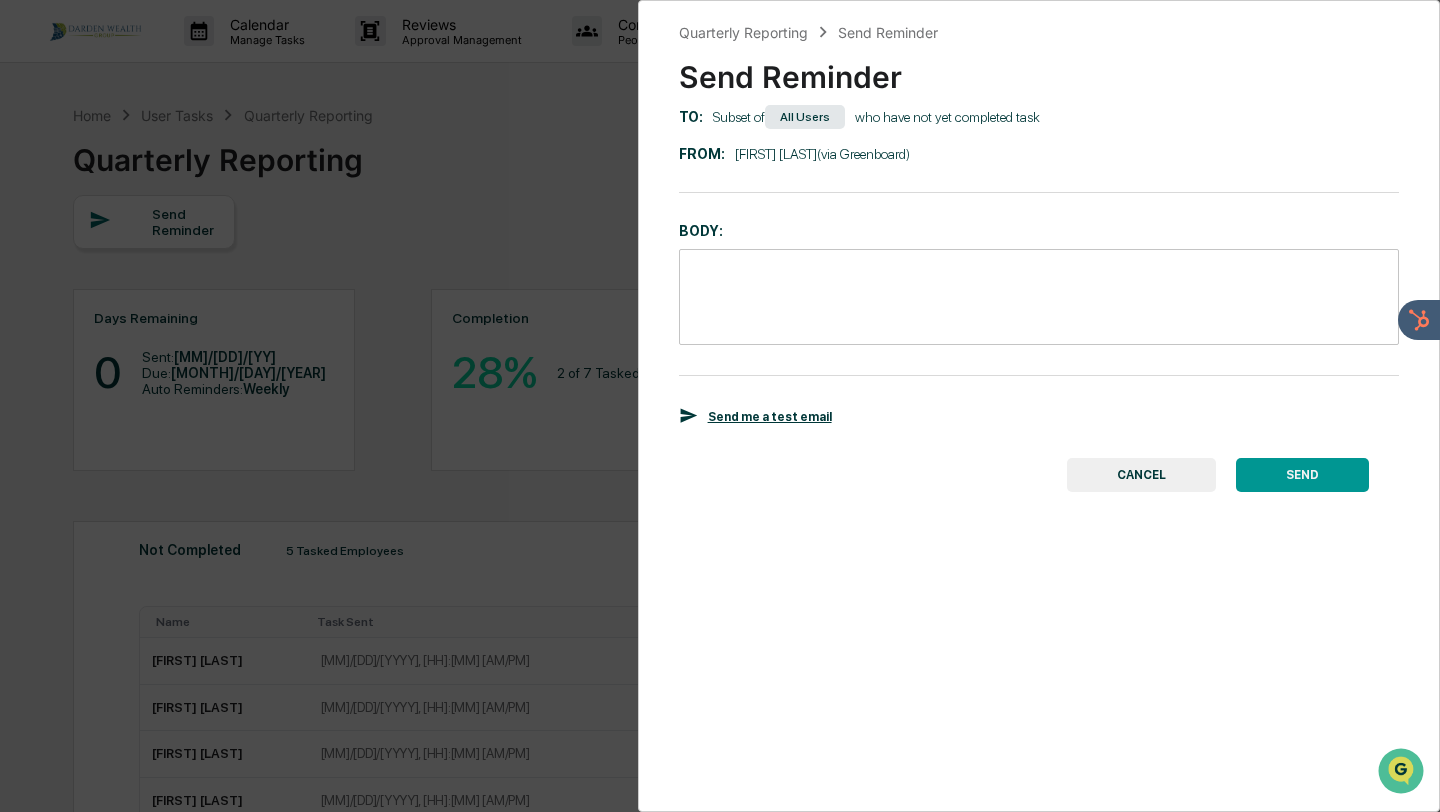 click on "* ​" at bounding box center [1039, 297] 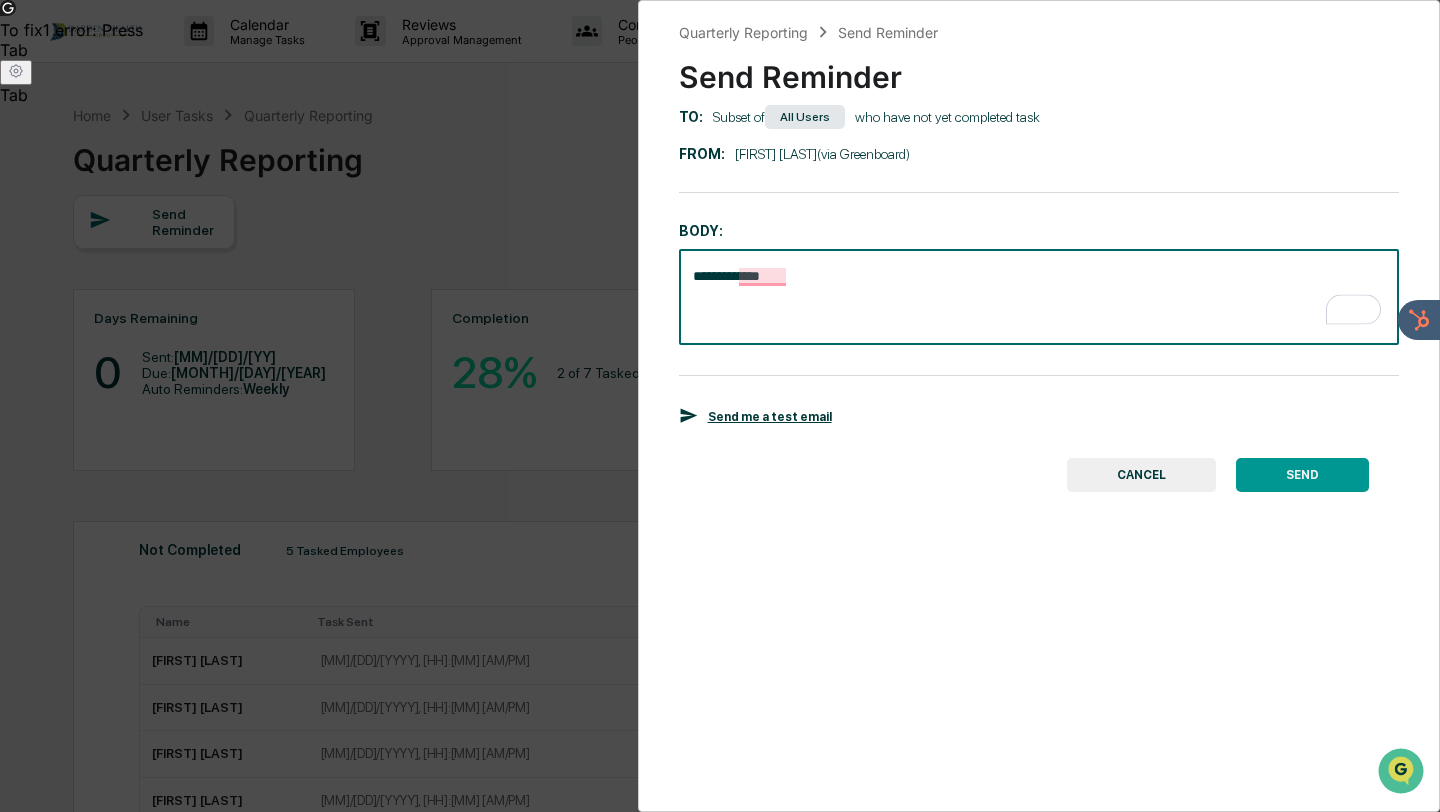 type on "**********" 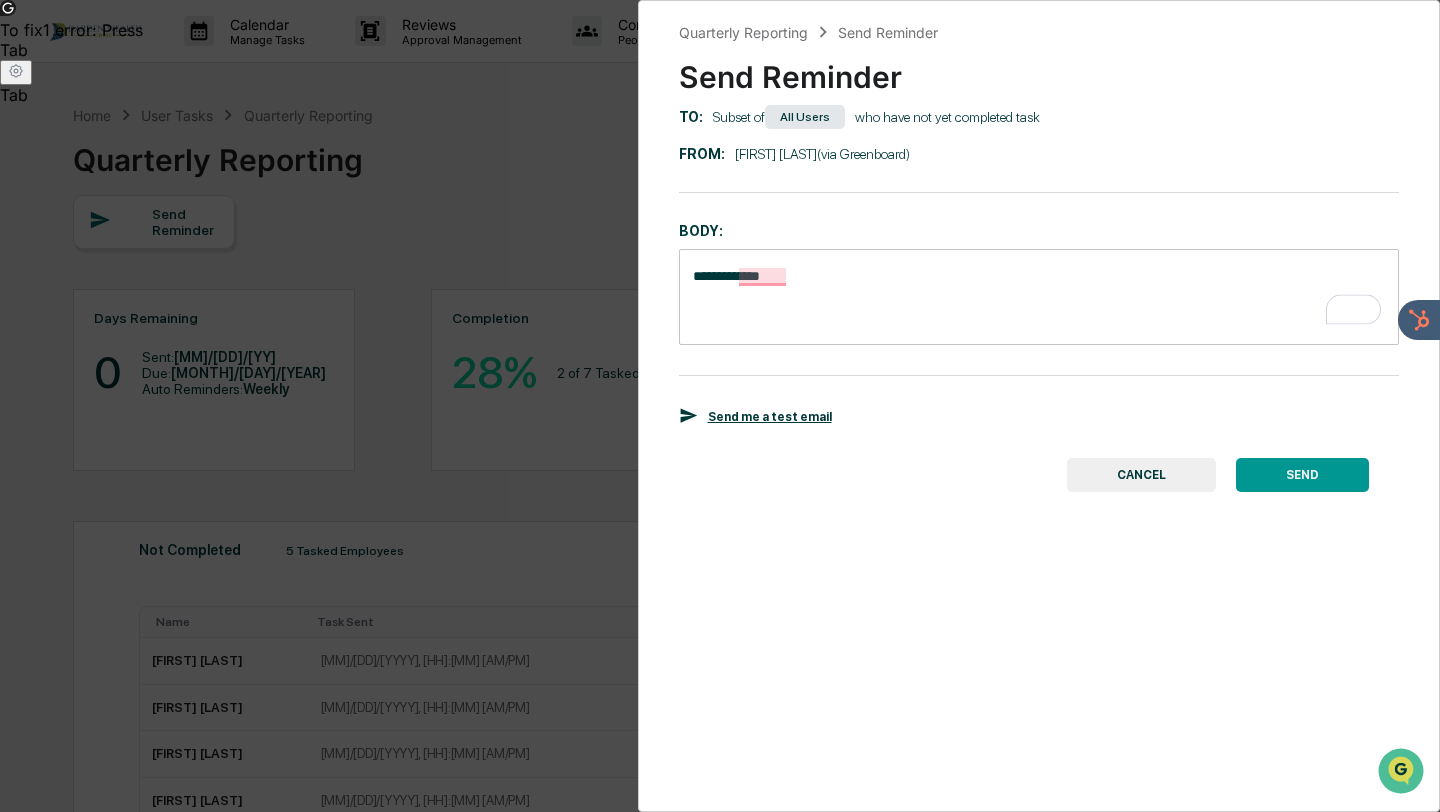 click on "CANCEL" at bounding box center [1141, 475] 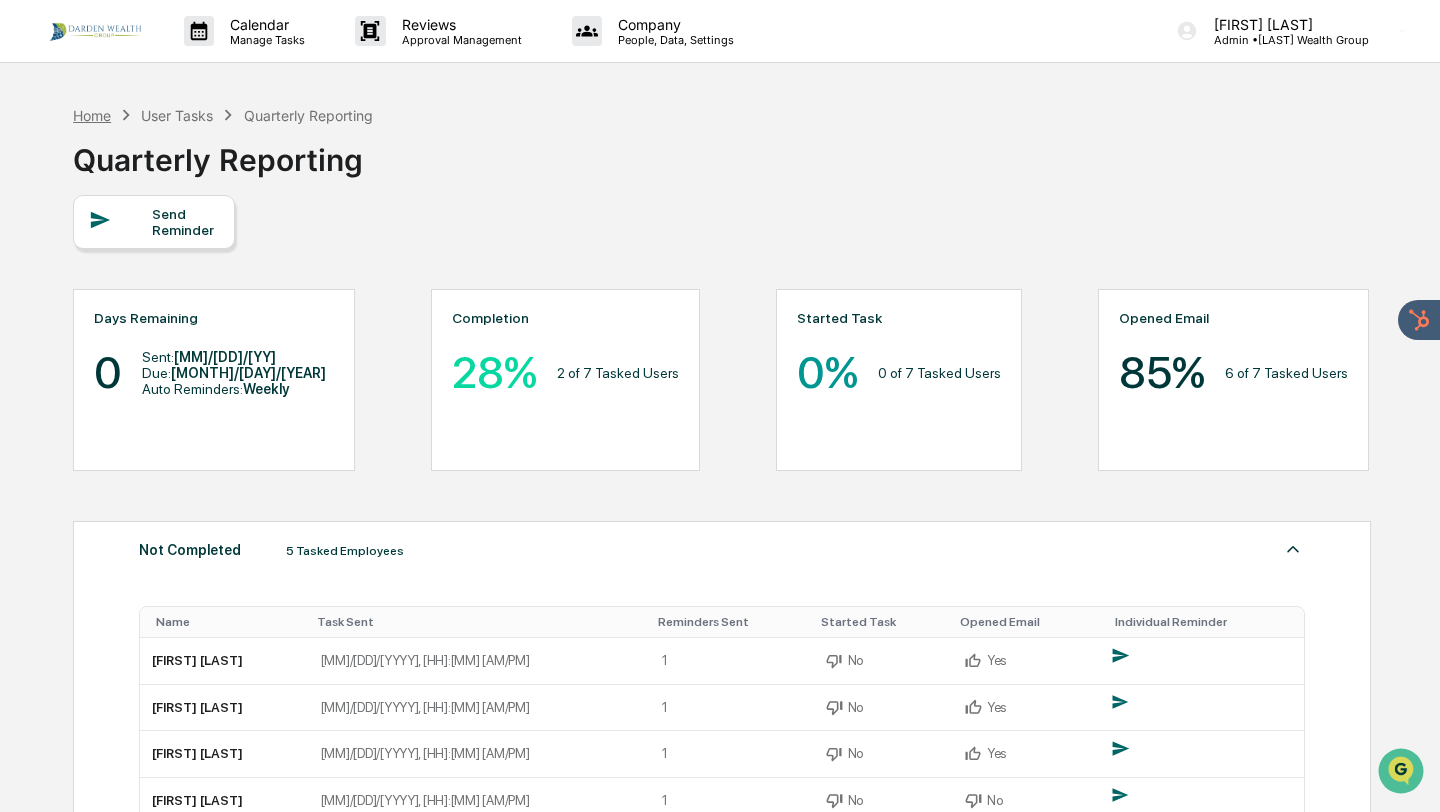 click on "Home" at bounding box center [92, 115] 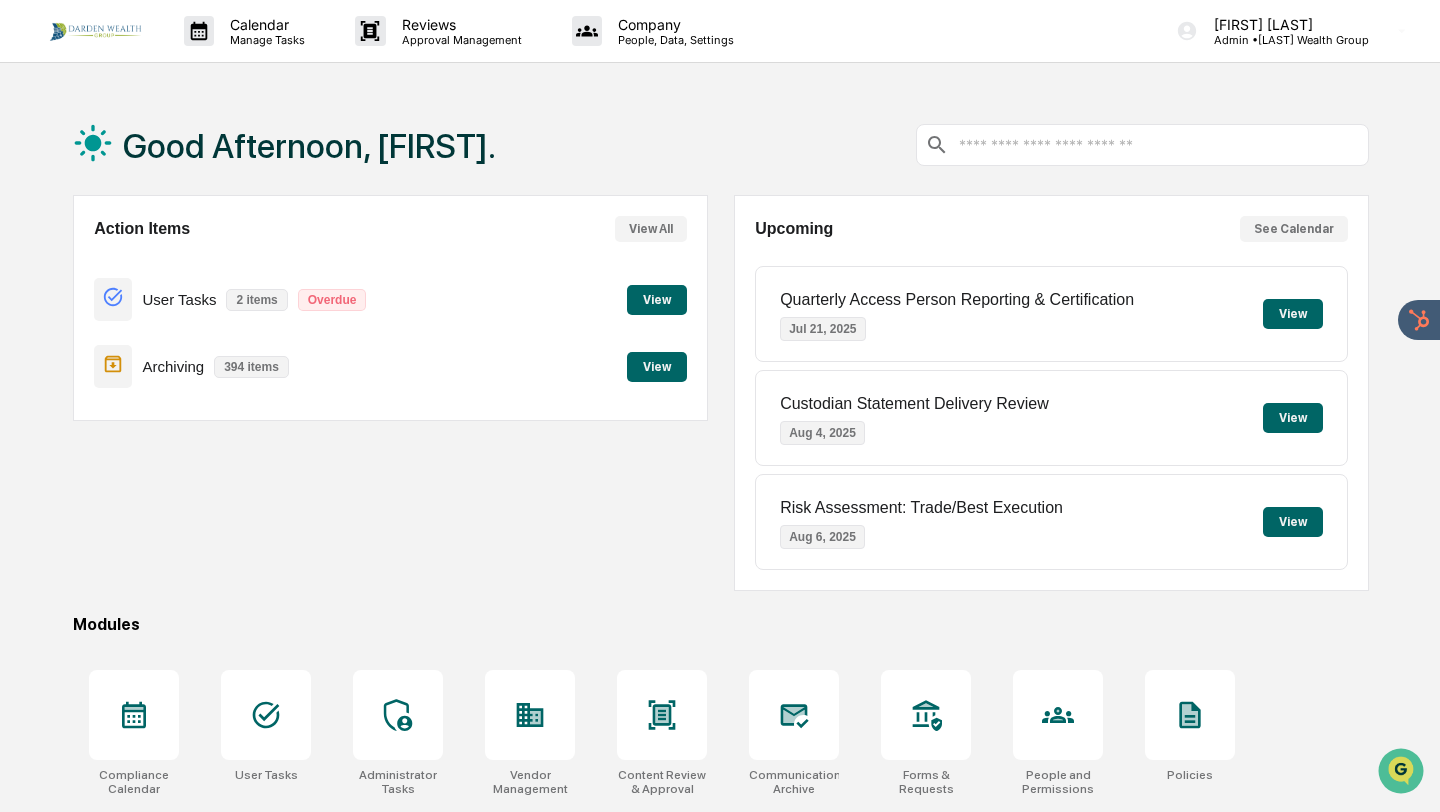 click on "View All" at bounding box center [651, 229] 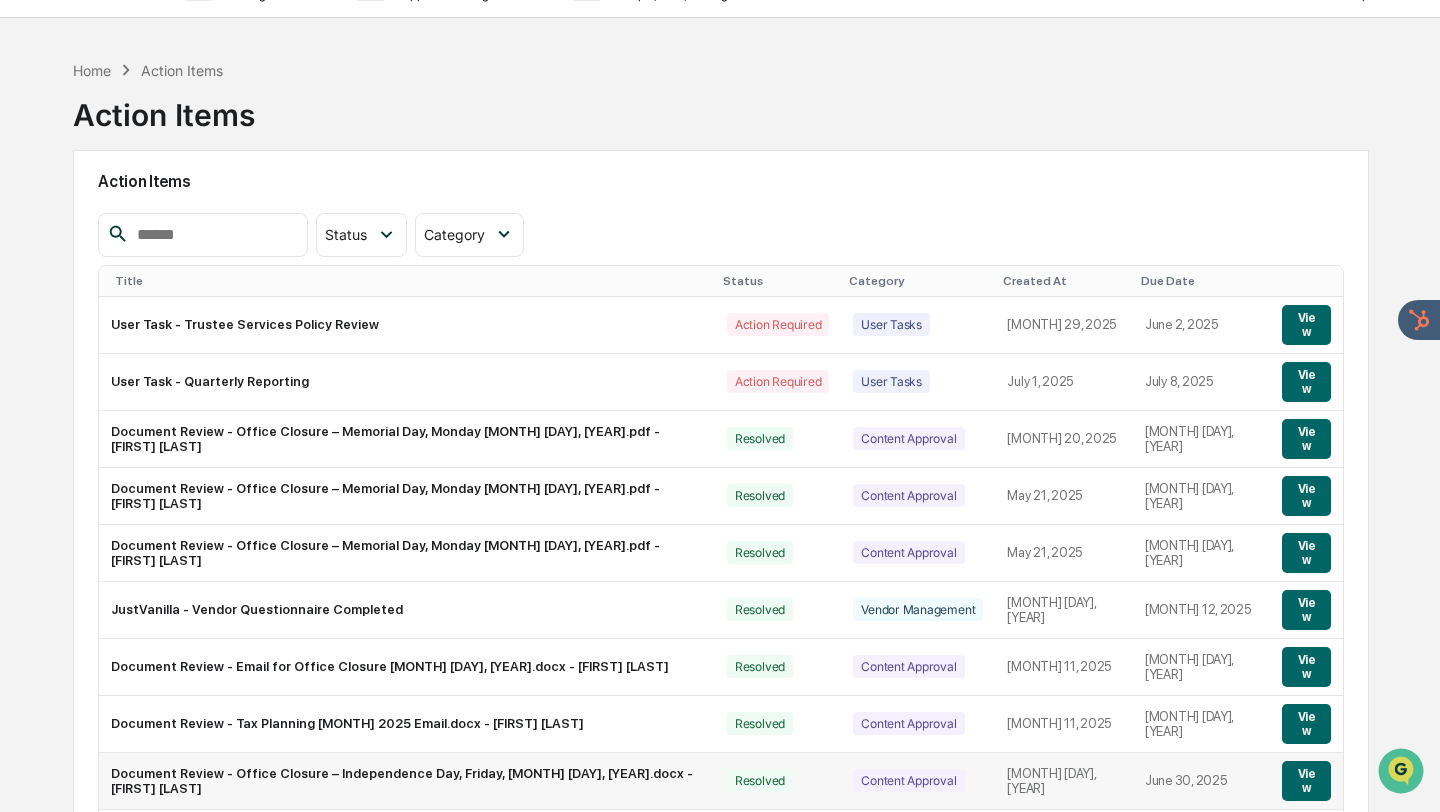 scroll, scrollTop: 95, scrollLeft: 0, axis: vertical 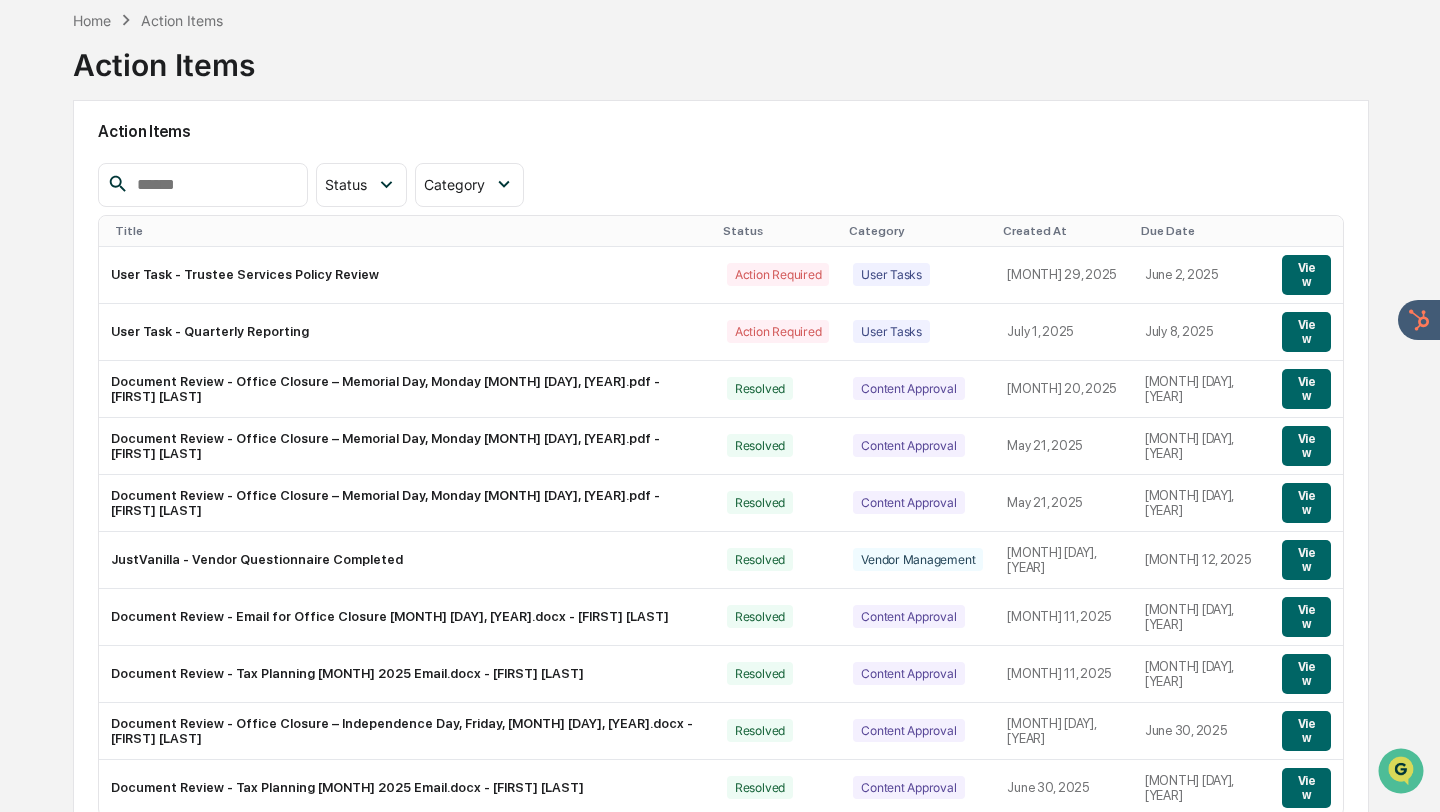 click on ">" at bounding box center [348, 865] 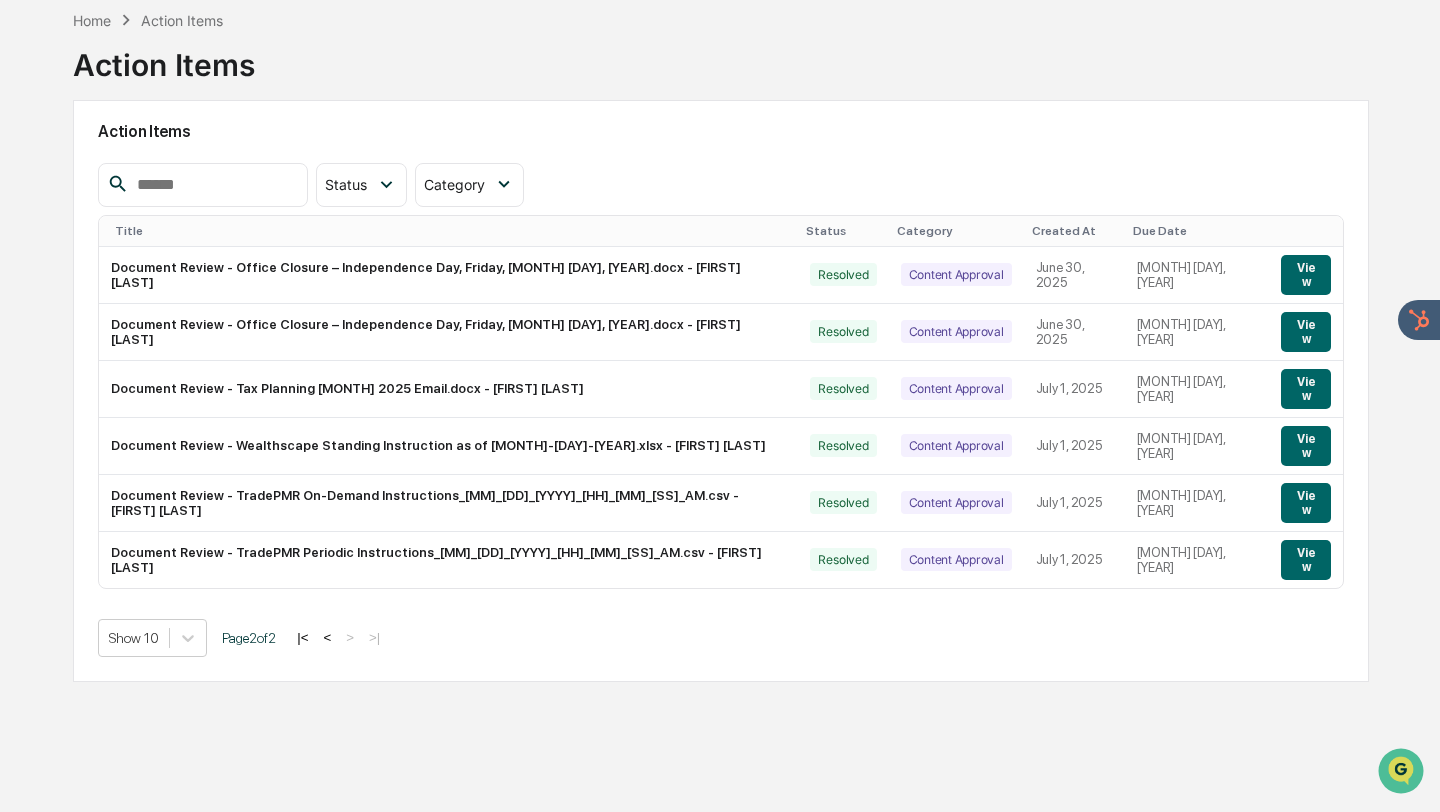 click on "<" at bounding box center (327, 637) 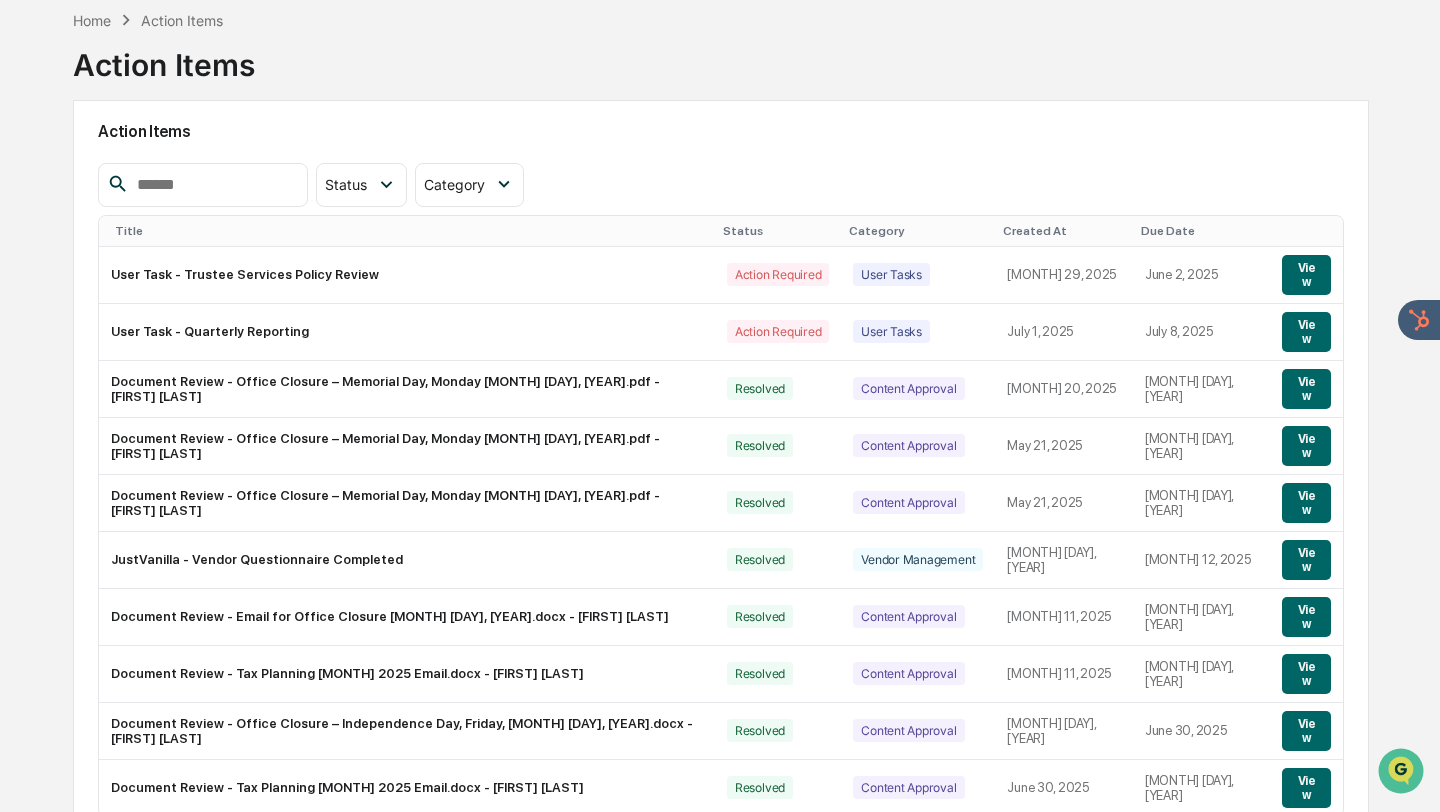 scroll, scrollTop: 0, scrollLeft: 0, axis: both 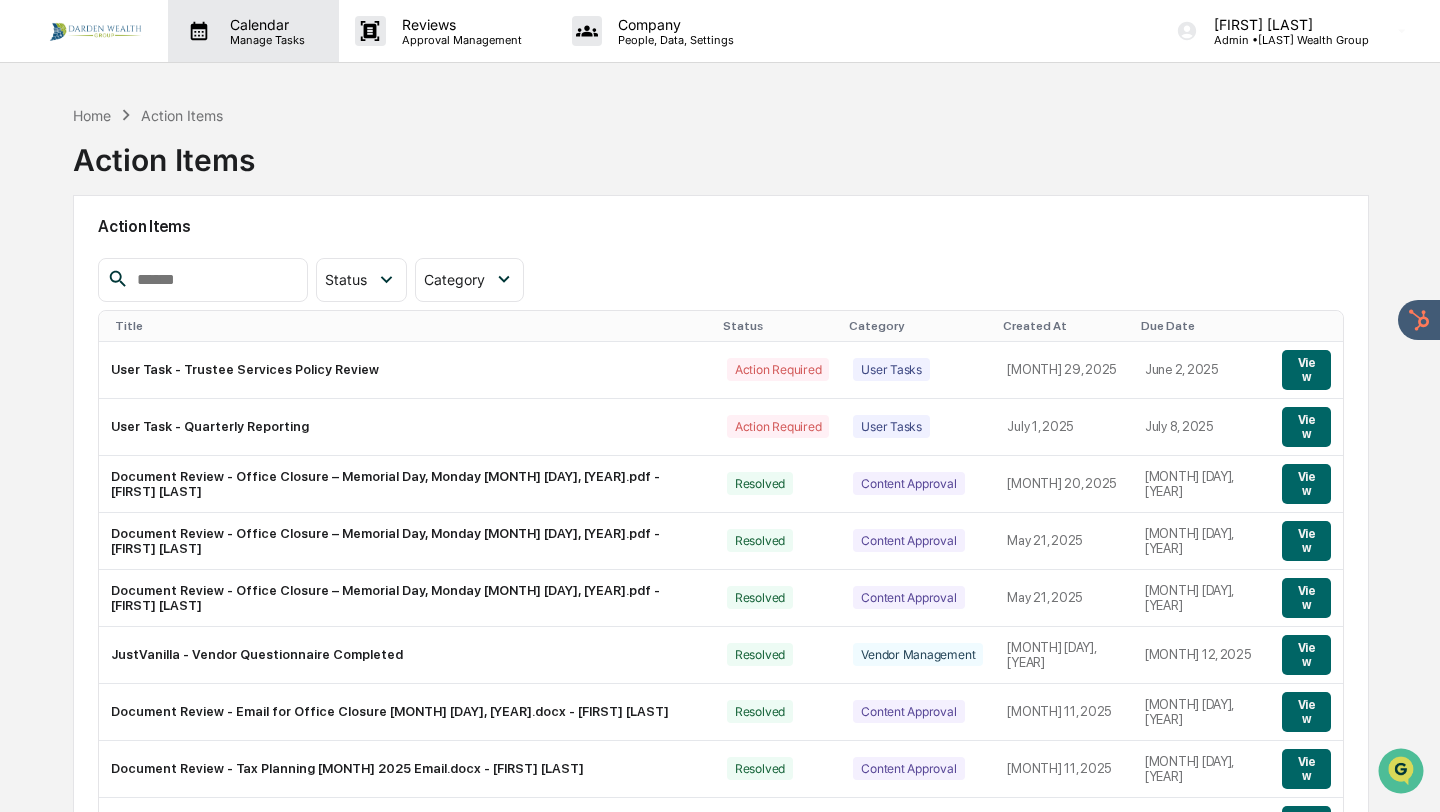 click on "Calendar" at bounding box center (264, 24) 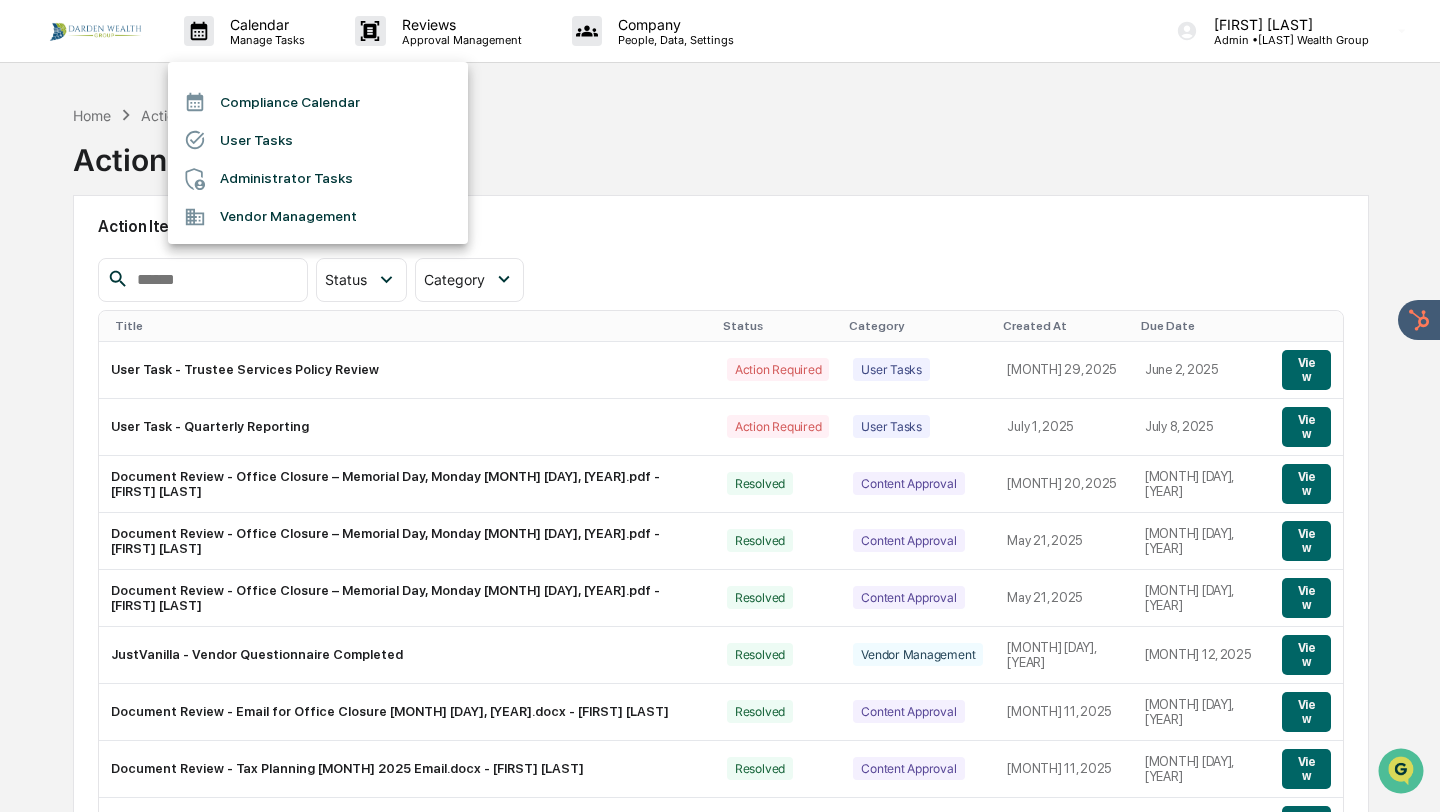 click on "Administrator Tasks" at bounding box center (318, 179) 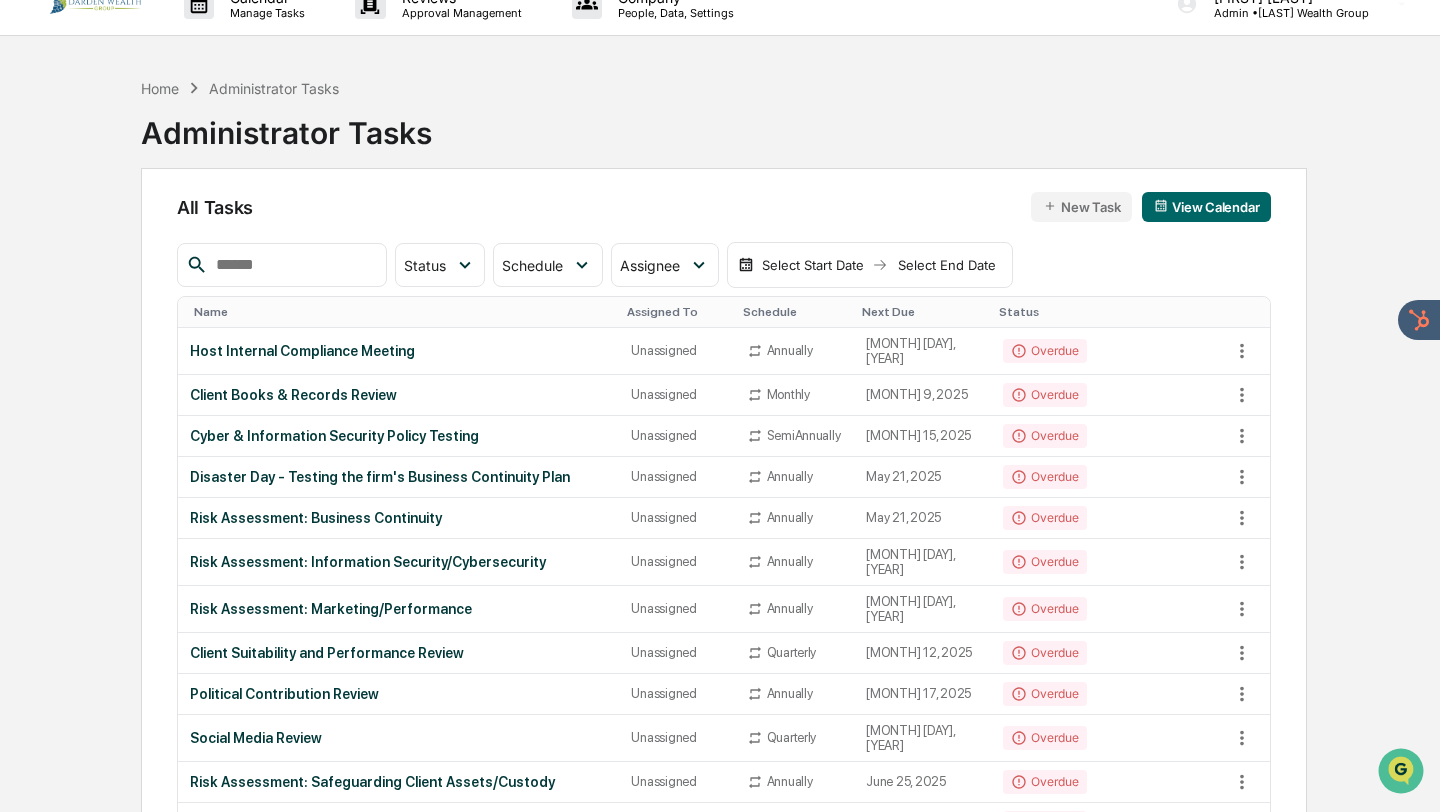 scroll, scrollTop: 0, scrollLeft: 0, axis: both 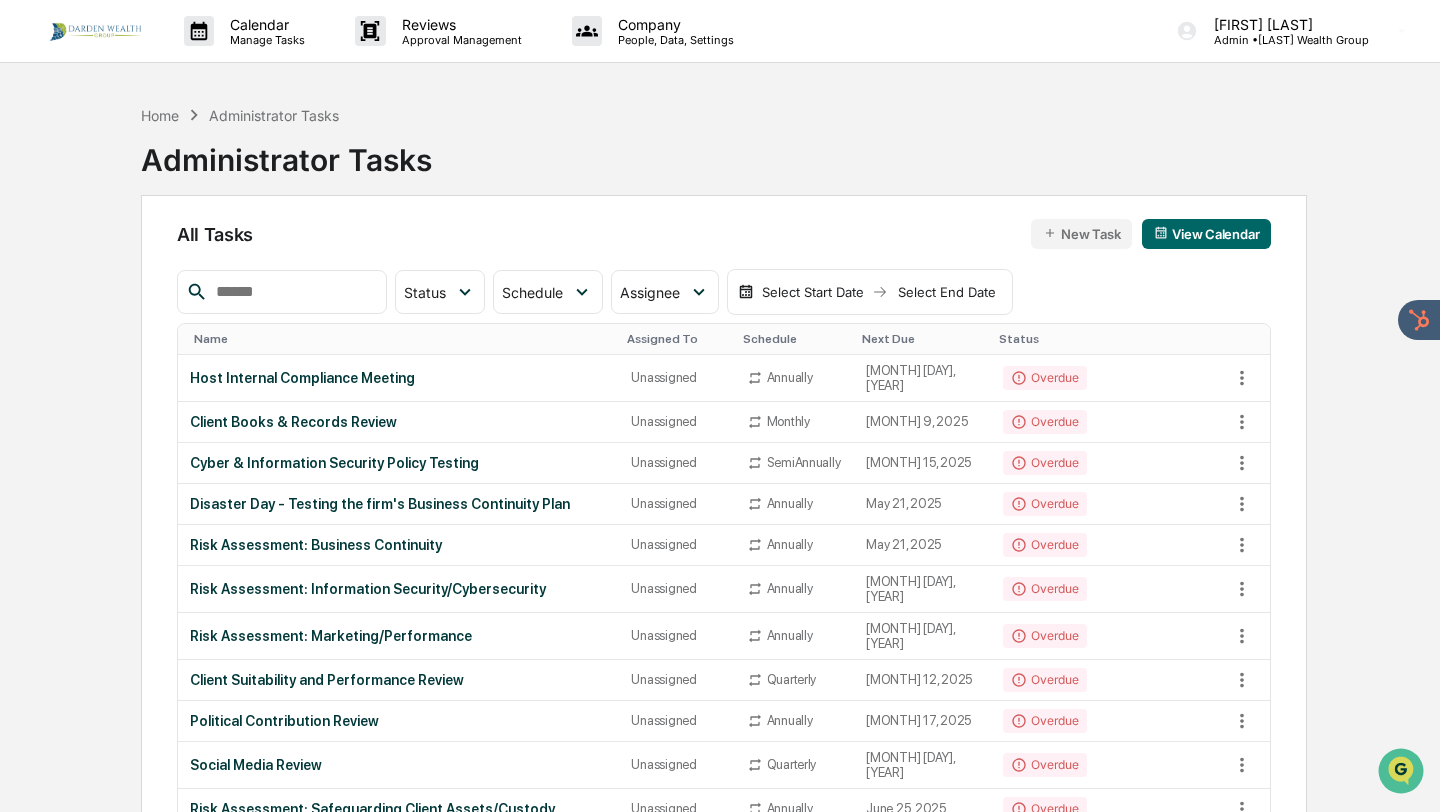 click at bounding box center [293, 292] 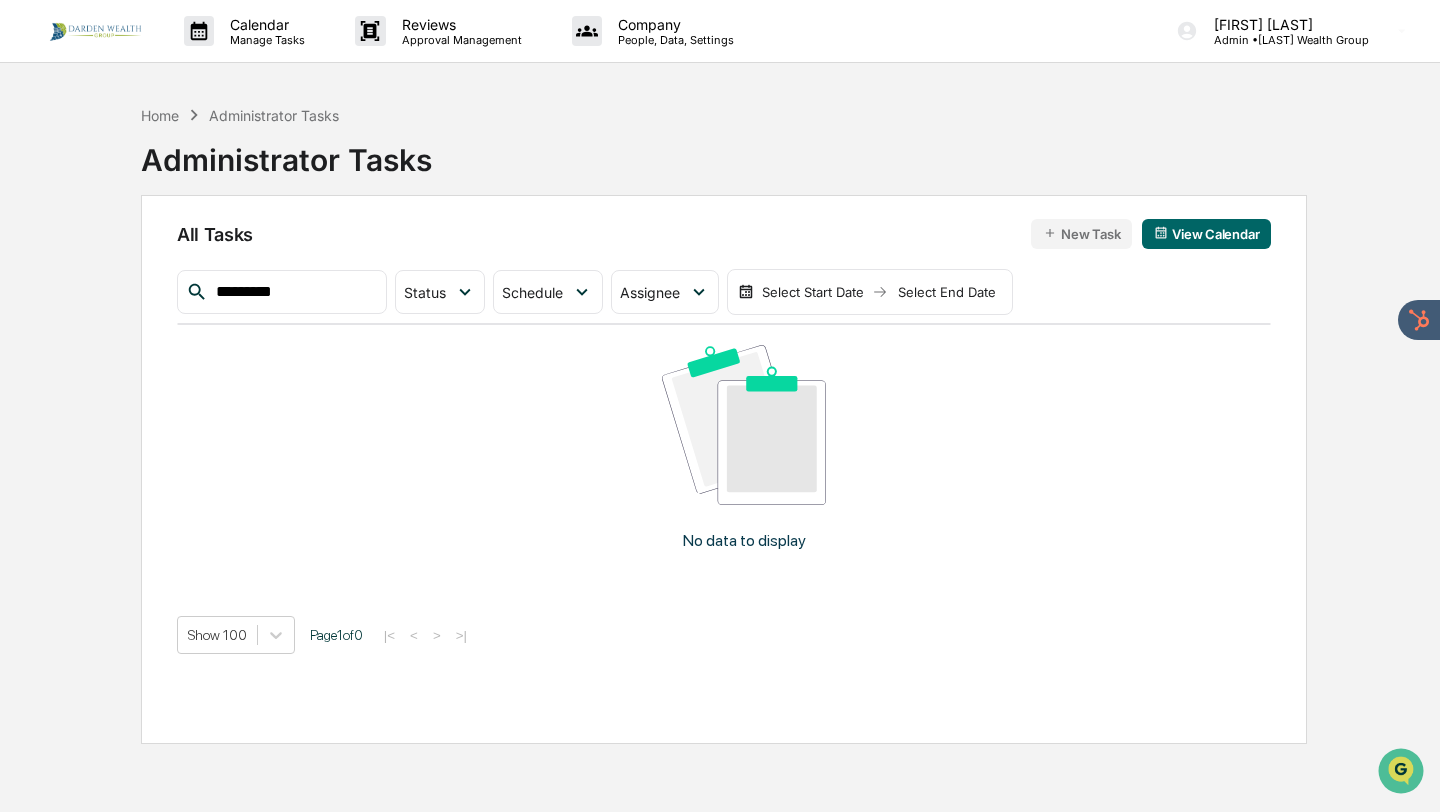 type on "*********" 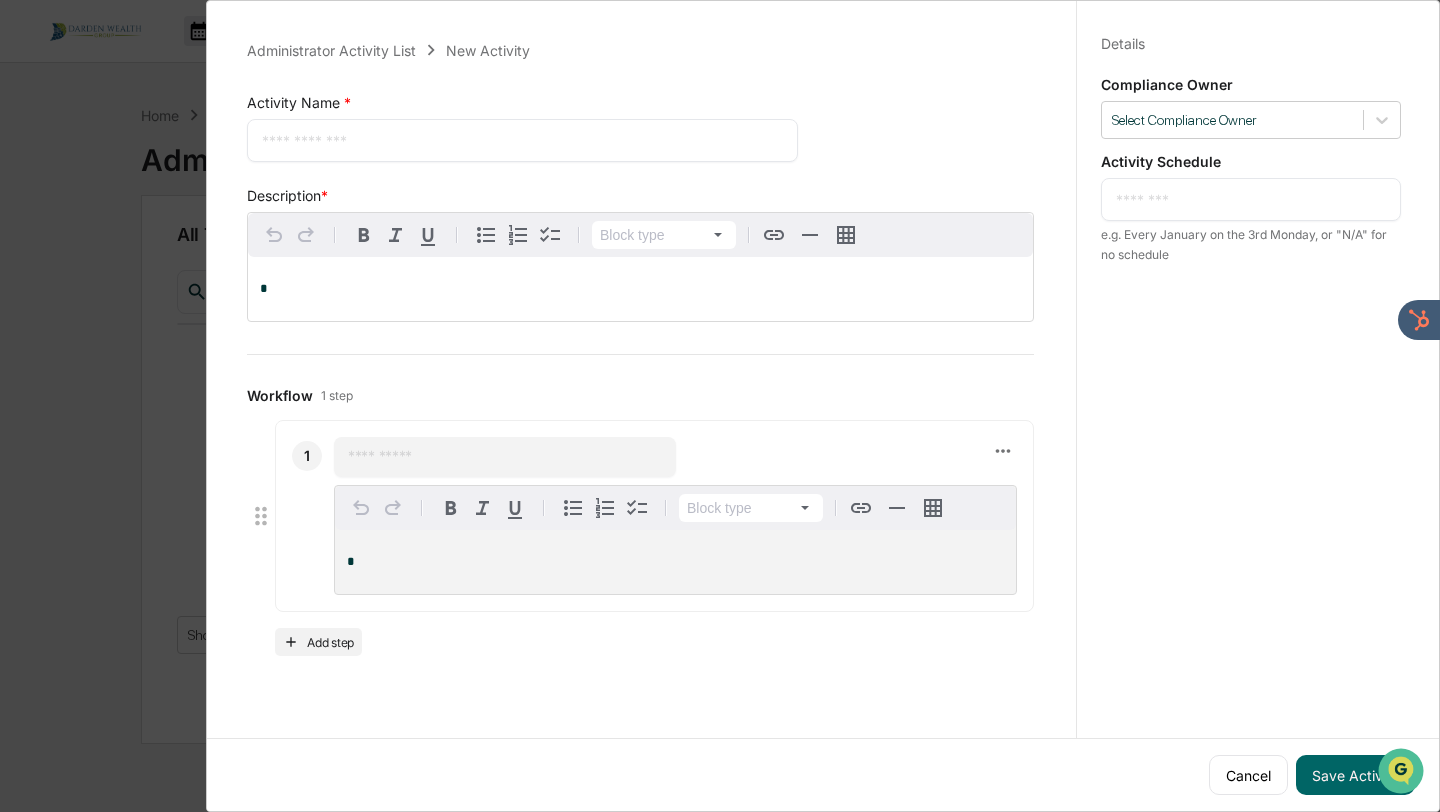 click at bounding box center (522, 140) 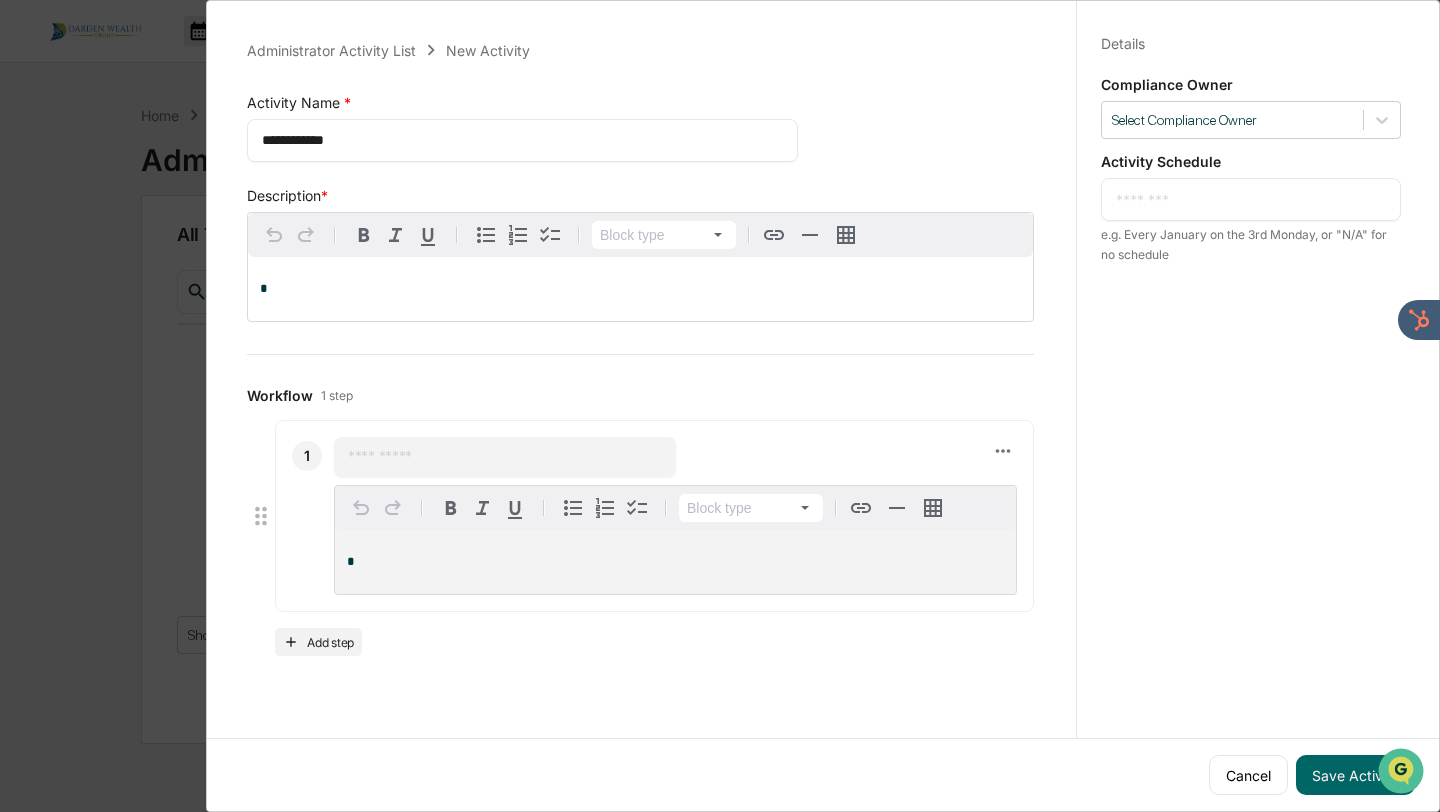 type on "**********" 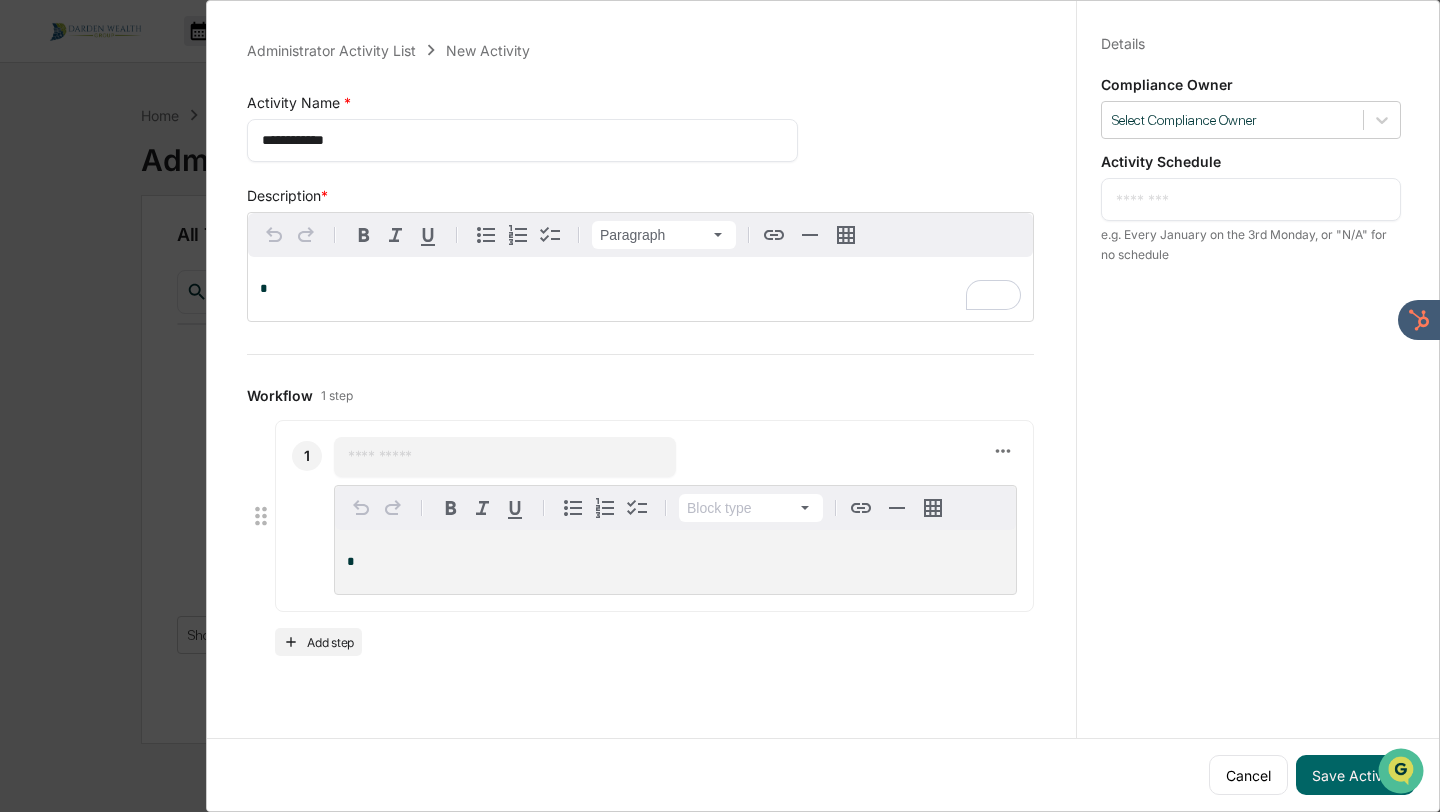 type 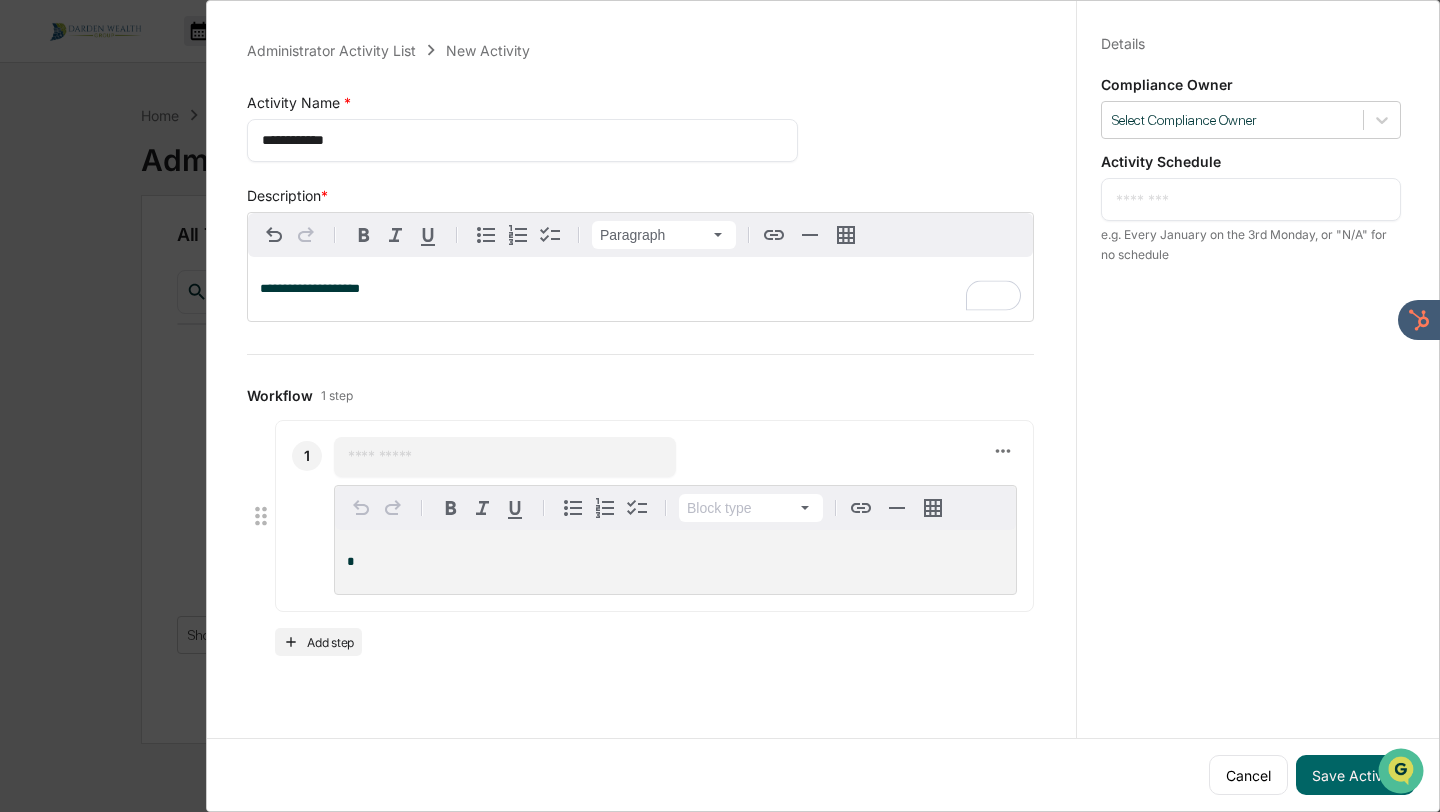 click on "**********" at bounding box center [310, 288] 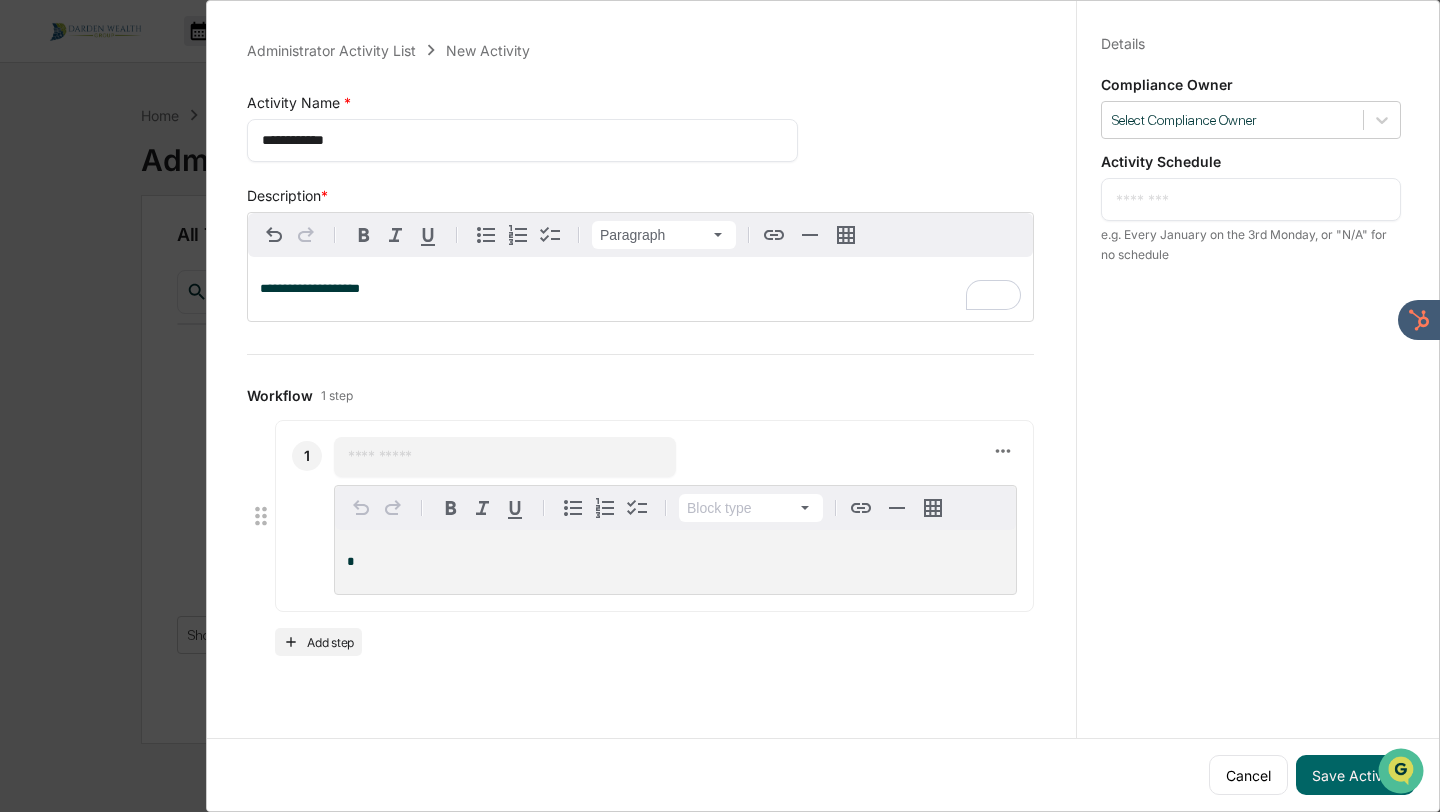click on "**********" at bounding box center (640, 289) 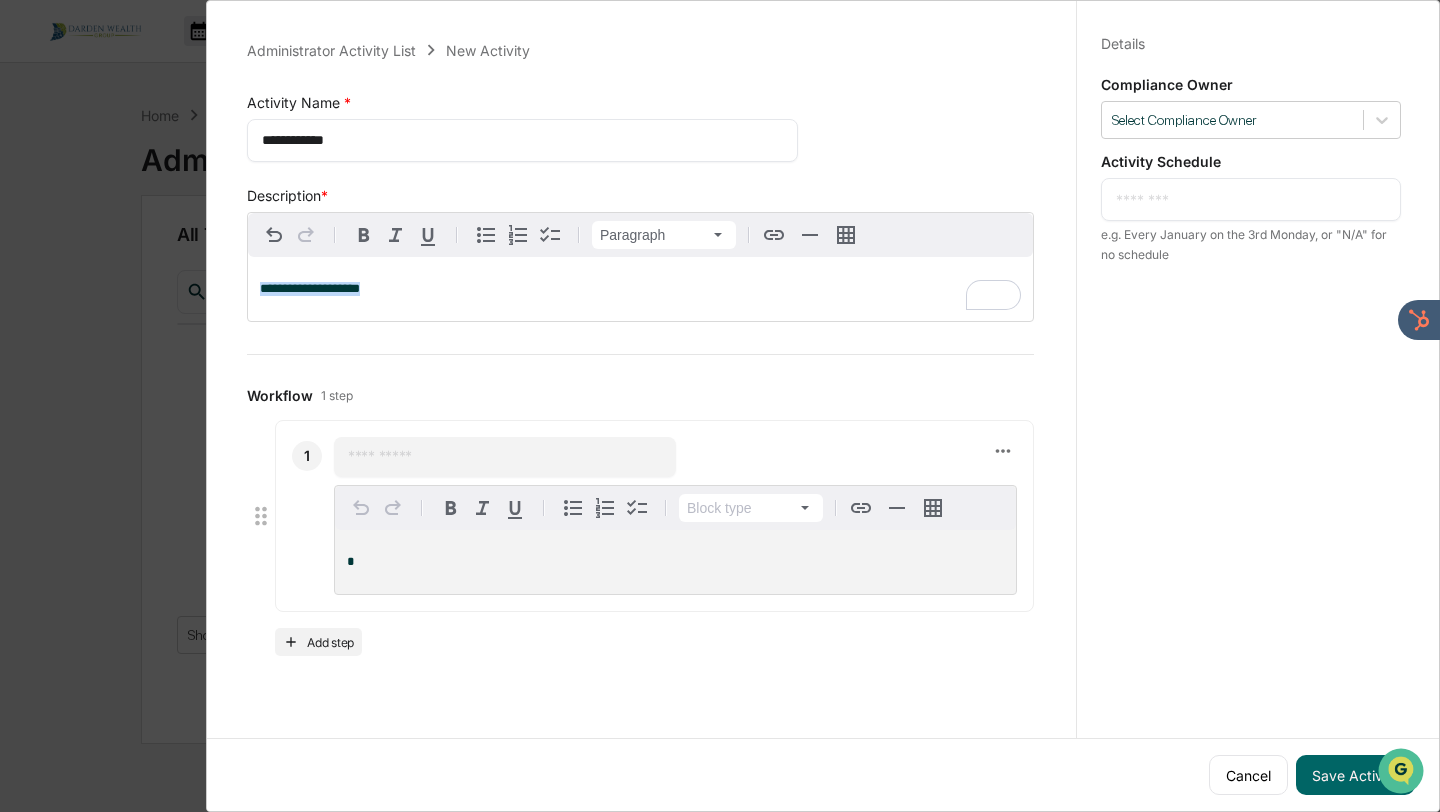 drag, startPoint x: 437, startPoint y: 295, endPoint x: 232, endPoint y: 285, distance: 205.24376 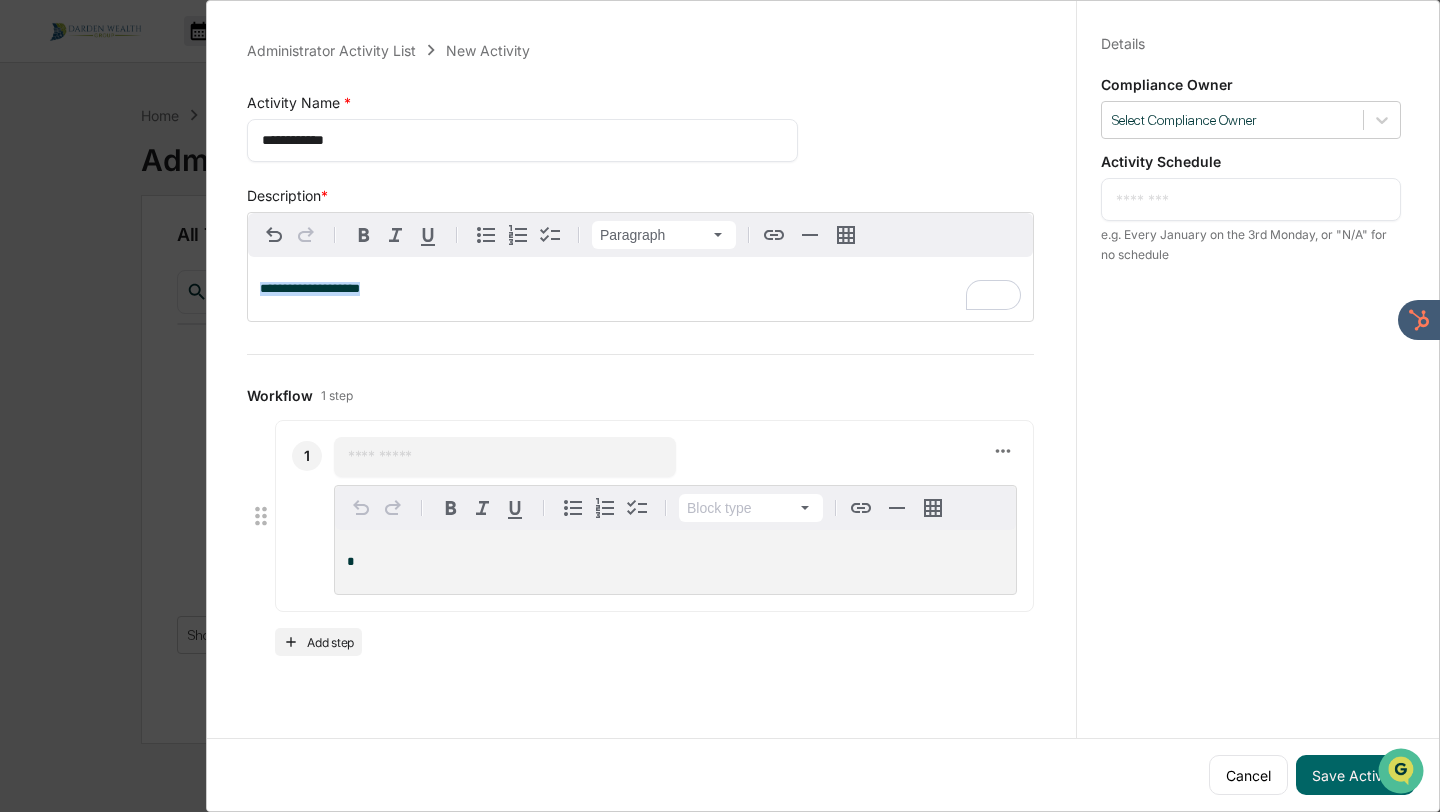 click on "**********" at bounding box center [640, 347] 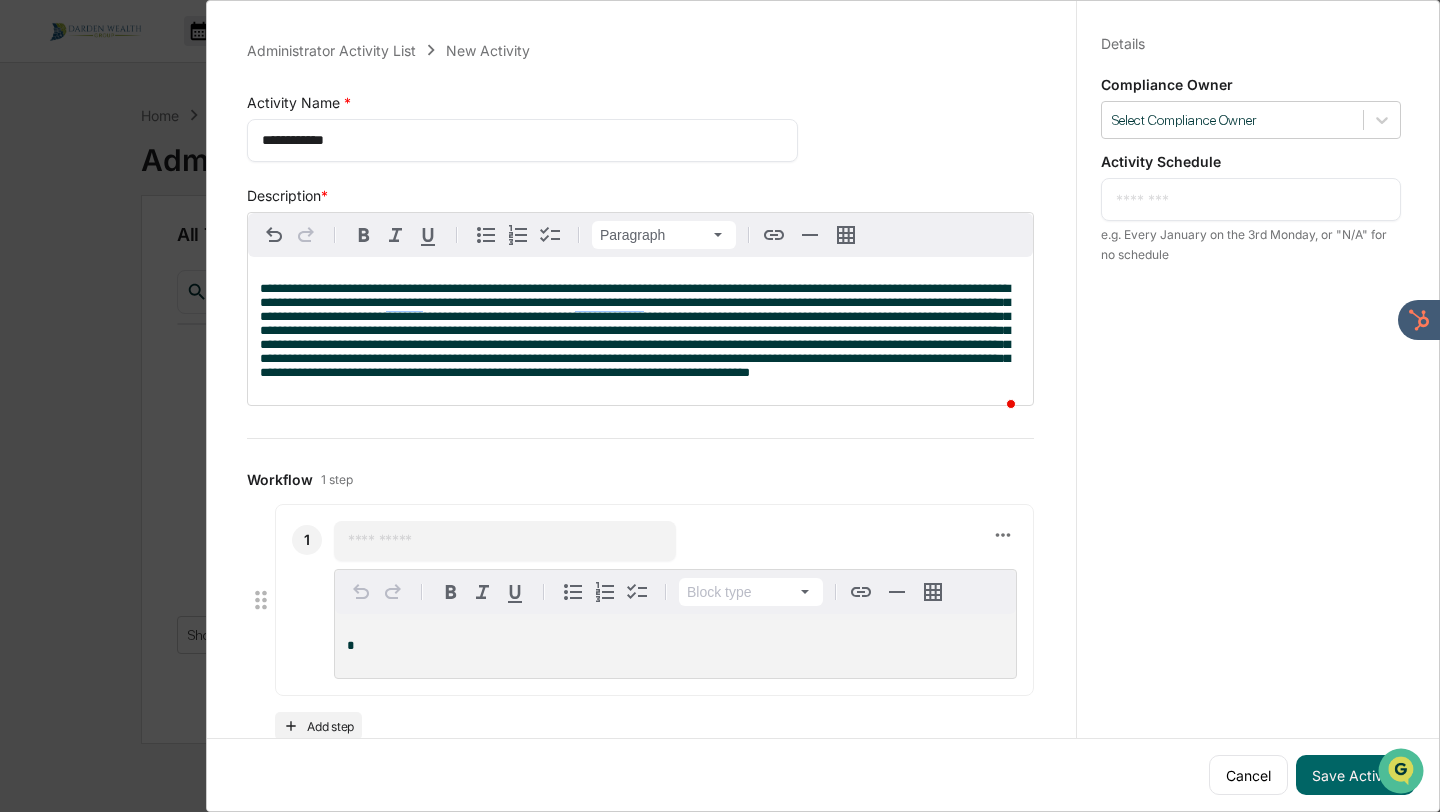 scroll, scrollTop: 61, scrollLeft: 0, axis: vertical 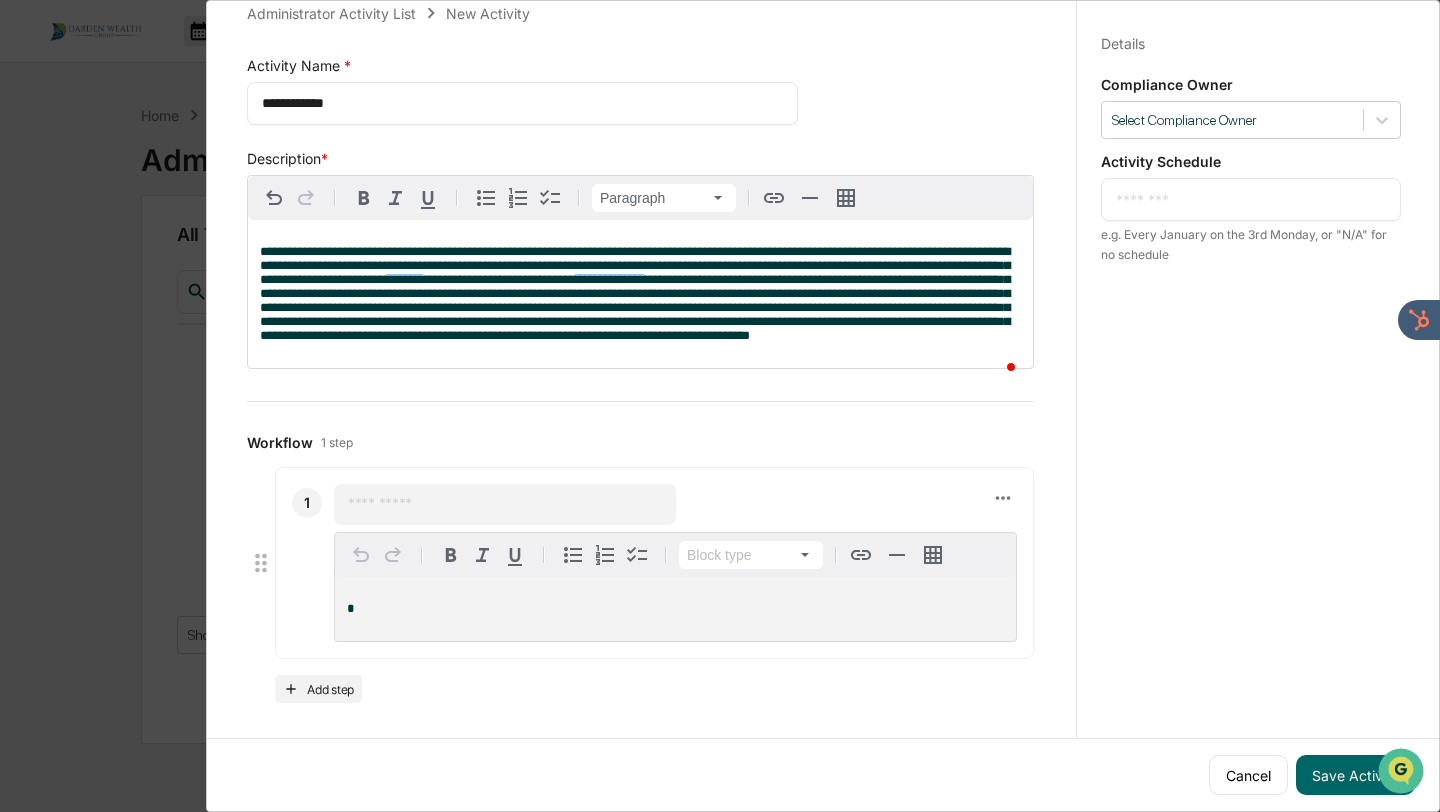 click at bounding box center [505, 504] 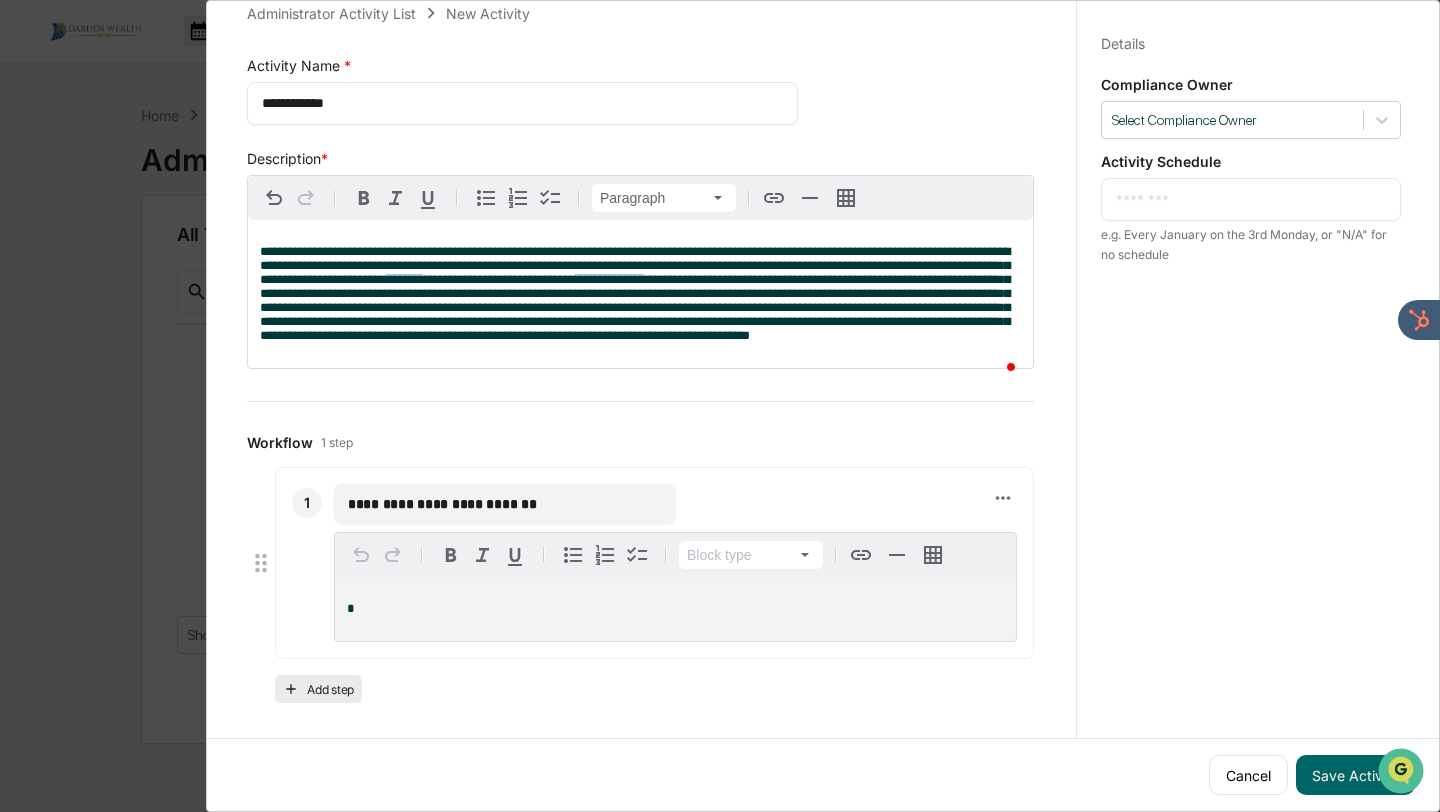 type on "**********" 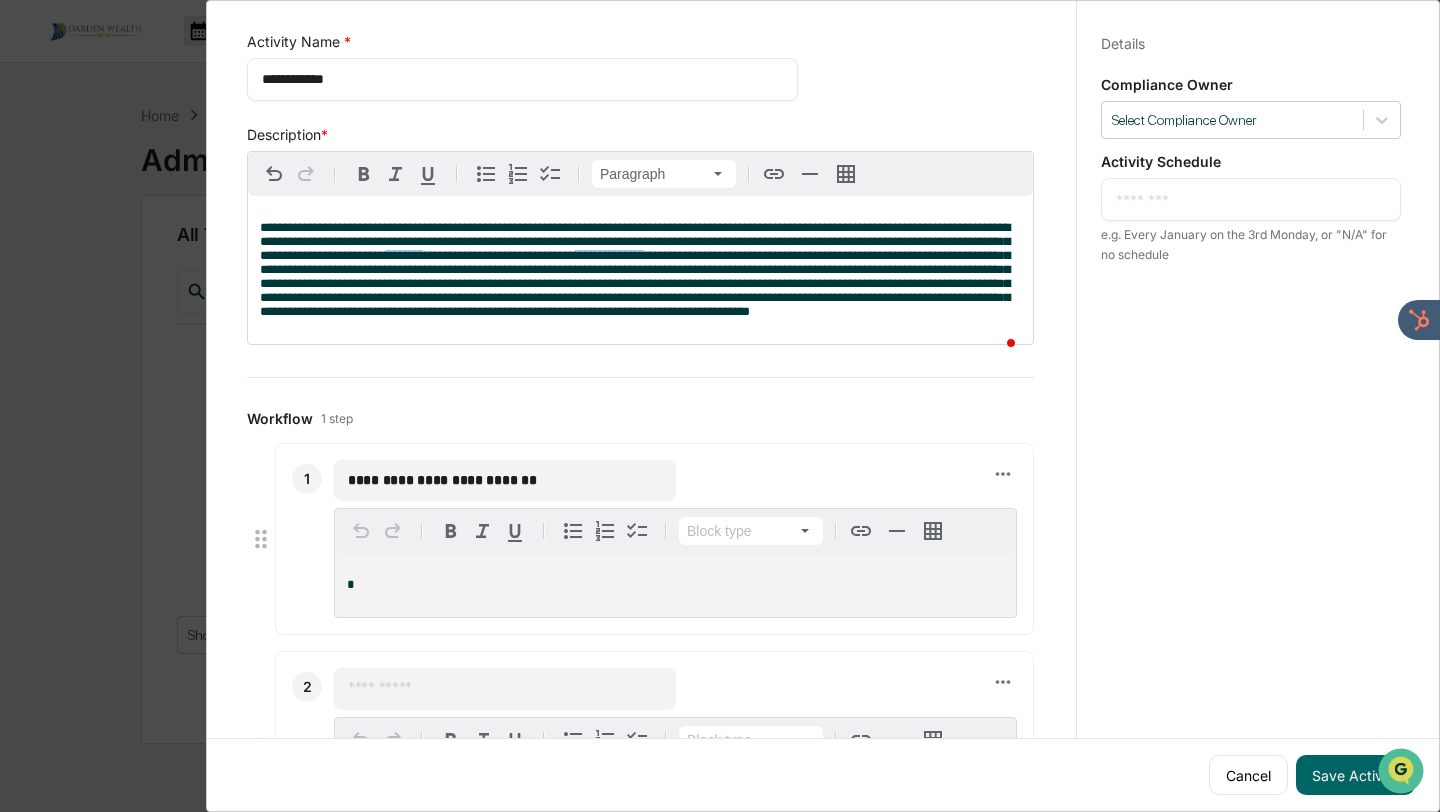 scroll, scrollTop: 141, scrollLeft: 0, axis: vertical 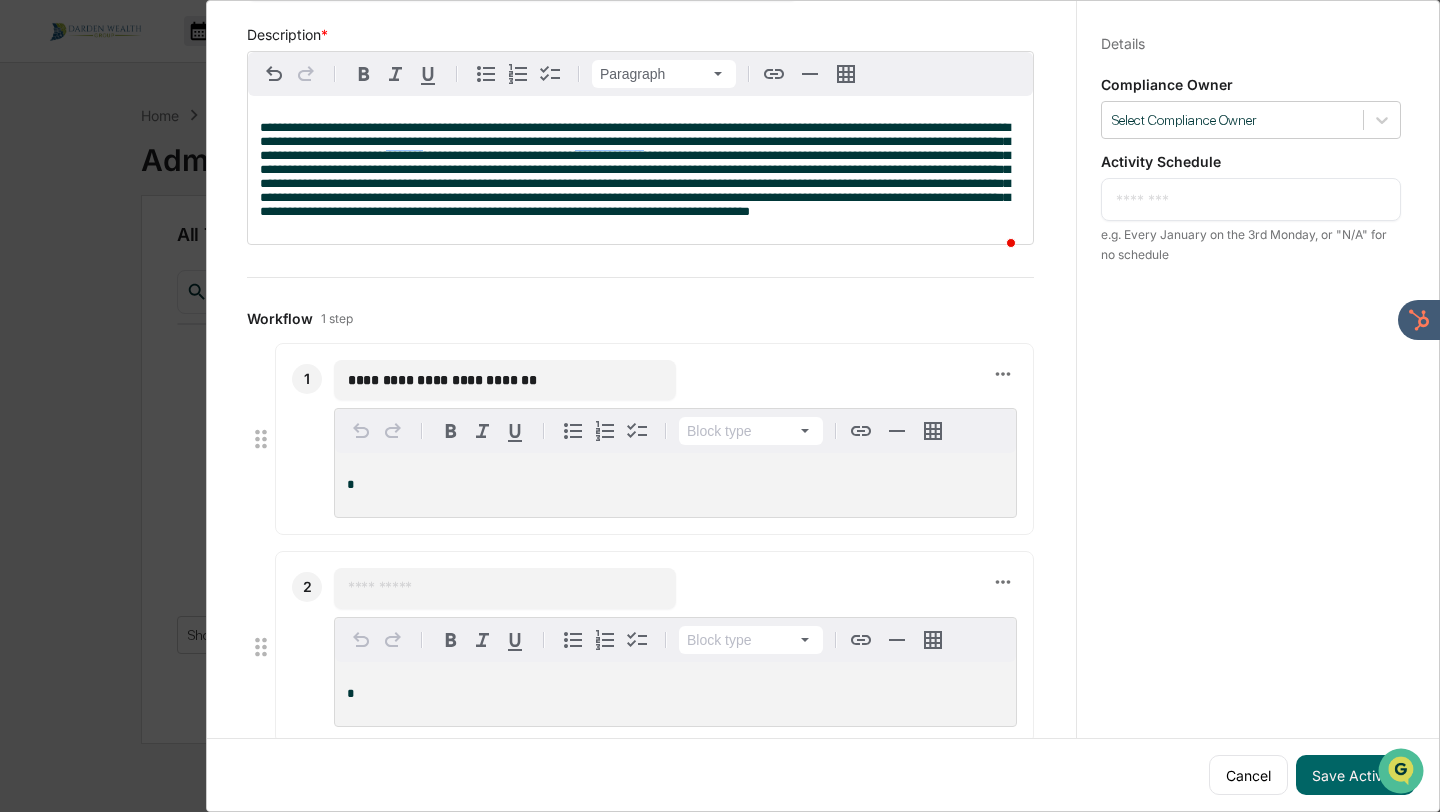 click at bounding box center [505, 588] 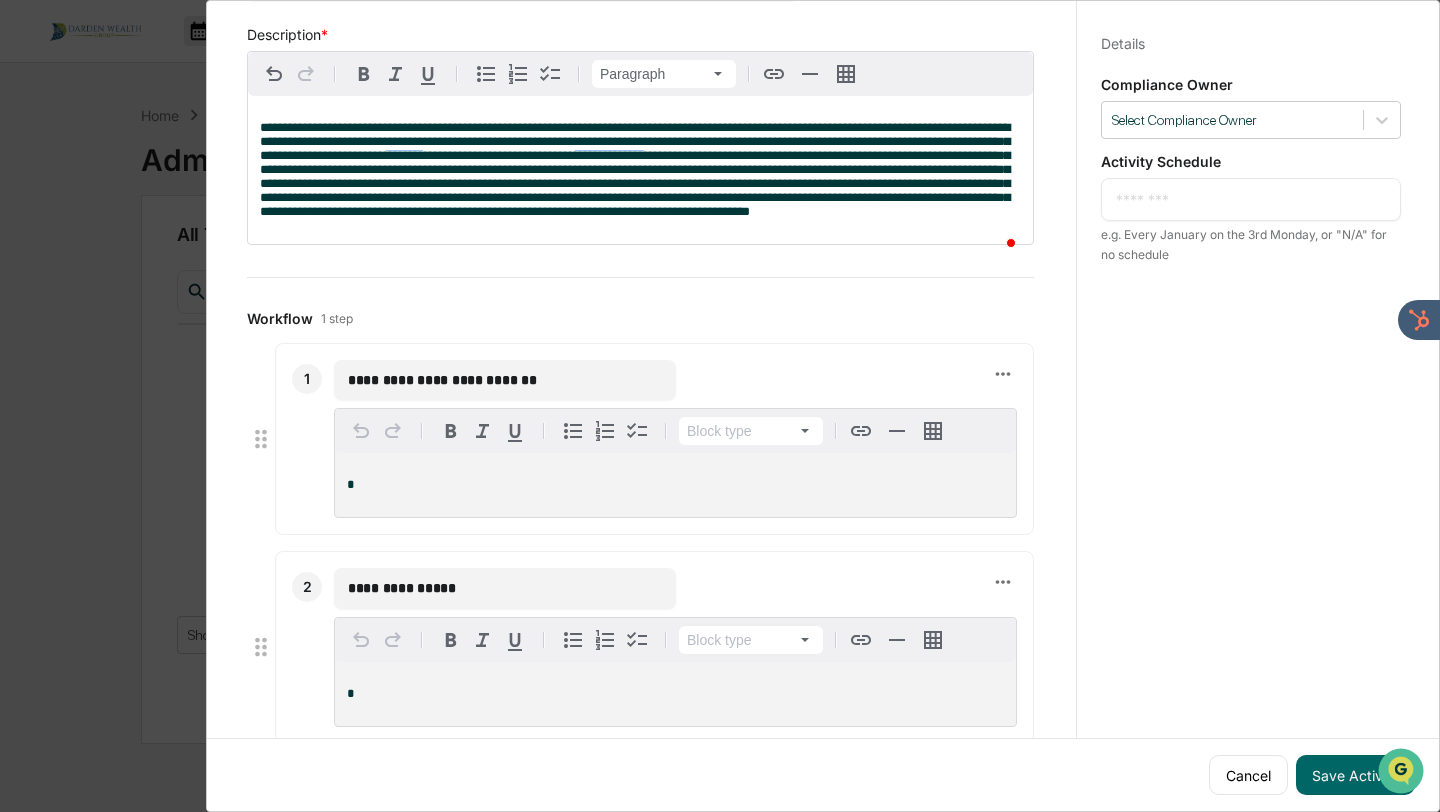 scroll, scrollTop: 270, scrollLeft: 0, axis: vertical 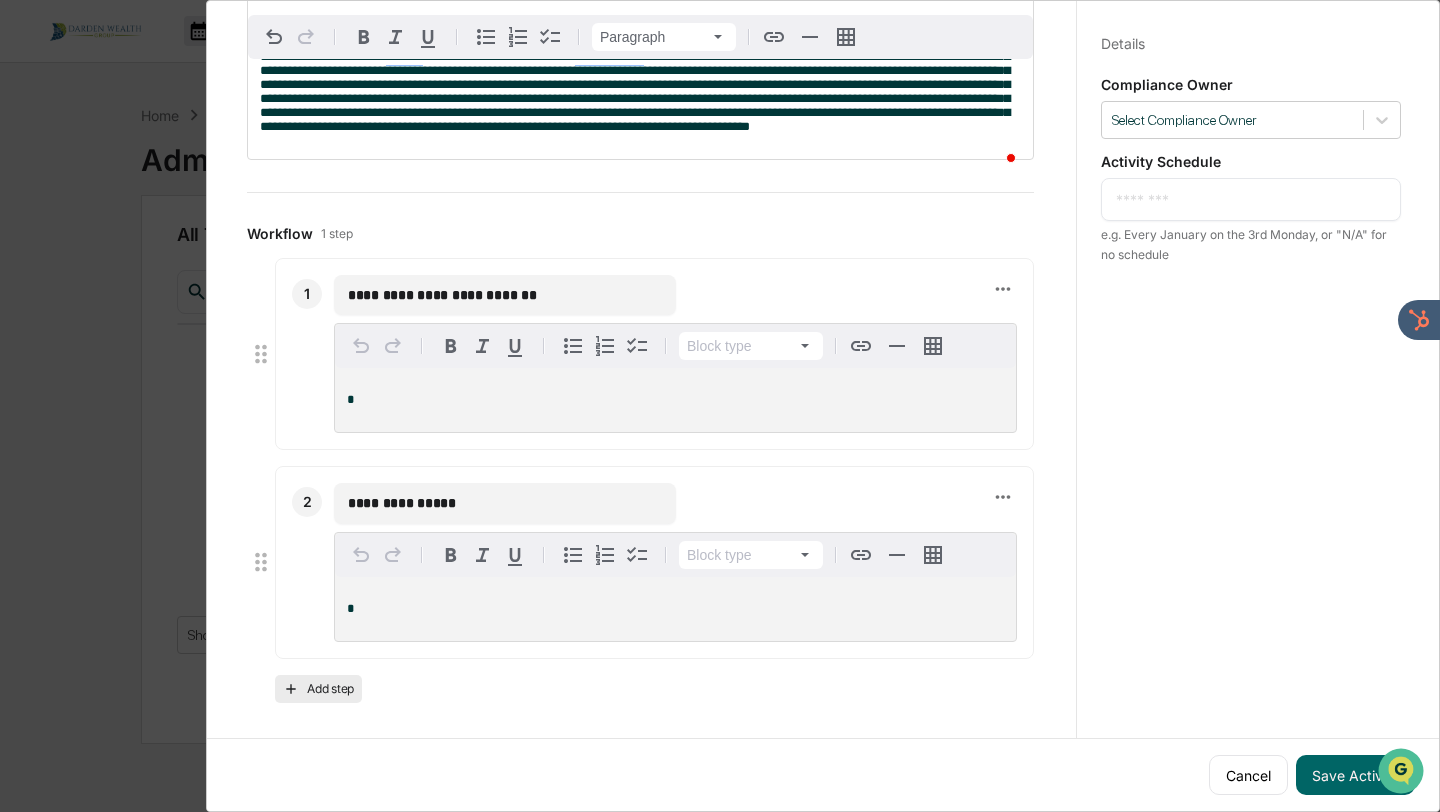 type on "**********" 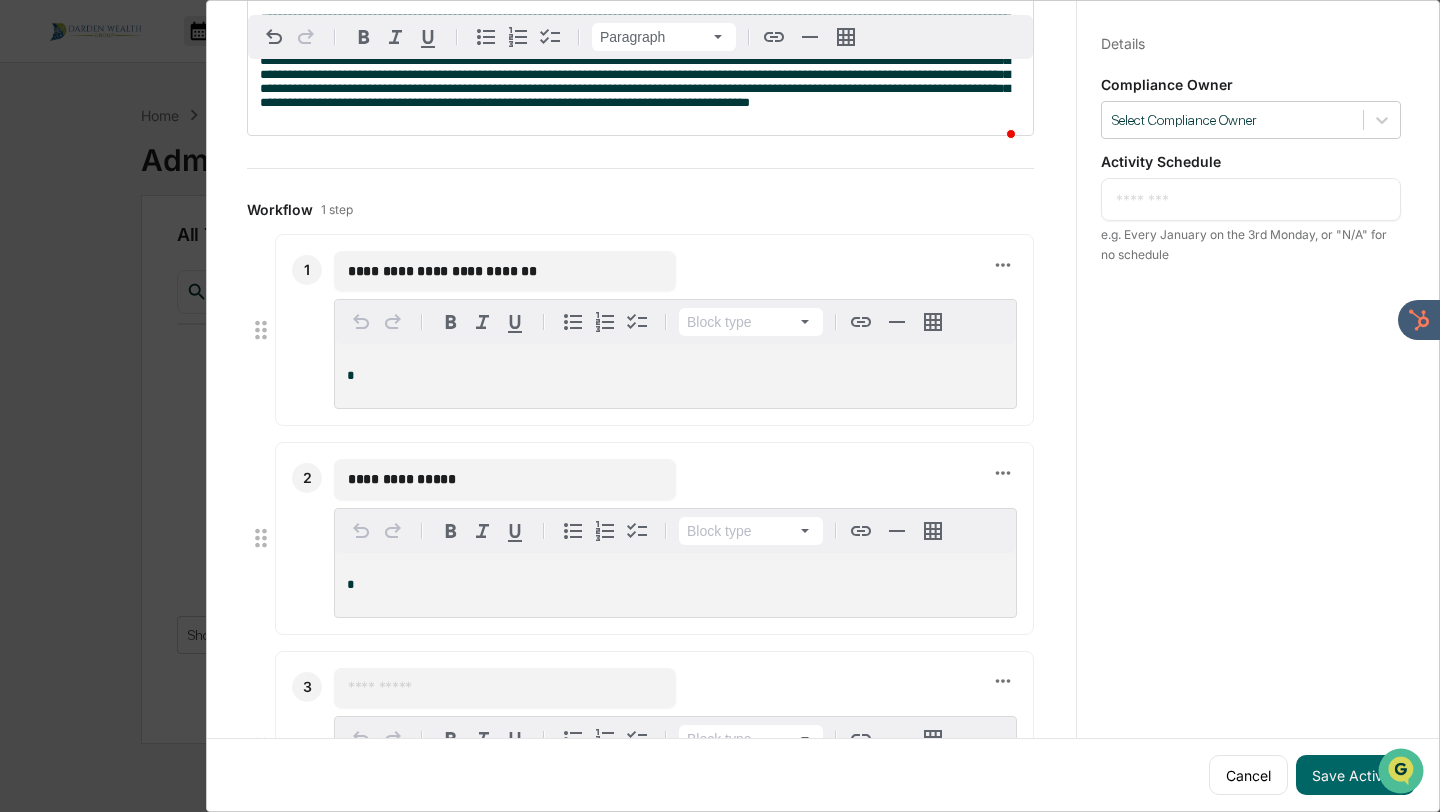 scroll, scrollTop: 328, scrollLeft: 0, axis: vertical 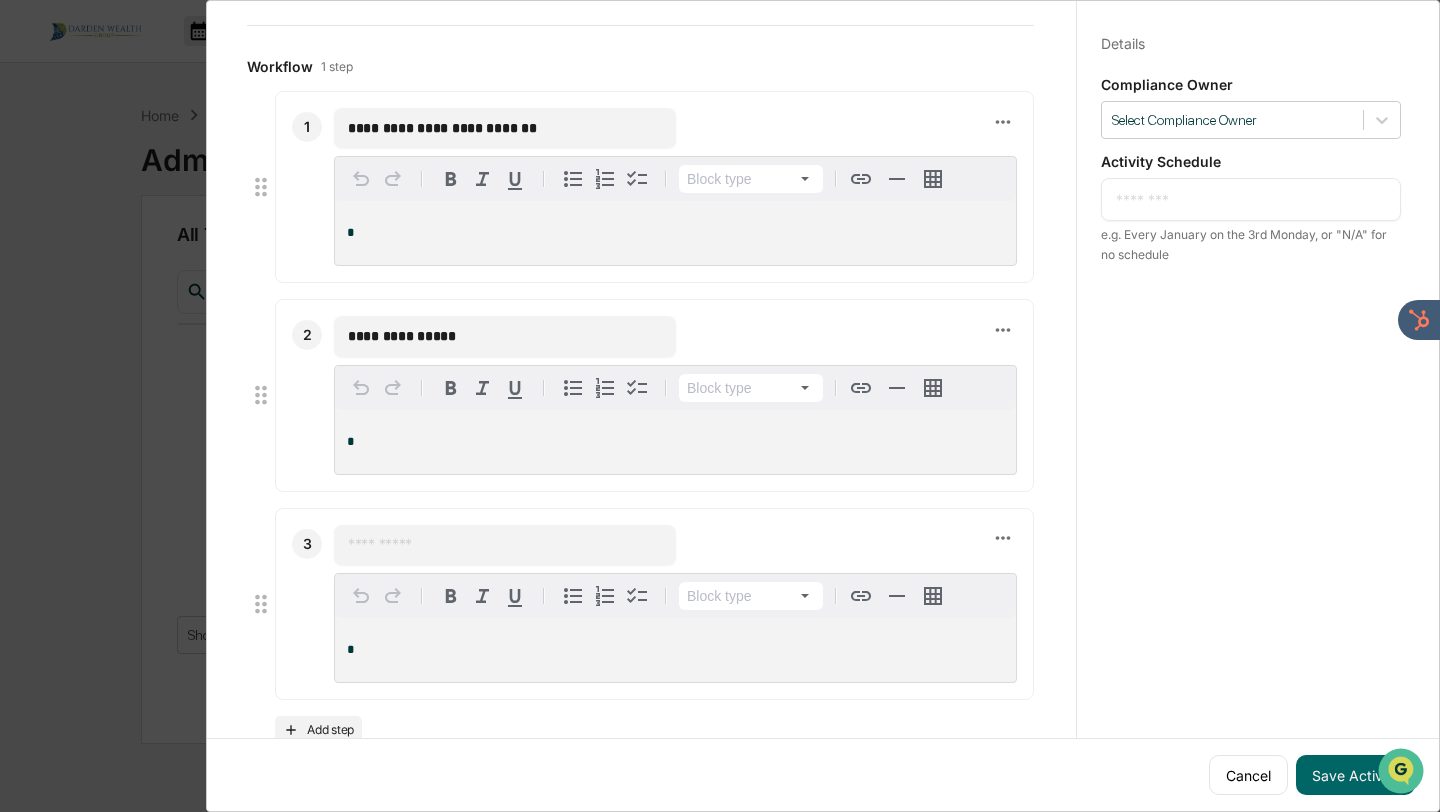 click at bounding box center (505, 545) 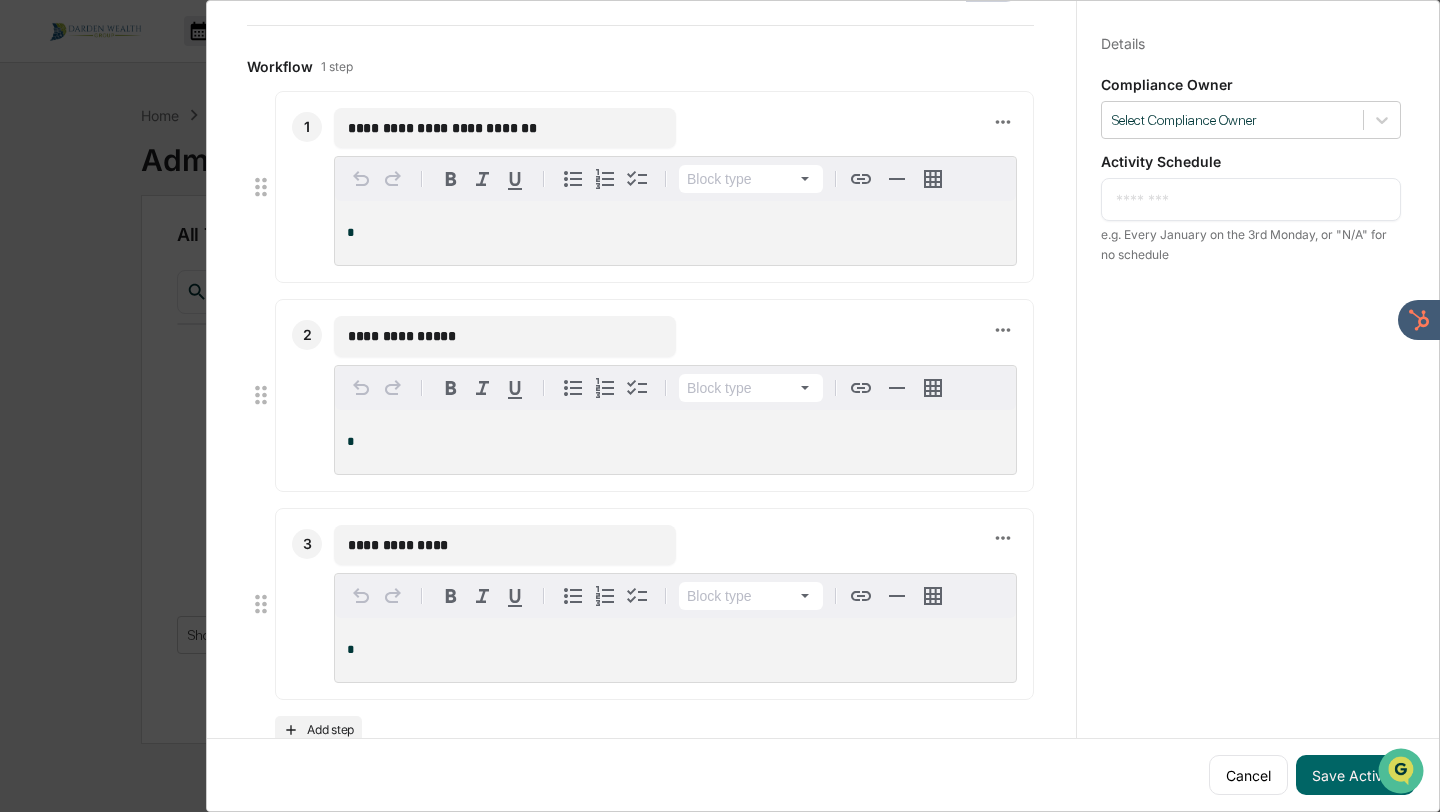 click on "**********" at bounding box center (505, 545) 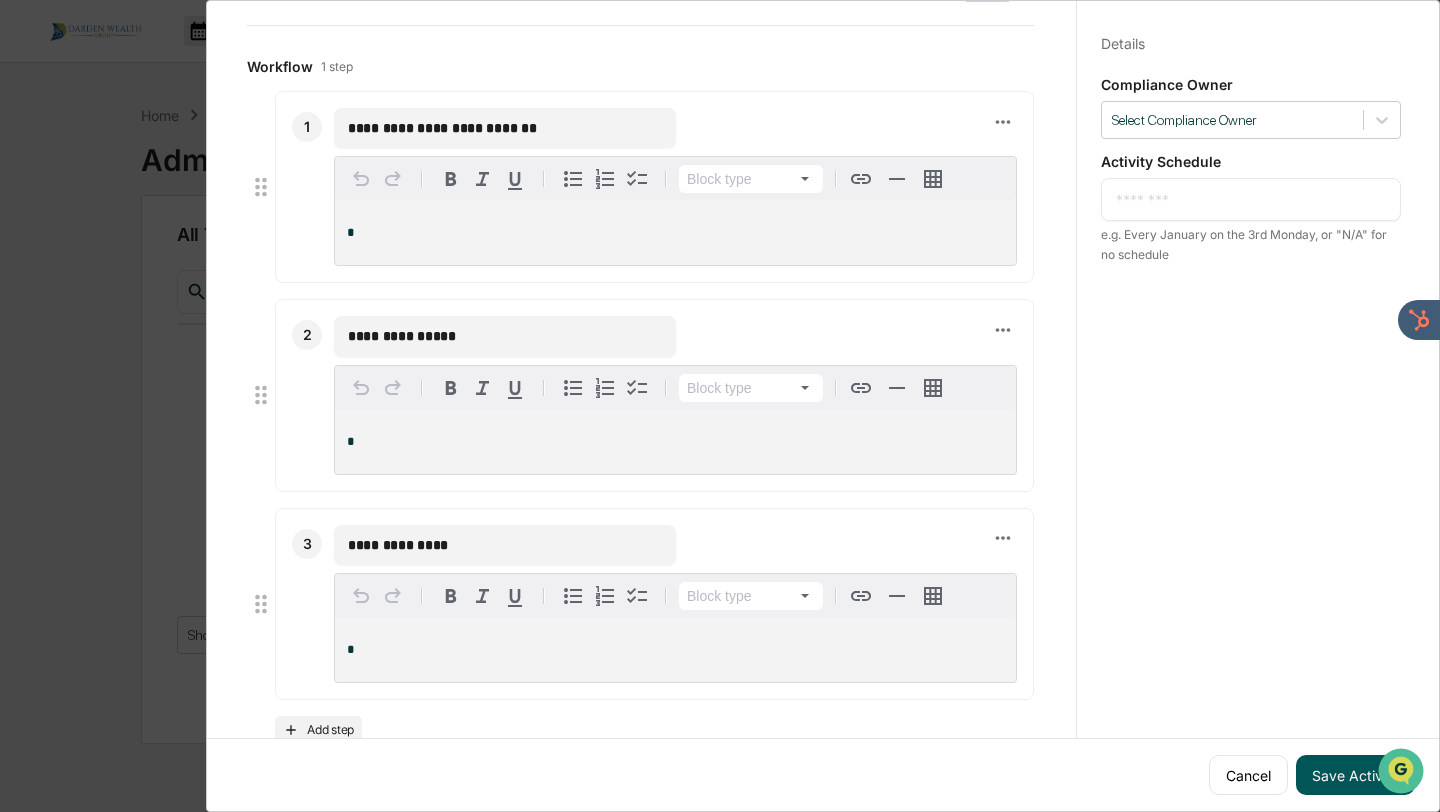 type on "**********" 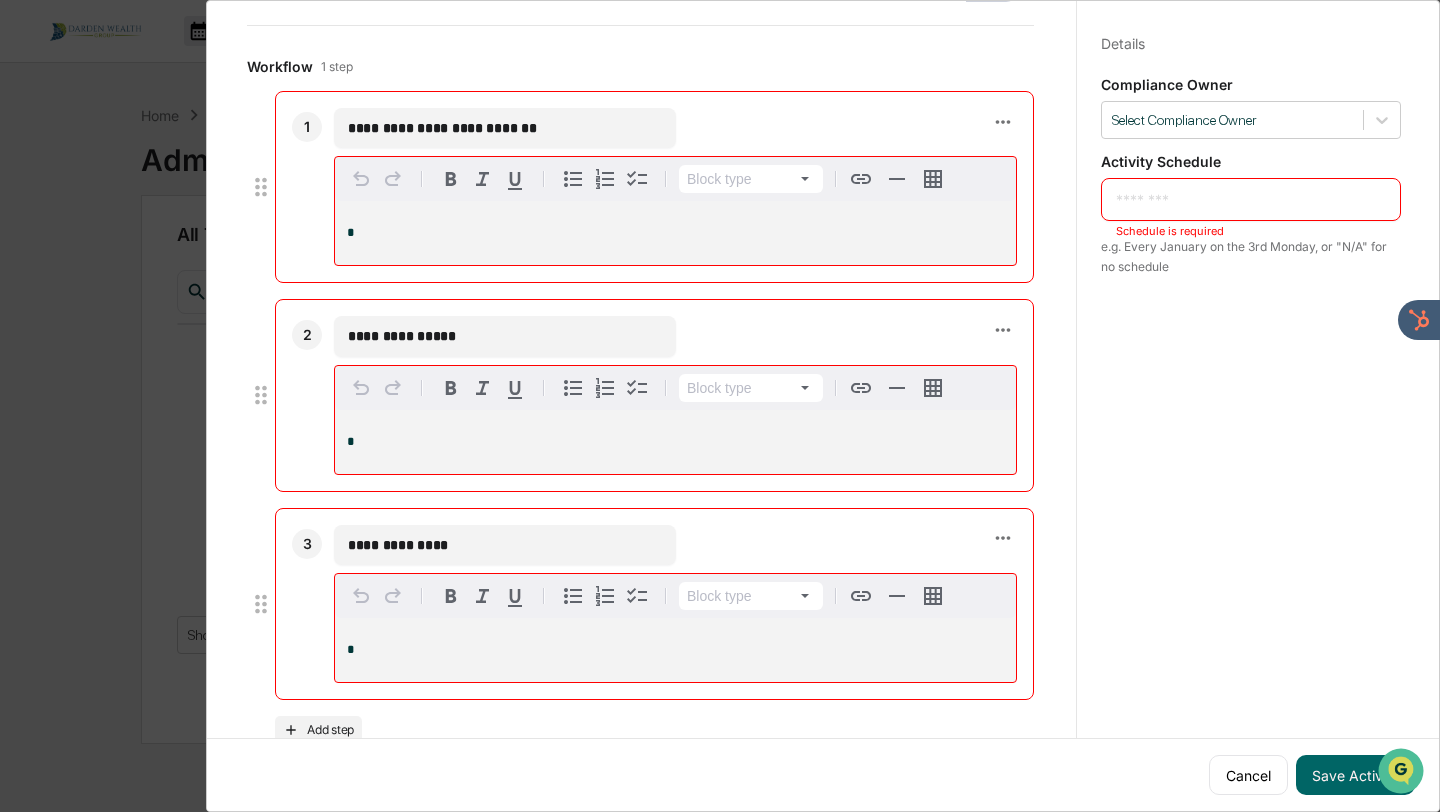 click at bounding box center [1251, 199] 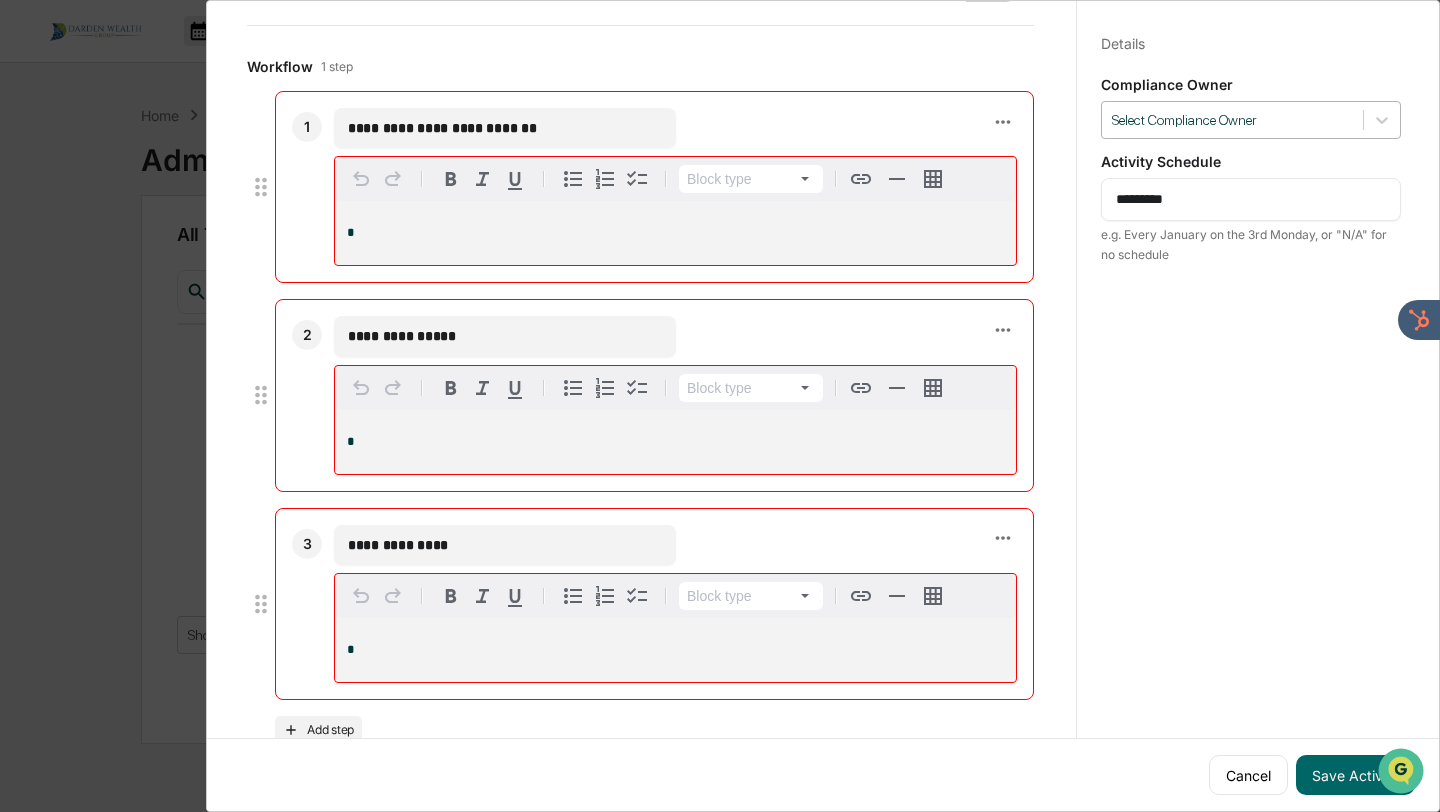 type on "*********" 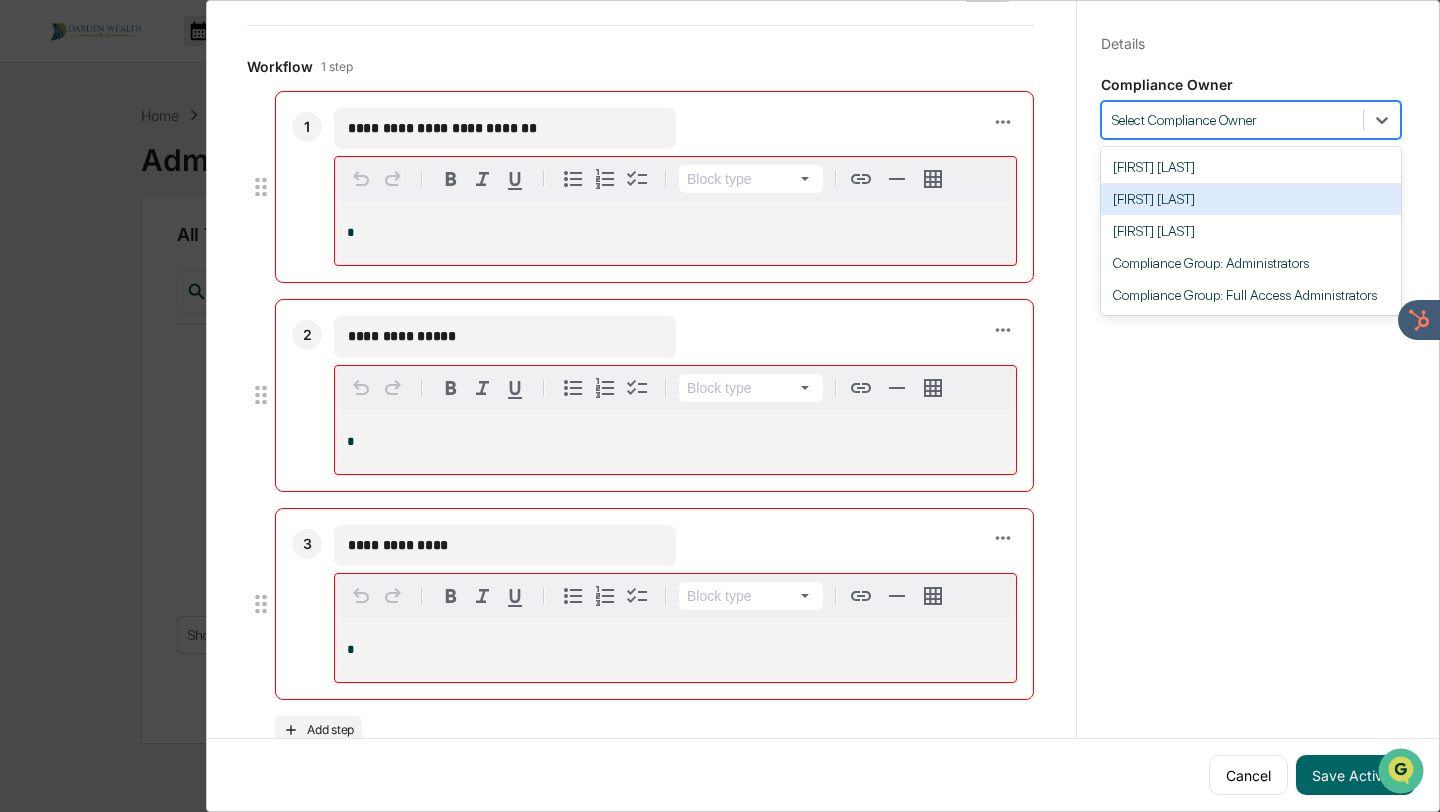 click on "[FIRST] [LAST]" at bounding box center [1251, 199] 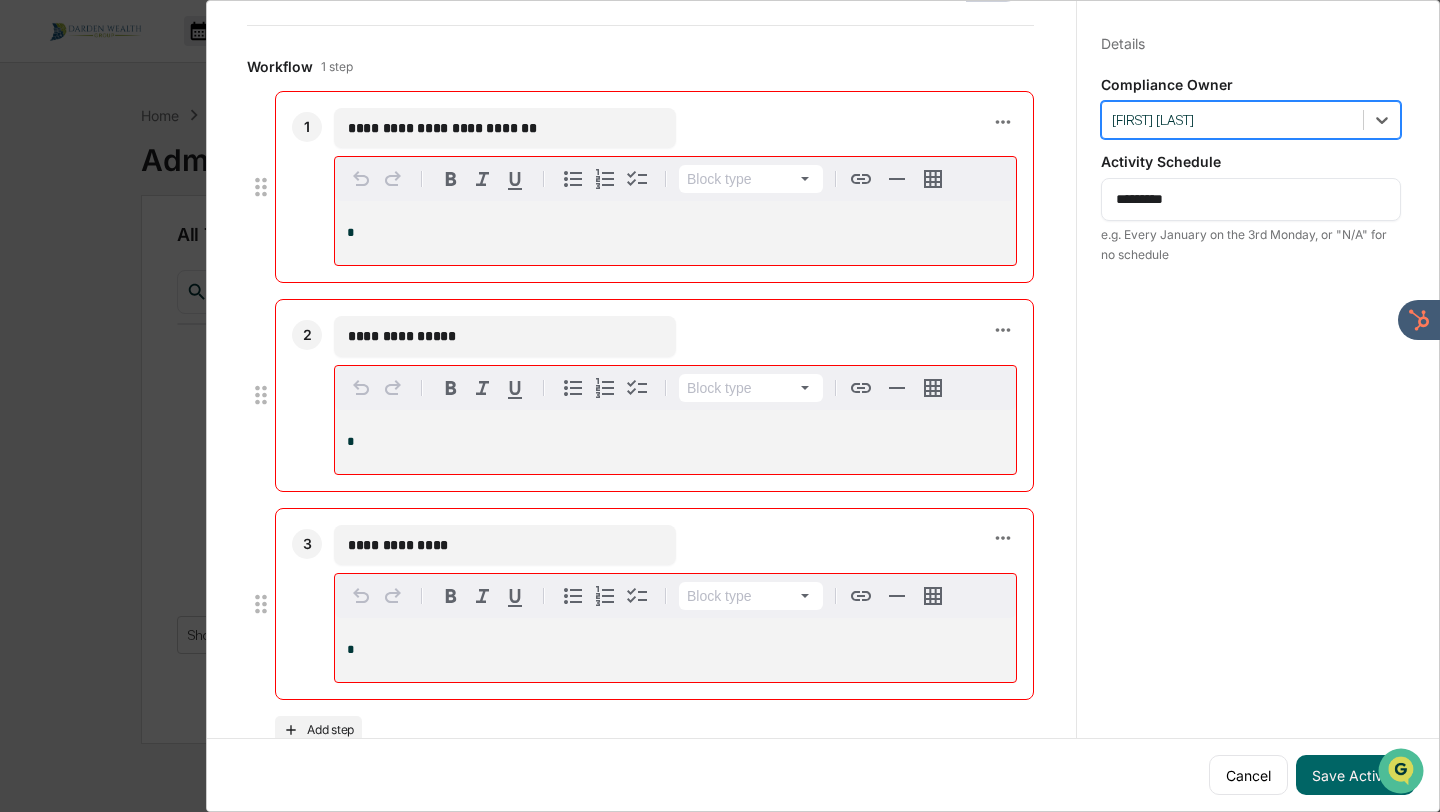 click on "*" at bounding box center (675, 233) 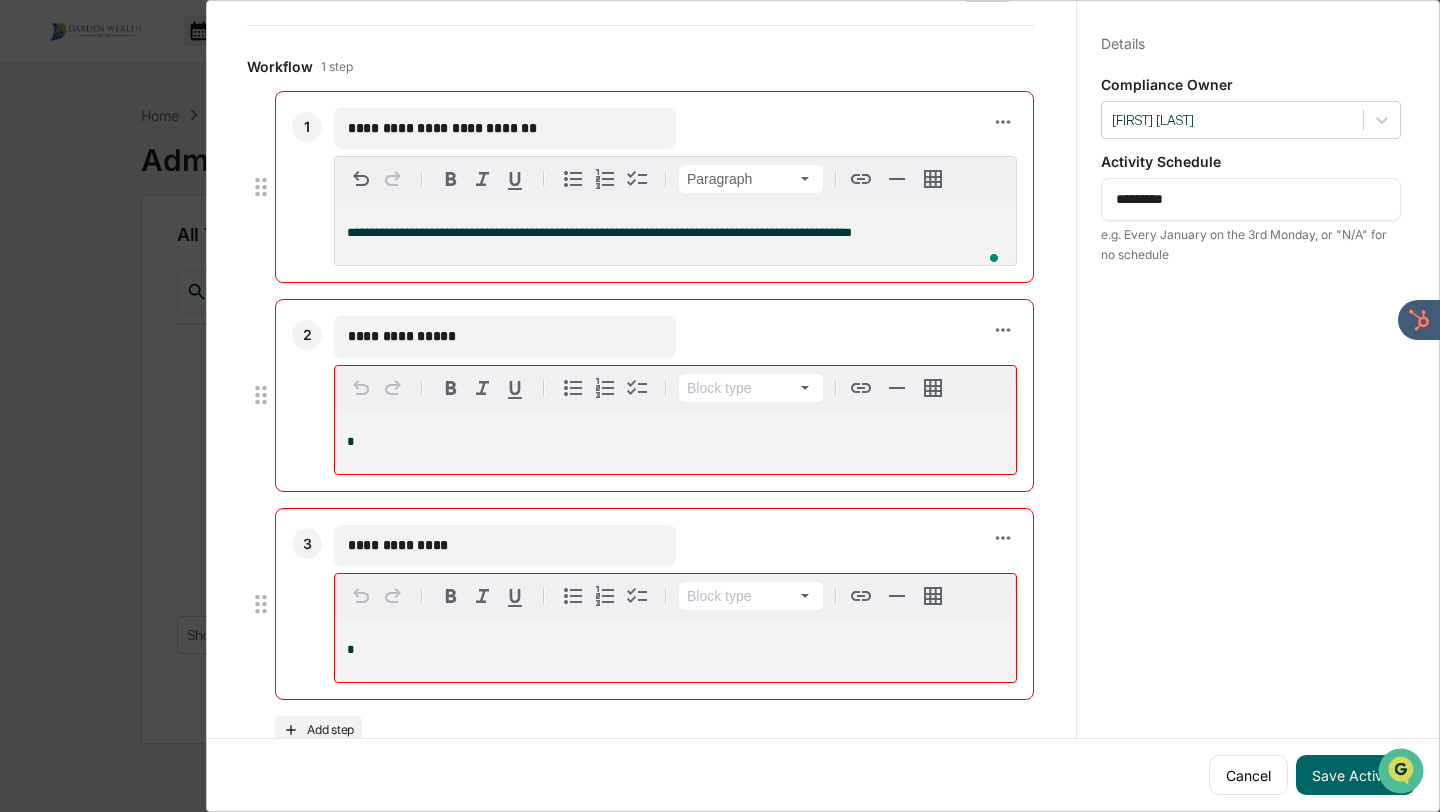 click on "*" at bounding box center (675, 442) 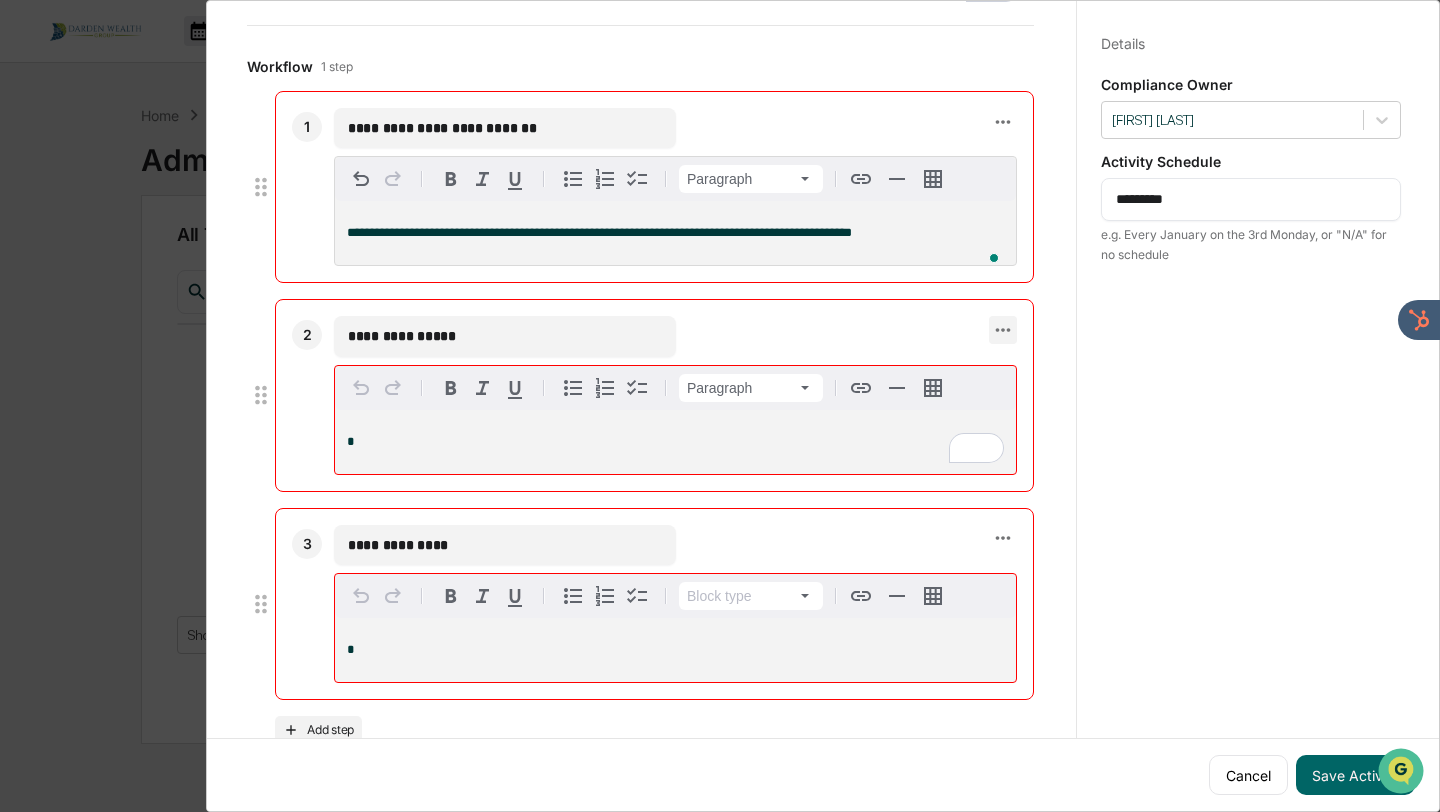 click 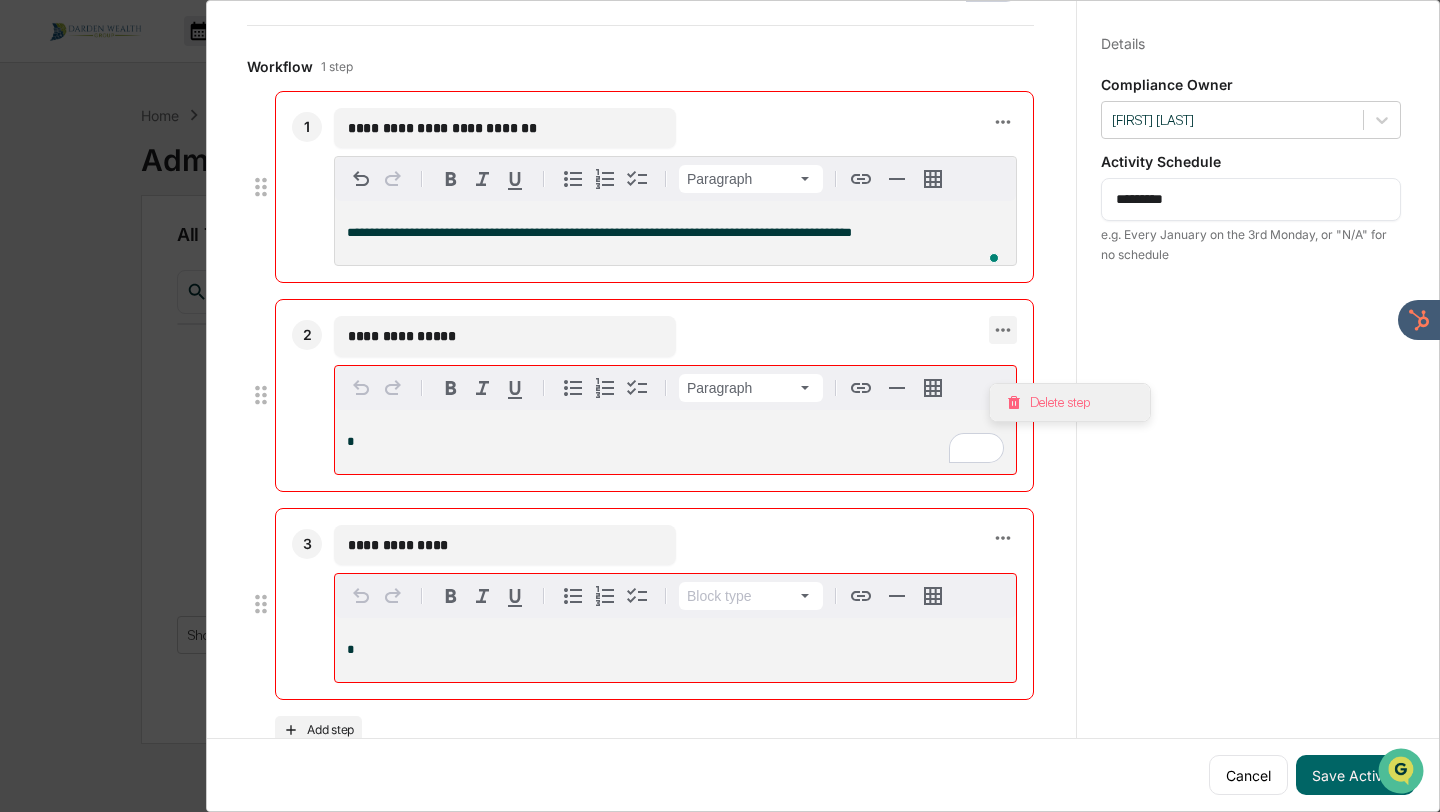 click on "Delete step" at bounding box center (1070, 402) 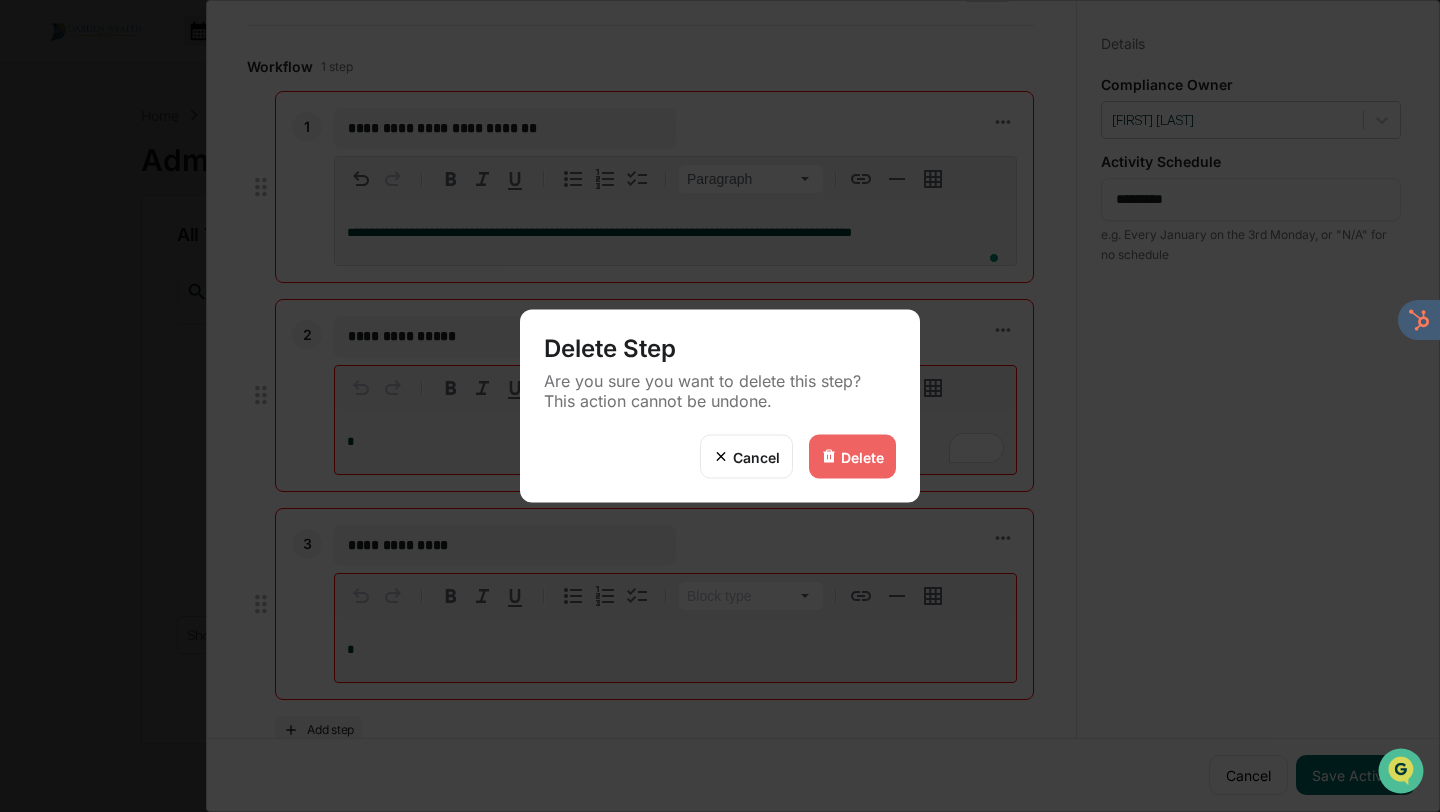 click on "Delete" at bounding box center (862, 456) 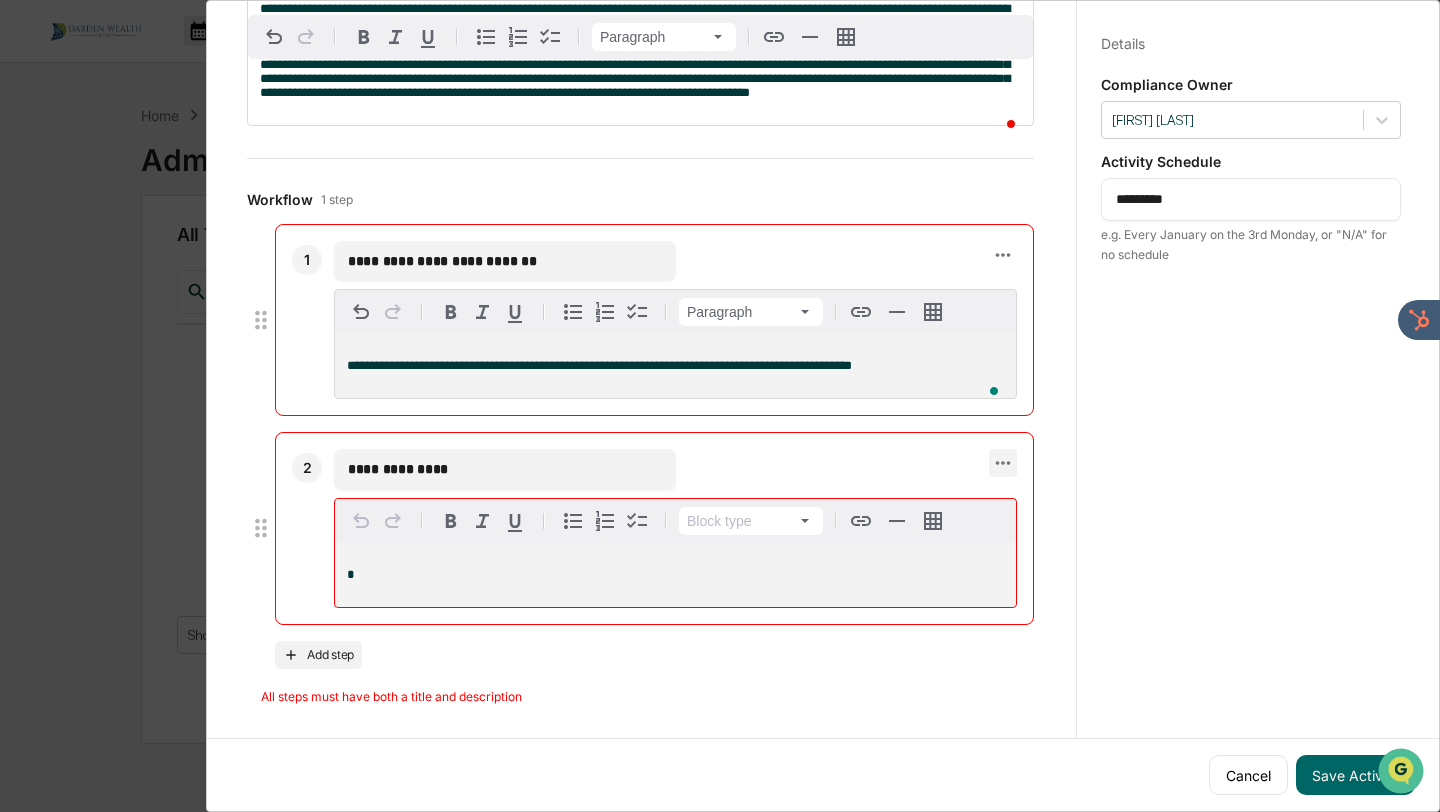 click 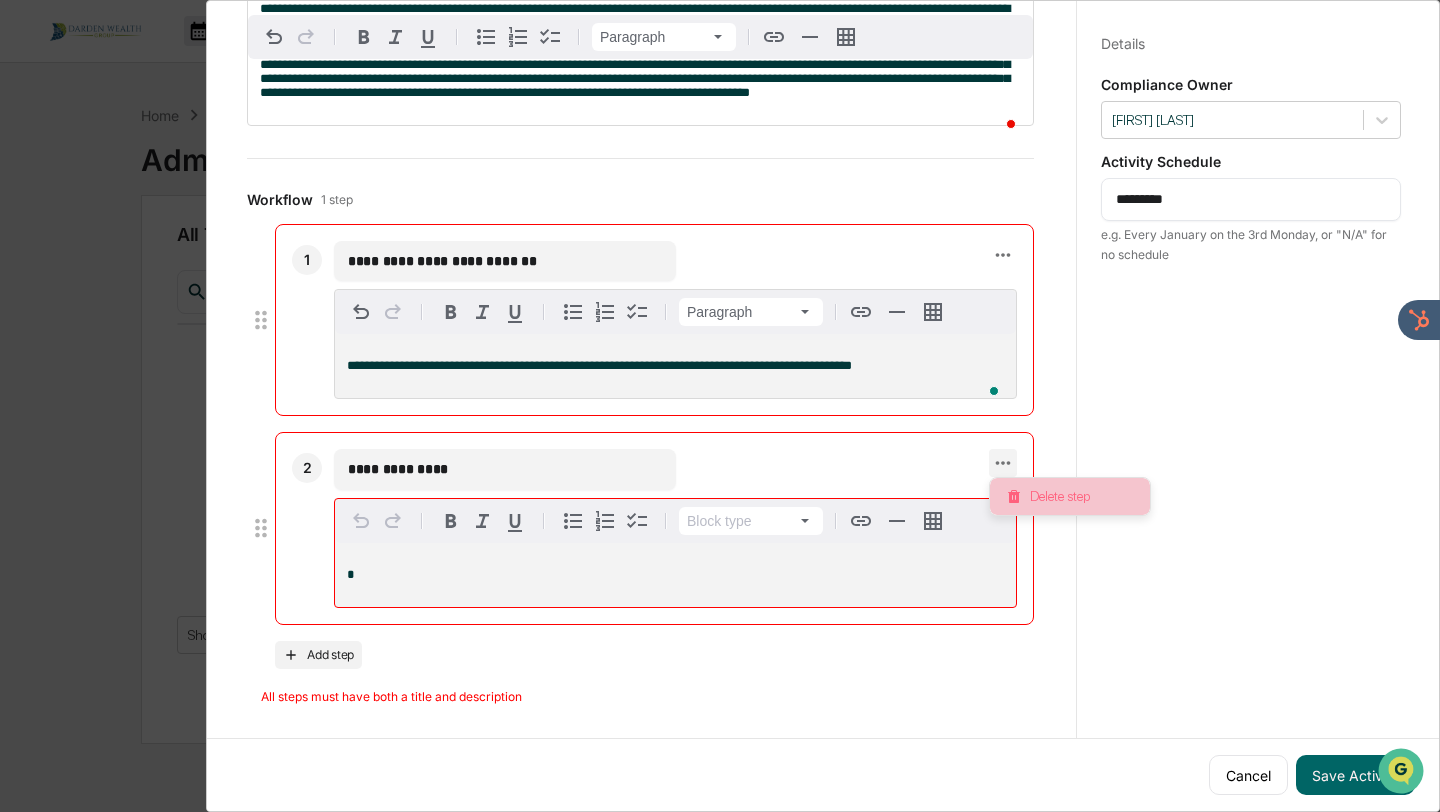 click on "Delete step" at bounding box center (1070, 496) 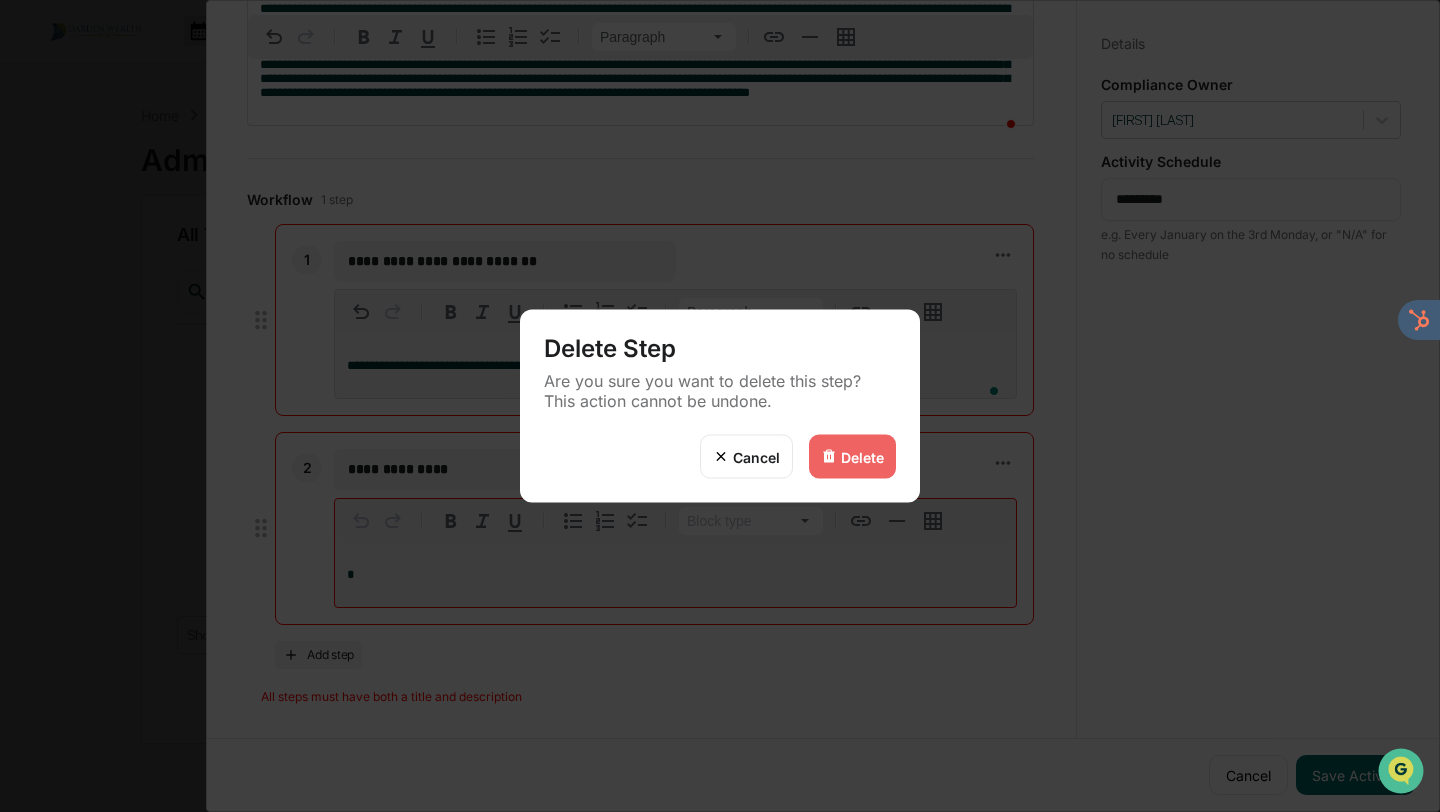 click on "Delete" at bounding box center [862, 456] 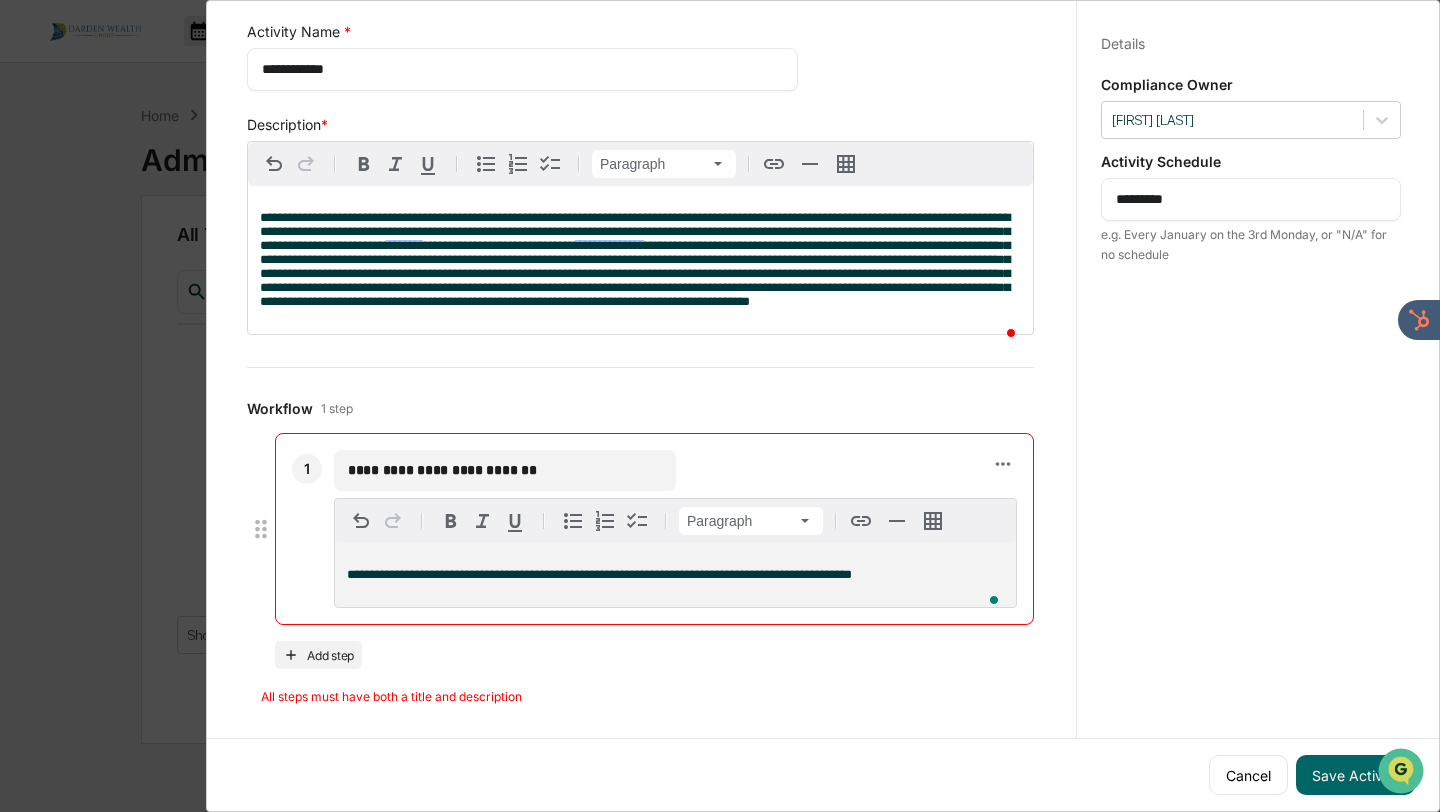scroll, scrollTop: 110, scrollLeft: 0, axis: vertical 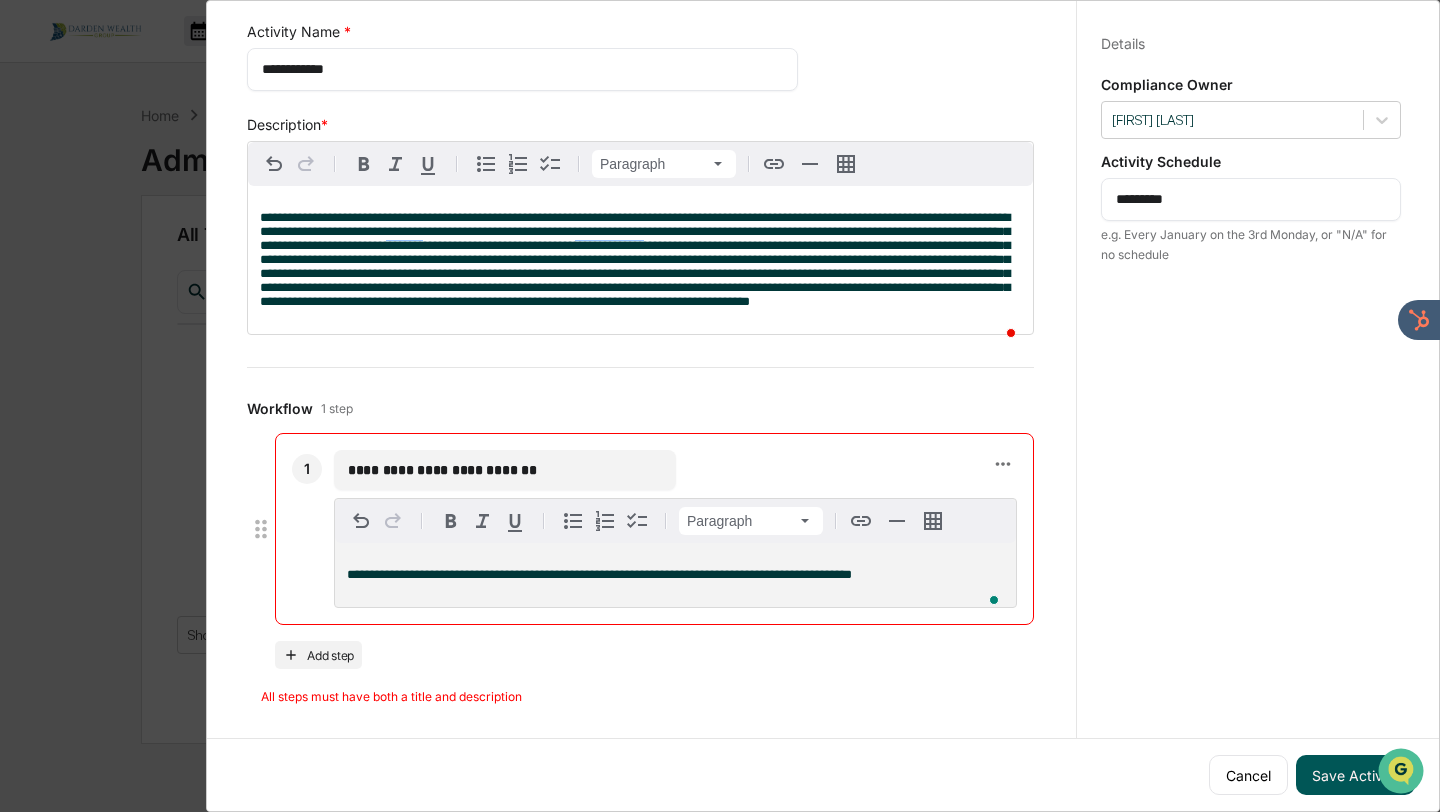 click on "Save Activity" at bounding box center (1355, 775) 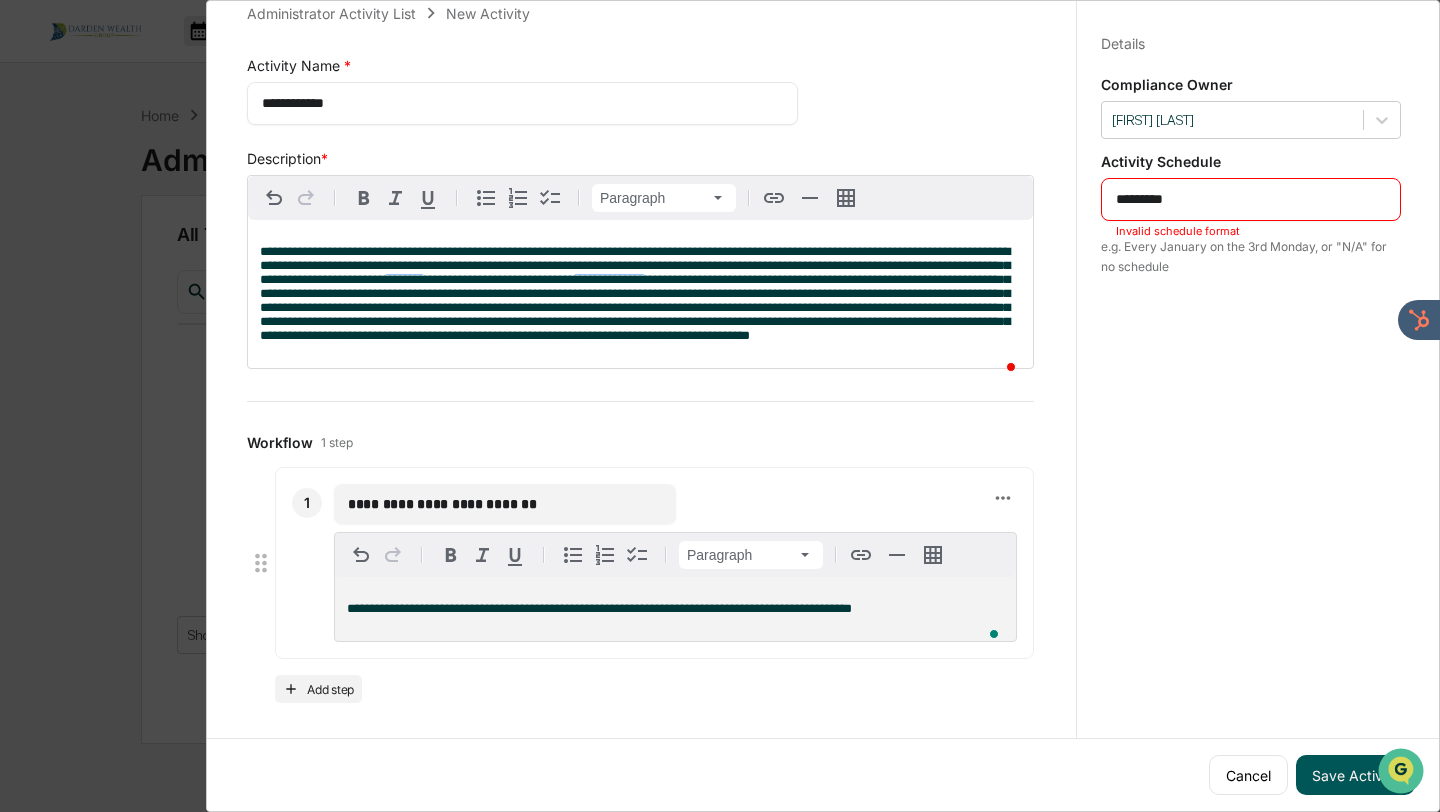 scroll, scrollTop: 76, scrollLeft: 0, axis: vertical 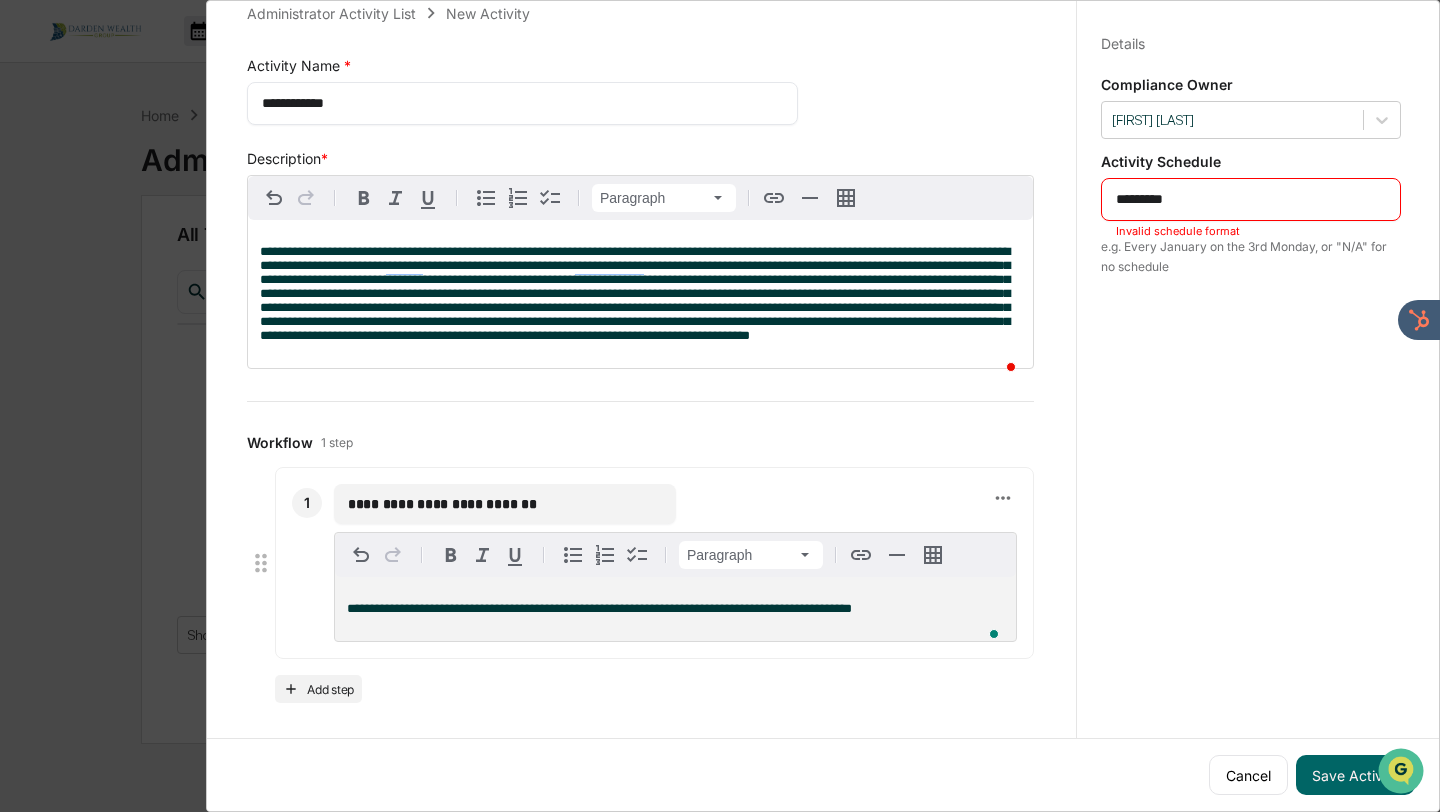 click on "**********" at bounding box center [675, 609] 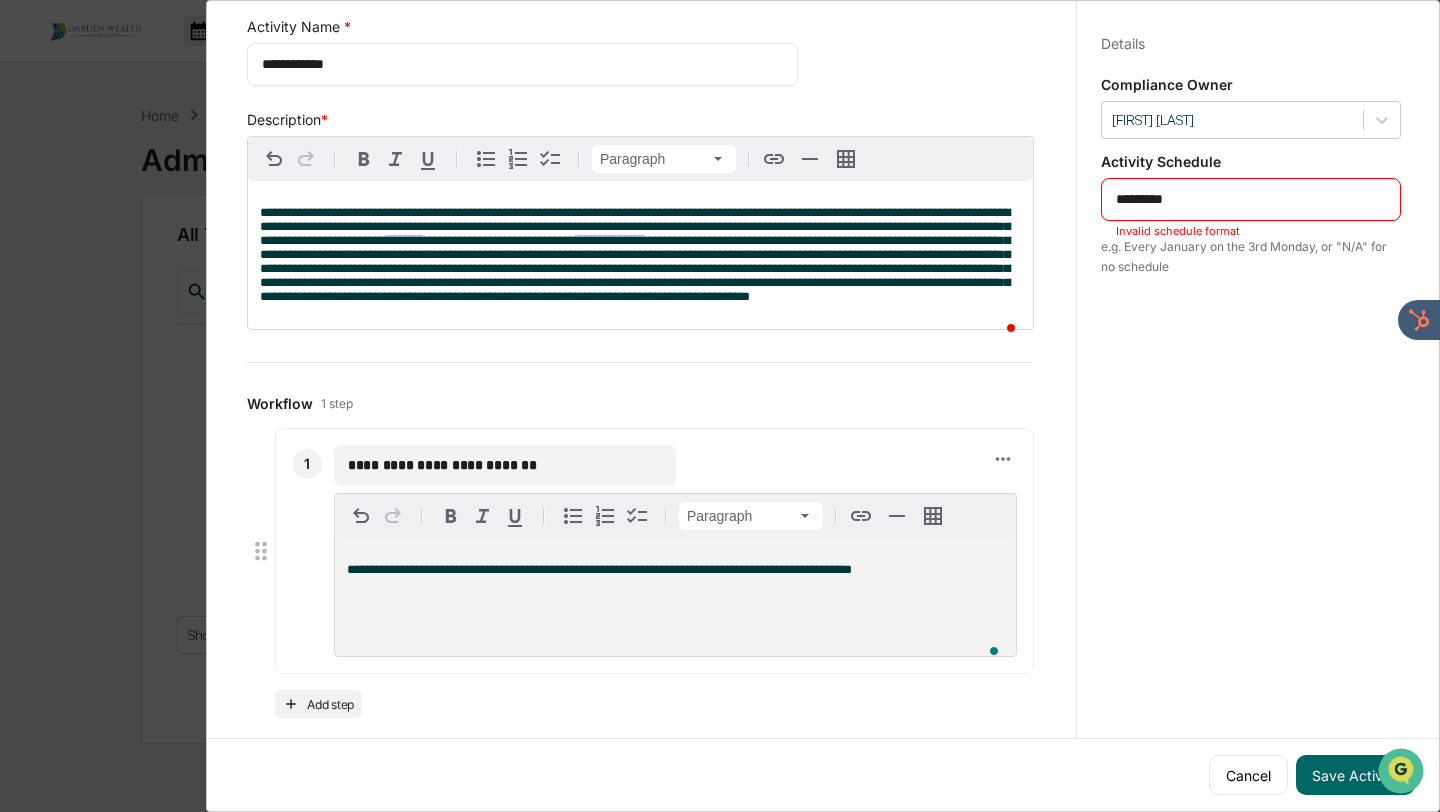 type 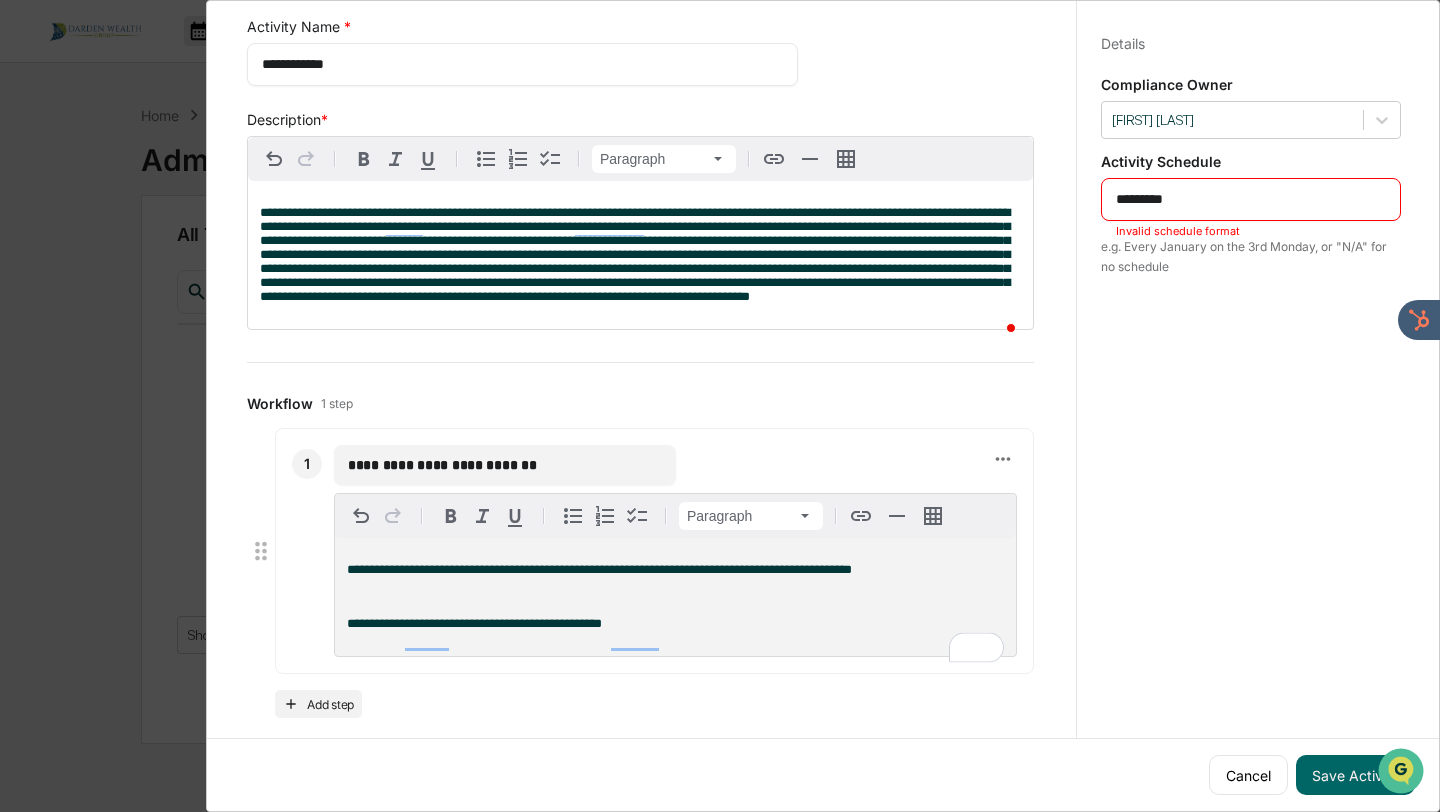 click on "*********" at bounding box center (1251, 199) 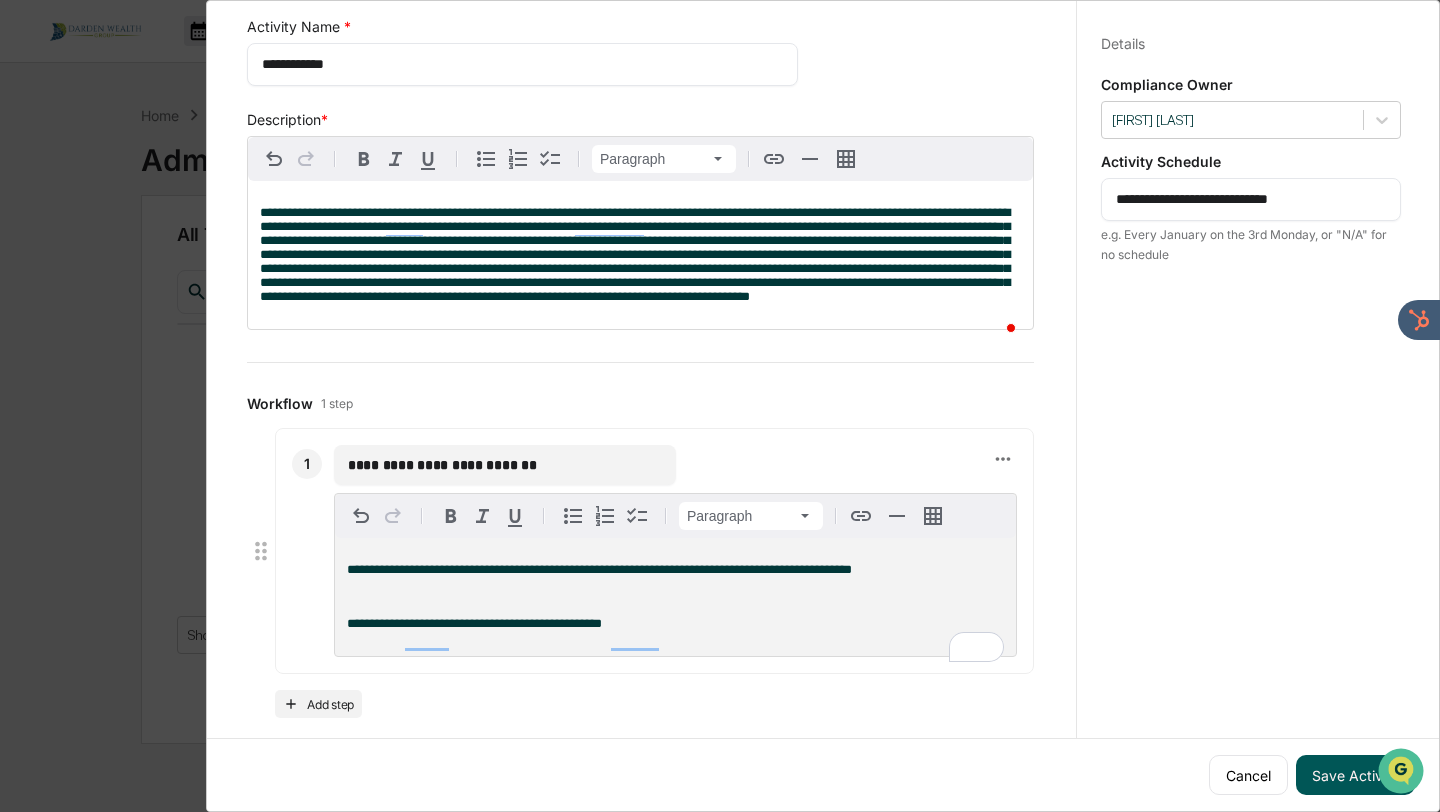 click on "Save Activity" at bounding box center (1355, 775) 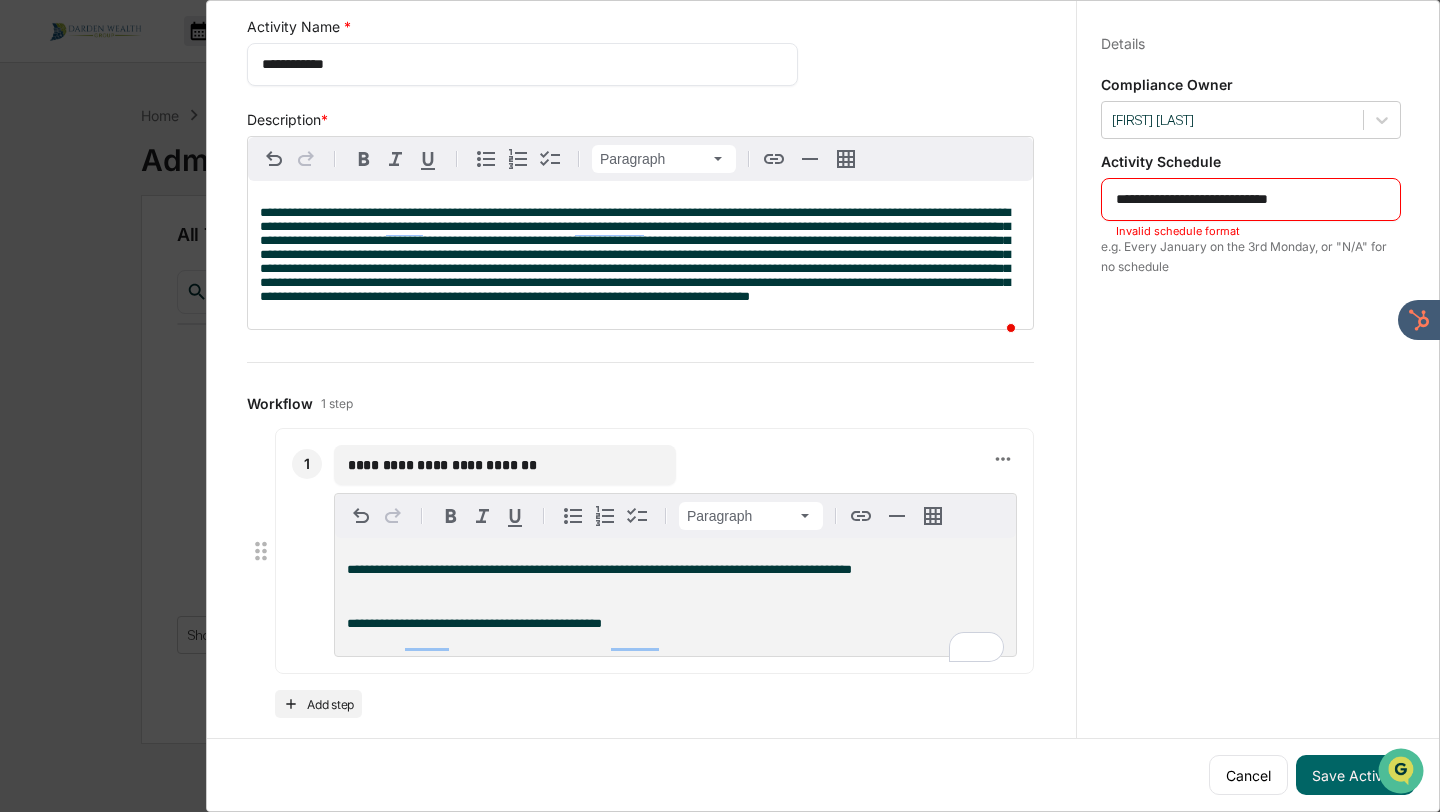 drag, startPoint x: 1275, startPoint y: 200, endPoint x: 1228, endPoint y: 200, distance: 47 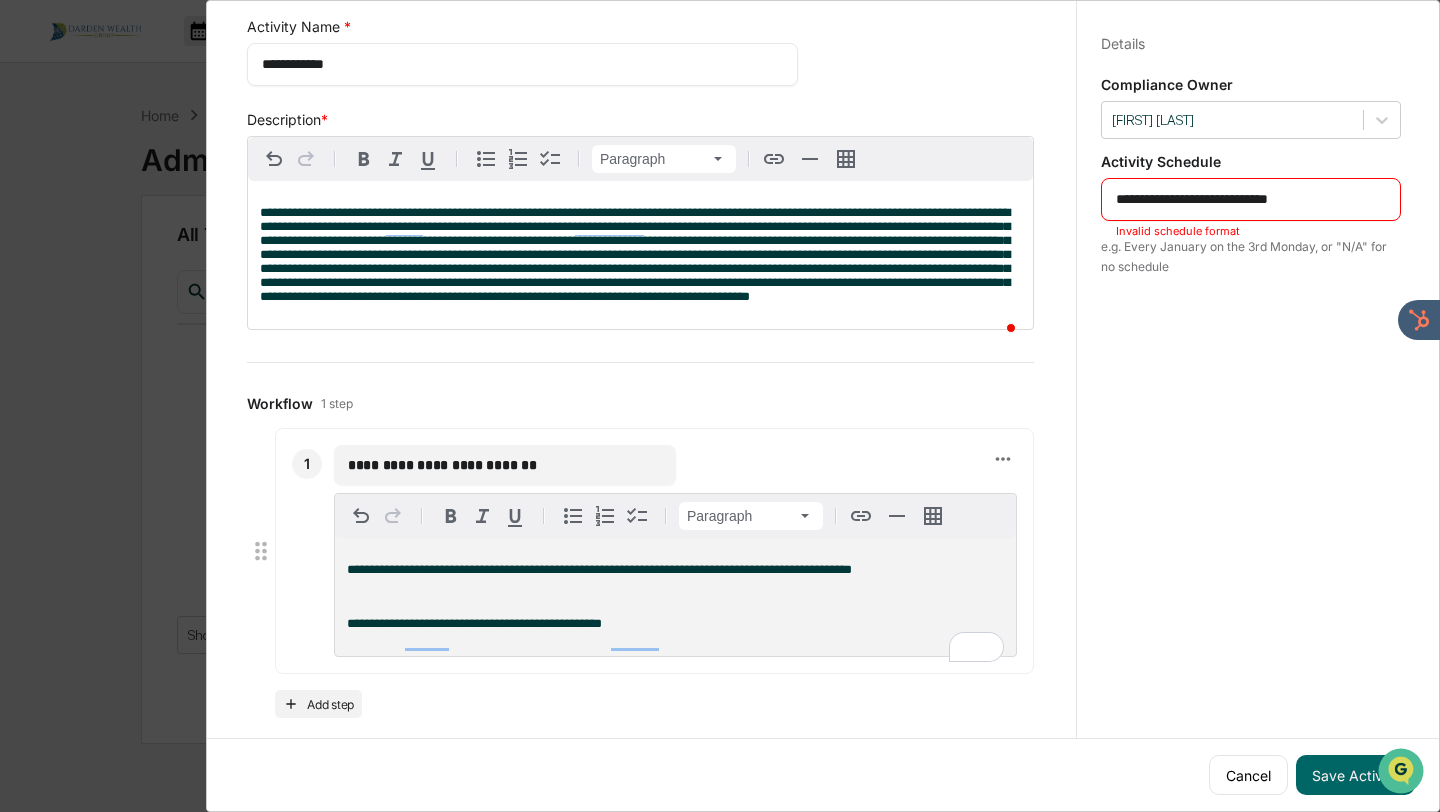 click on "**********" at bounding box center [1251, 199] 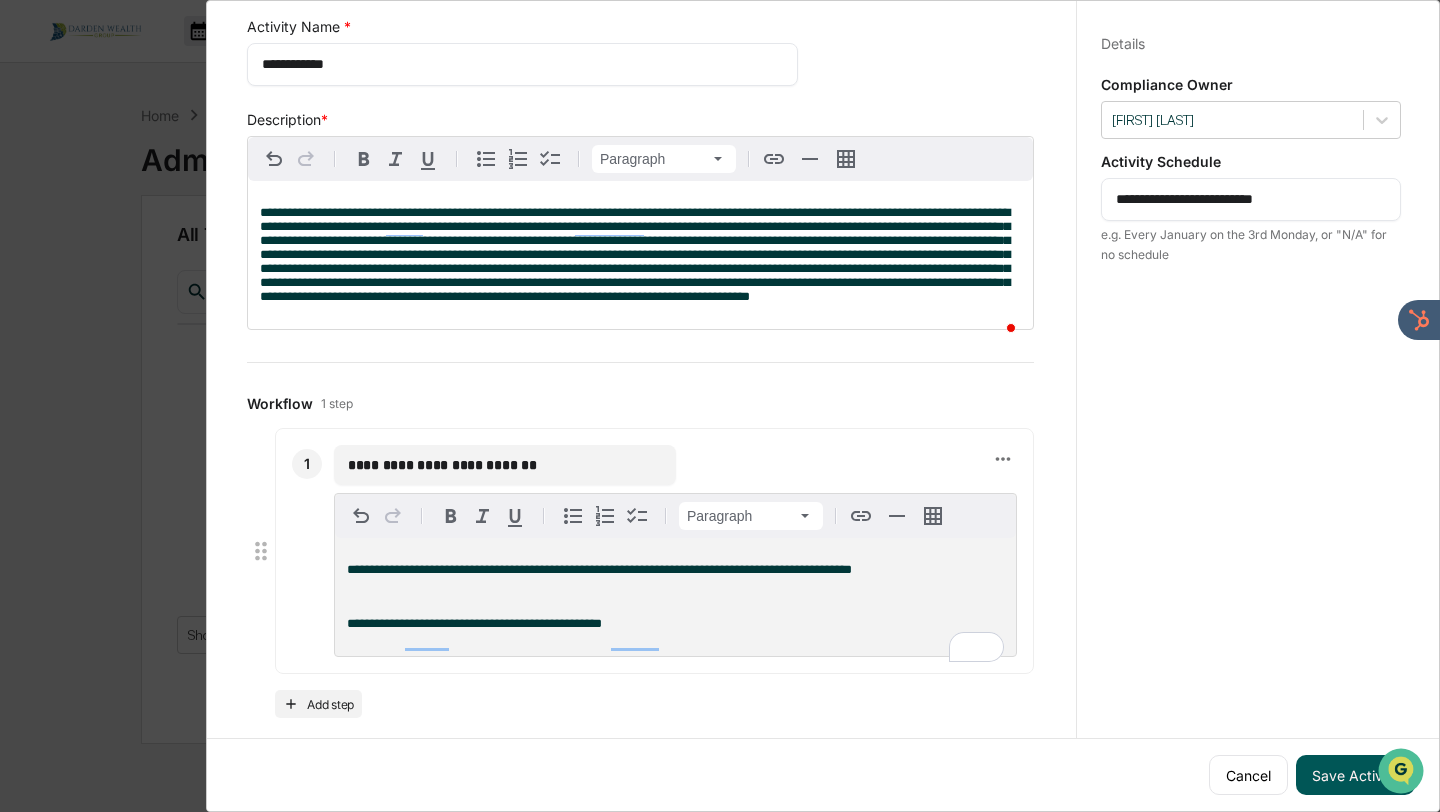 click on "Save Activity" at bounding box center (1355, 775) 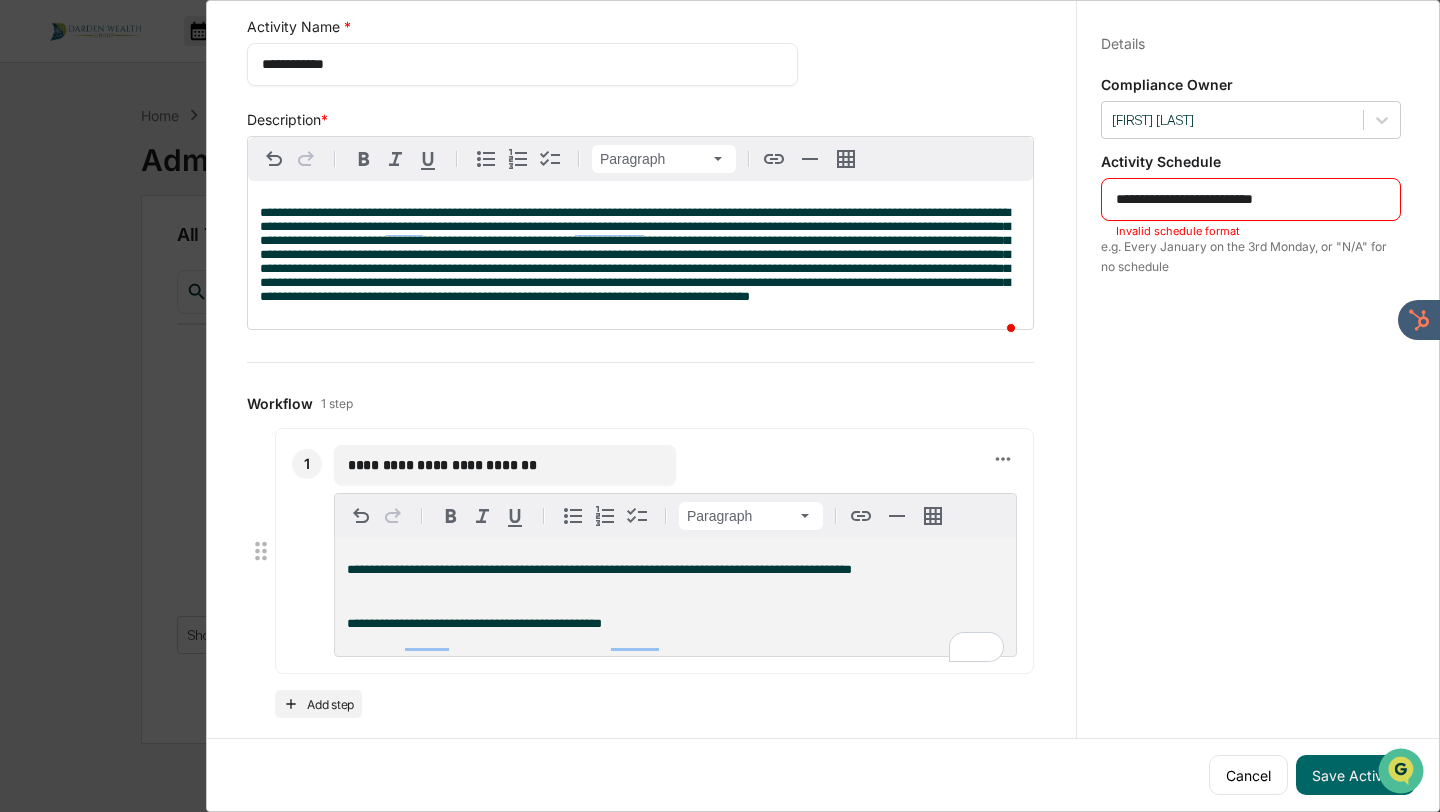 click on "**********" at bounding box center (1250, 425) 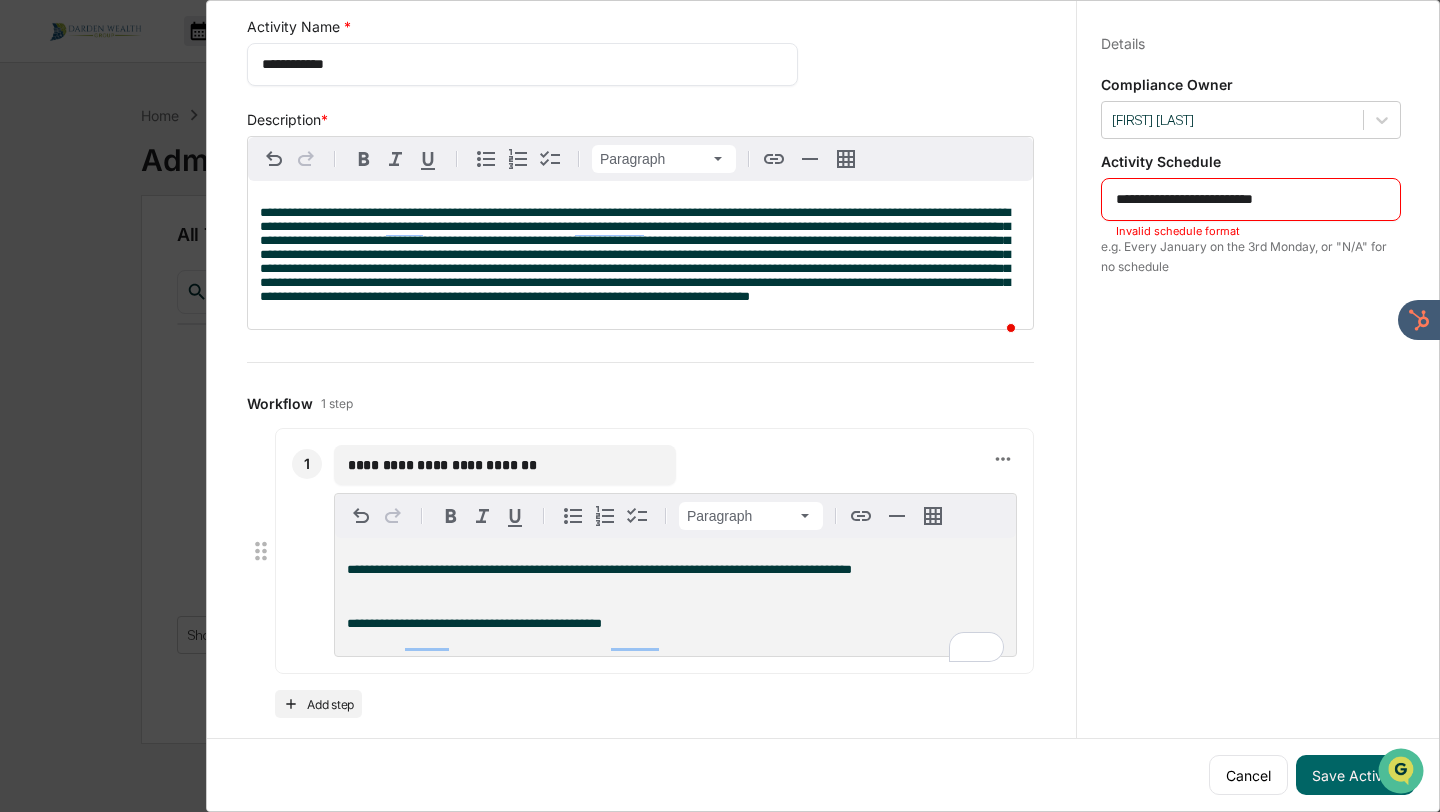 drag, startPoint x: 1117, startPoint y: 196, endPoint x: 1176, endPoint y: 199, distance: 59.07622 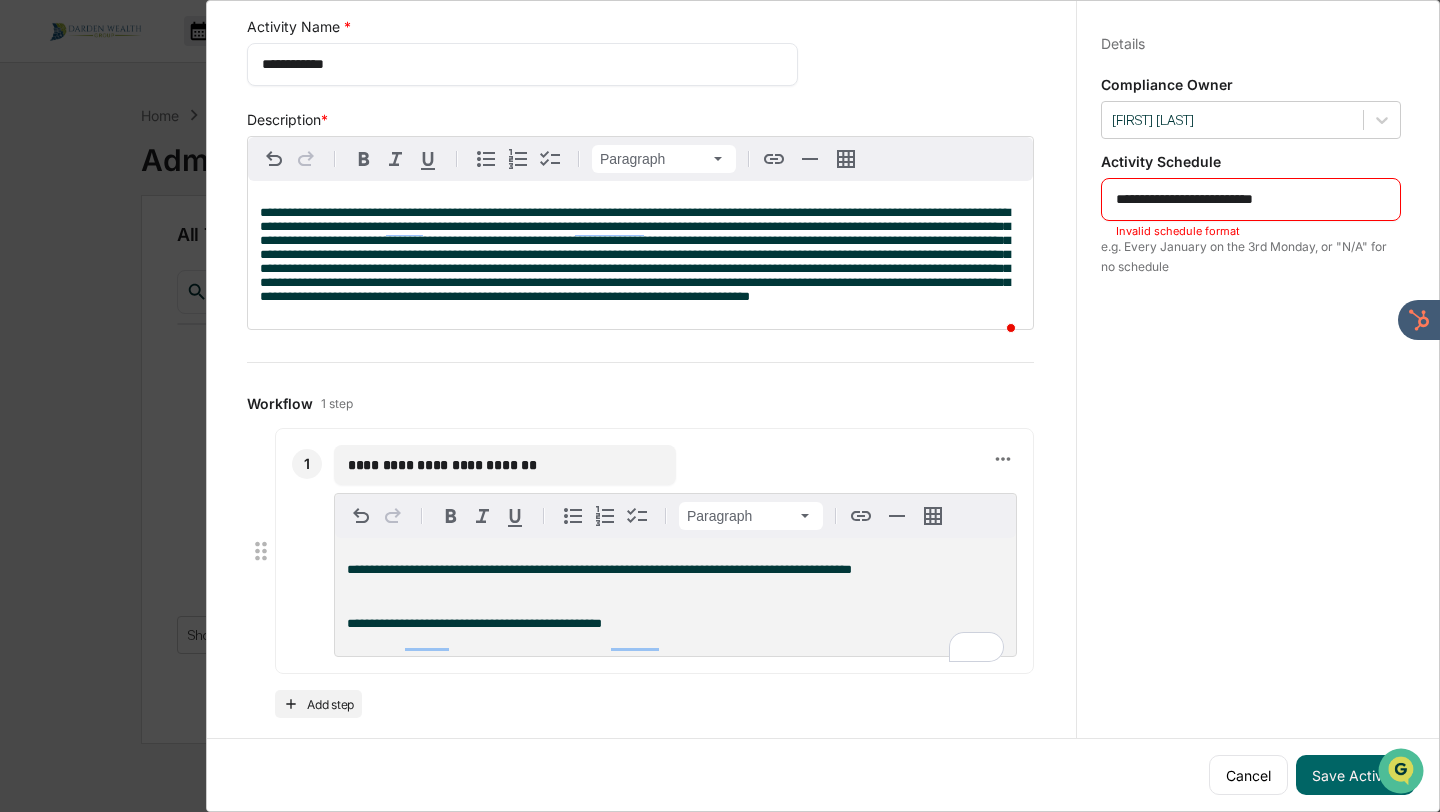 click on "**********" at bounding box center [1251, 199] 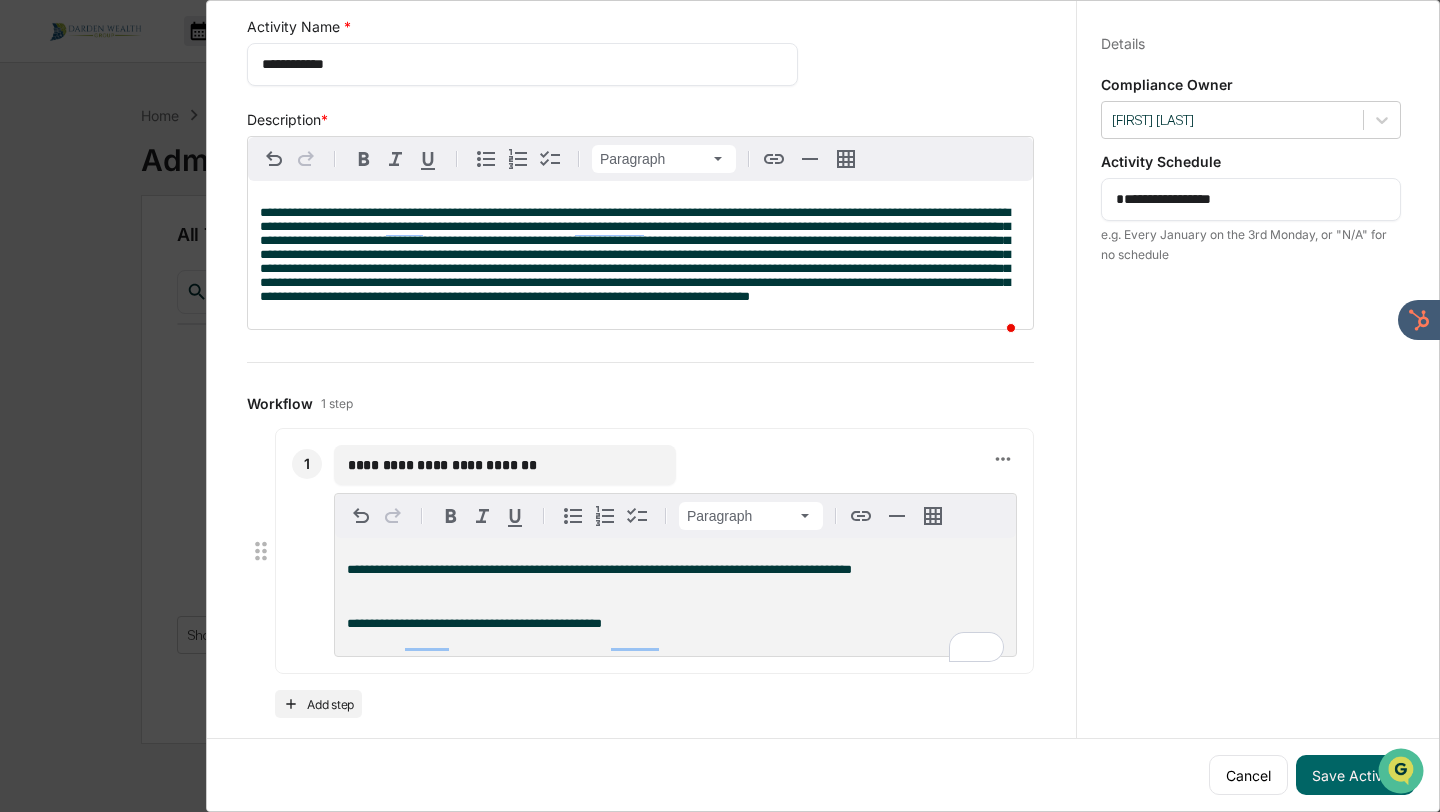 drag, startPoint x: 1145, startPoint y: 198, endPoint x: 1106, endPoint y: 197, distance: 39.012817 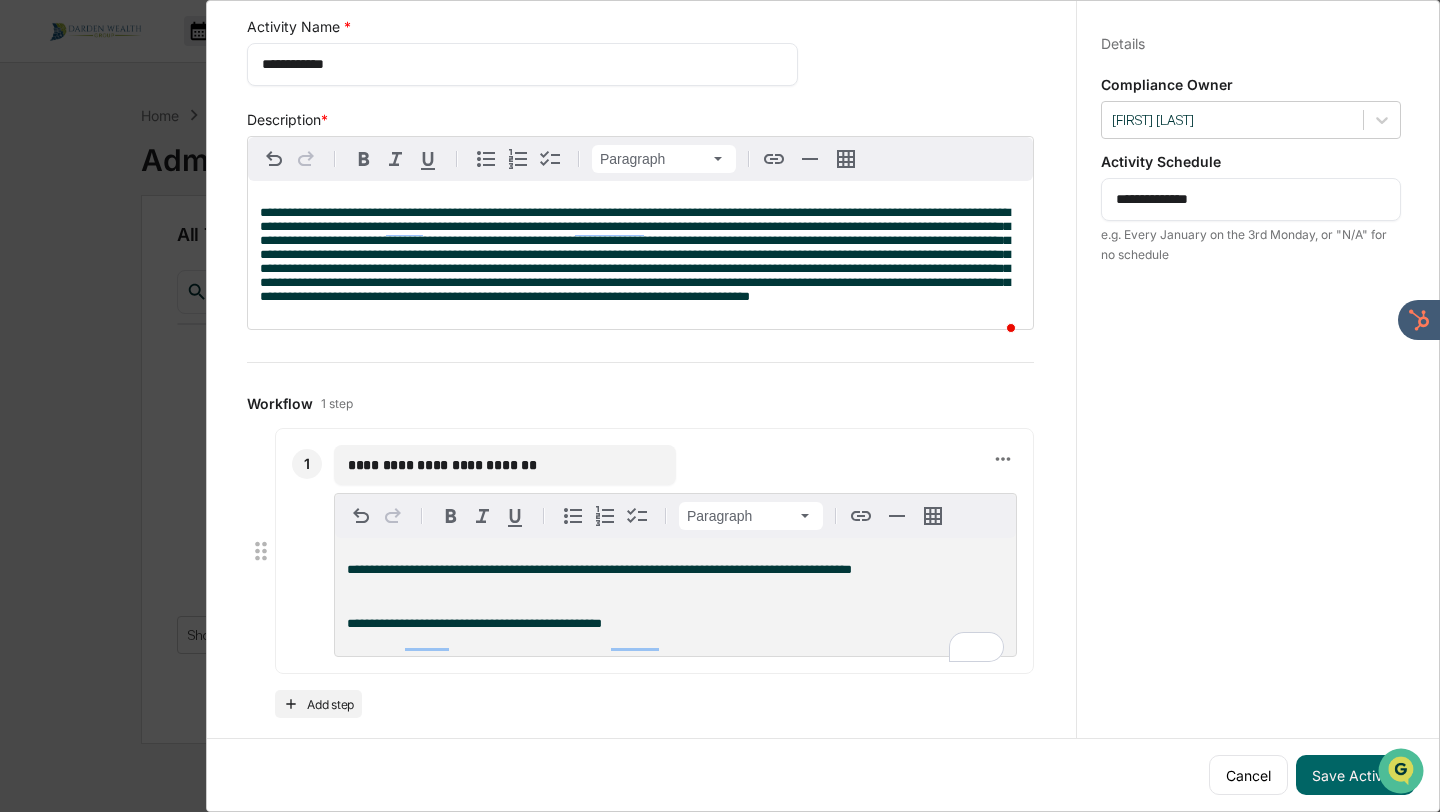 click on "**********" at bounding box center [1251, 199] 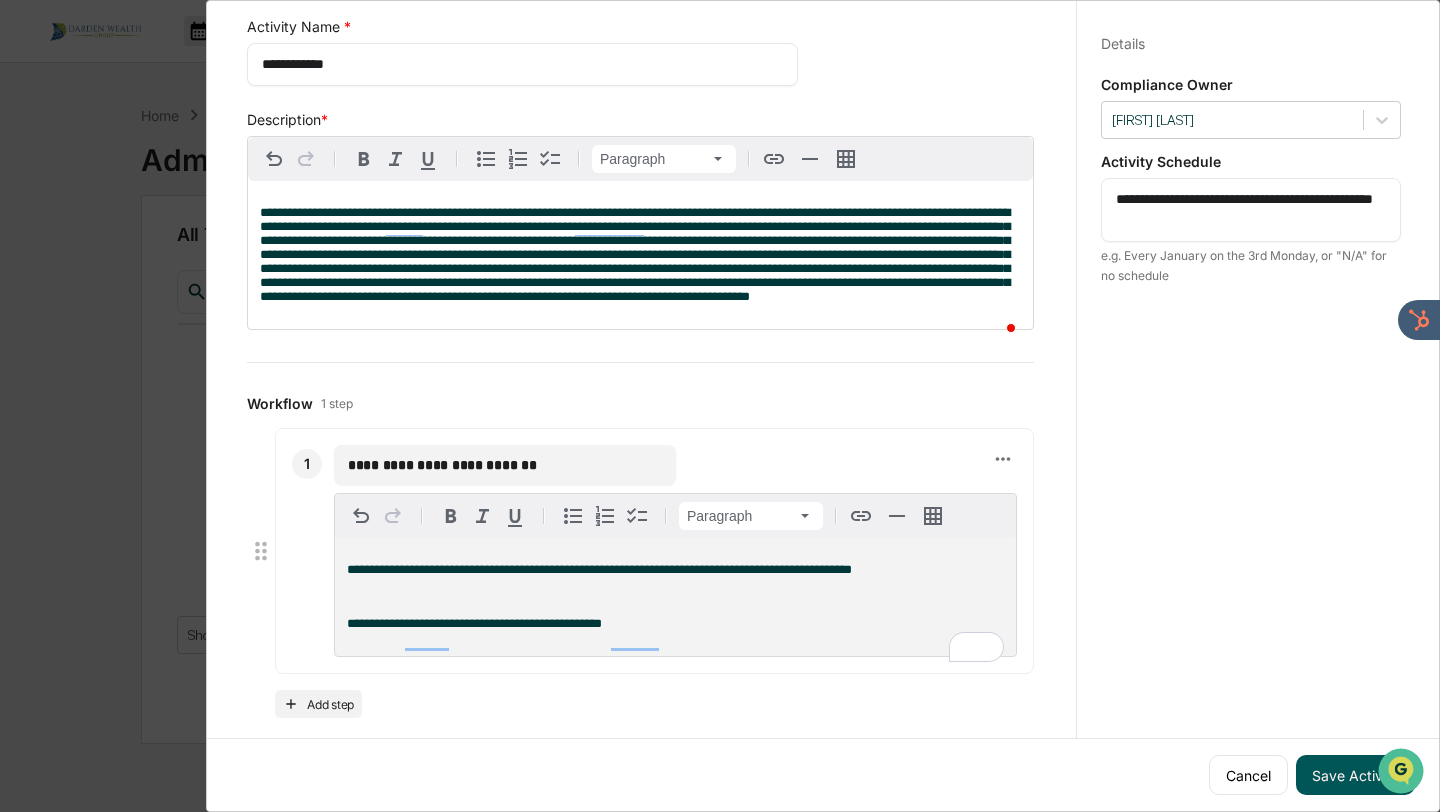 click on "Save Activity" at bounding box center (1355, 775) 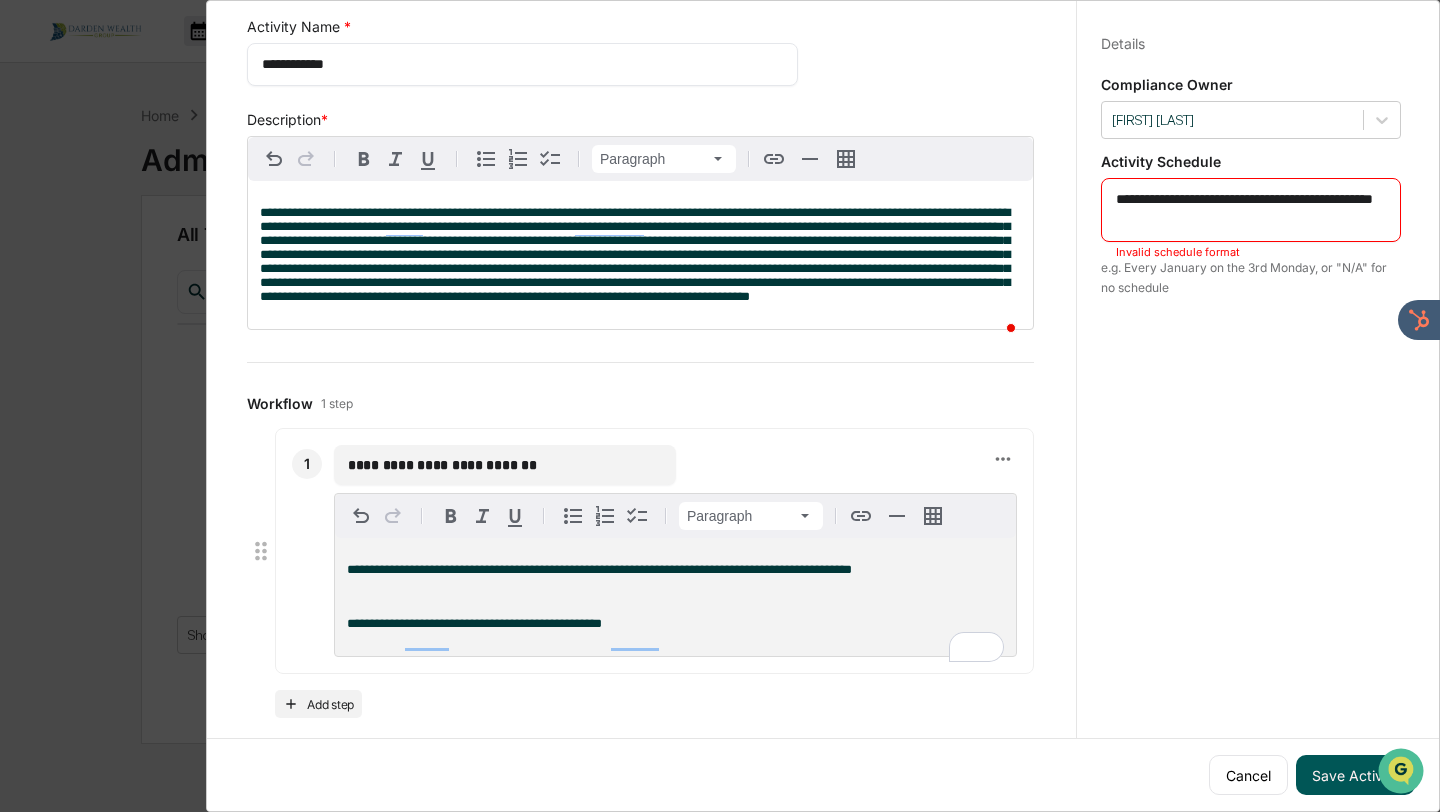 click on "Save Activity" at bounding box center (1355, 775) 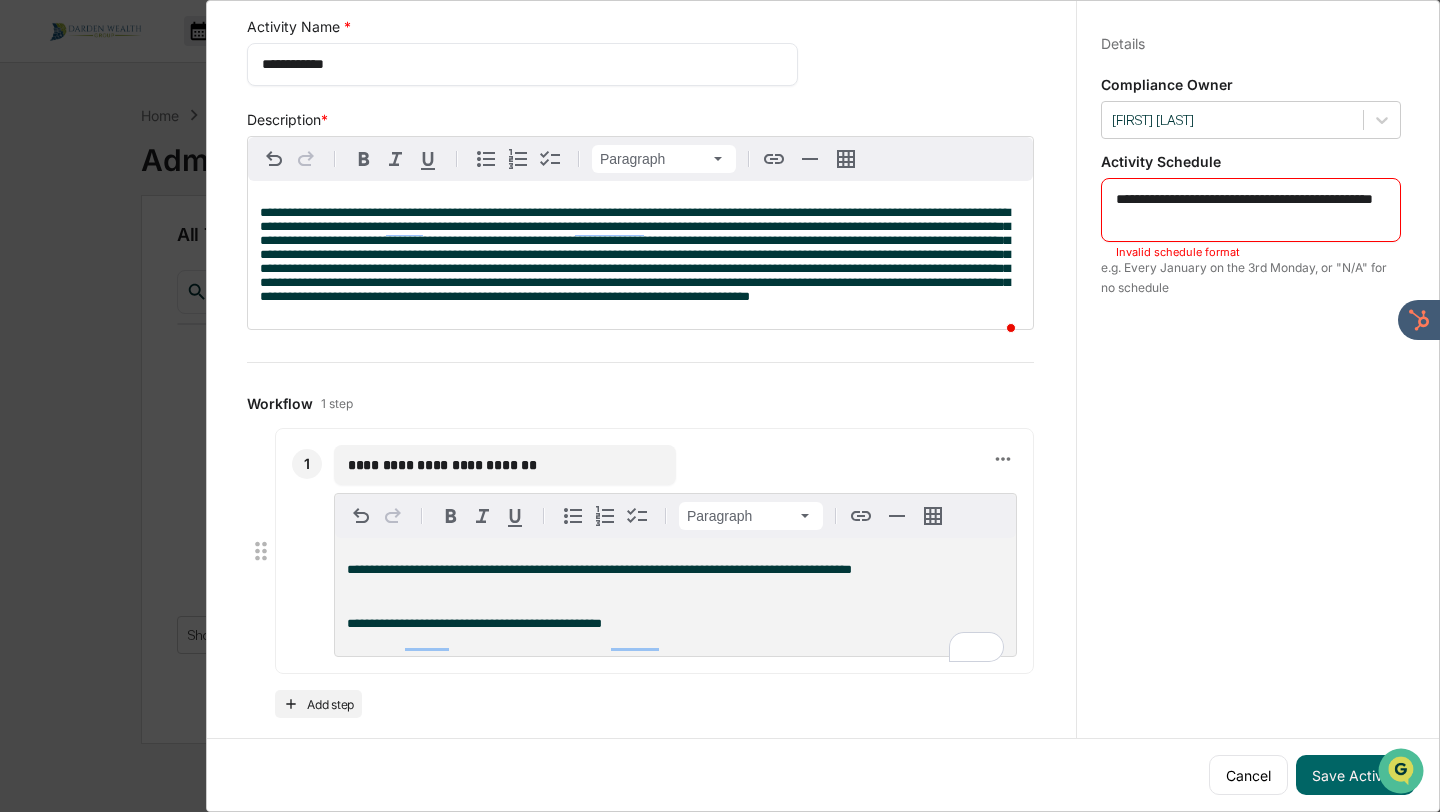 click on "**********" at bounding box center [1250, 425] 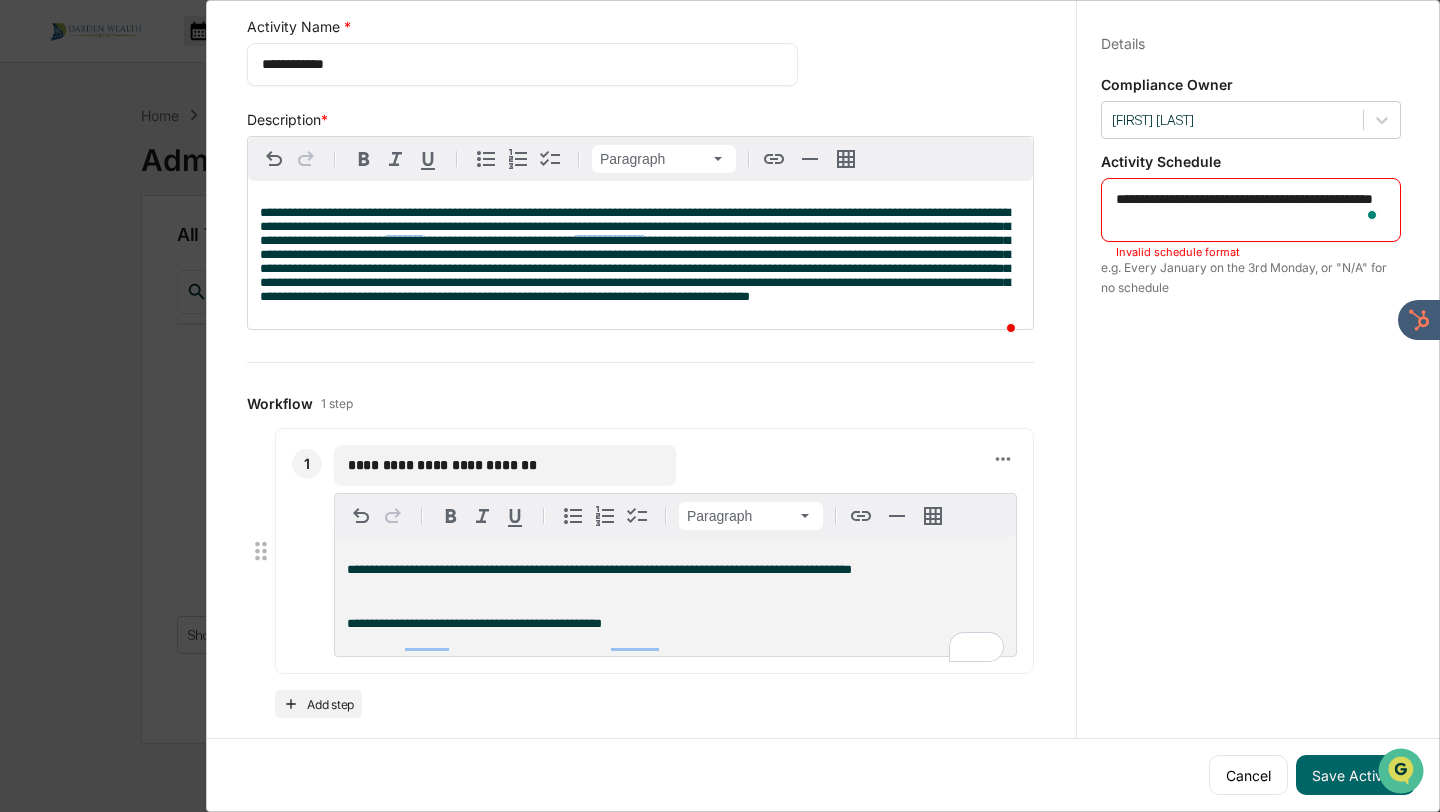 drag, startPoint x: 1206, startPoint y: 223, endPoint x: 1098, endPoint y: 206, distance: 109.32977 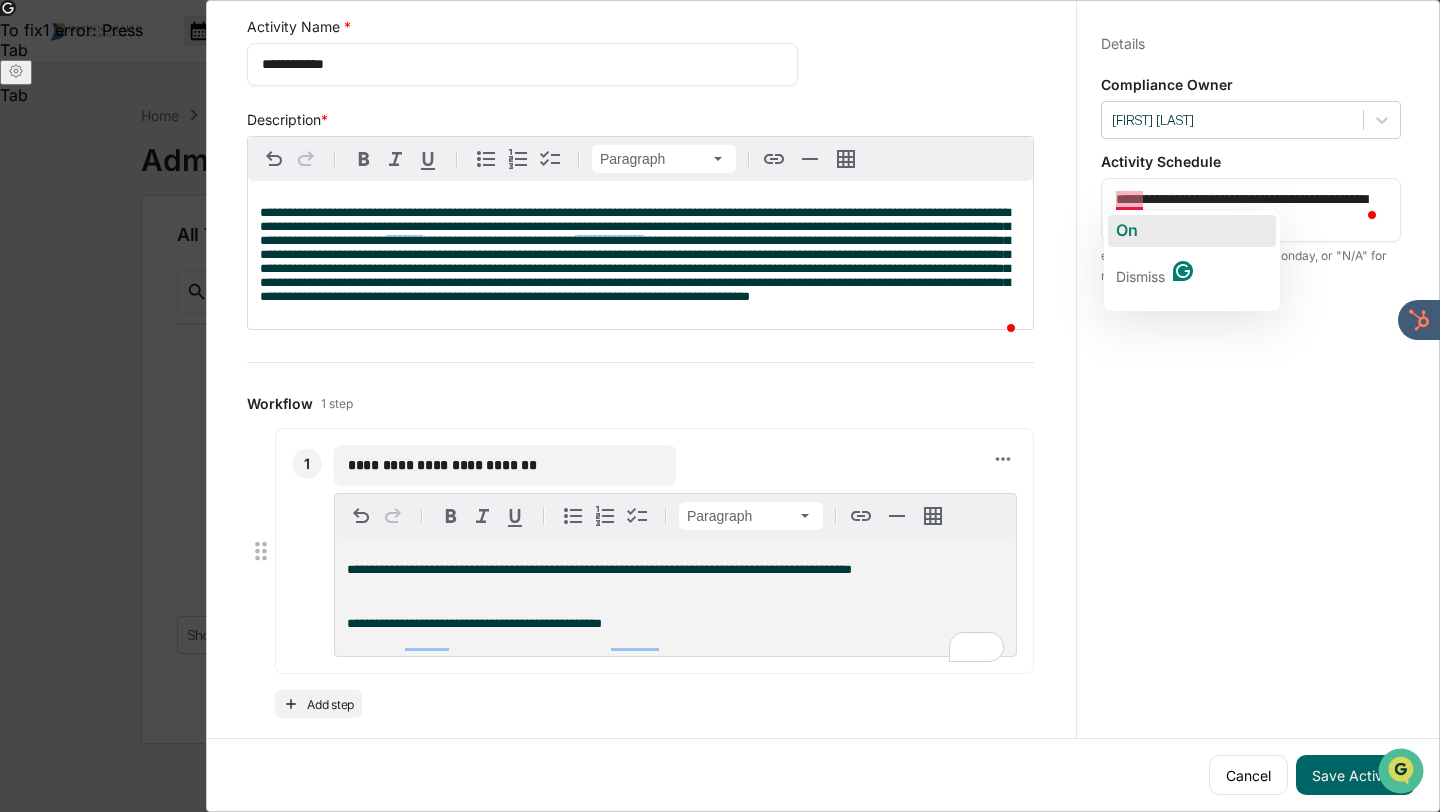 click on "On" 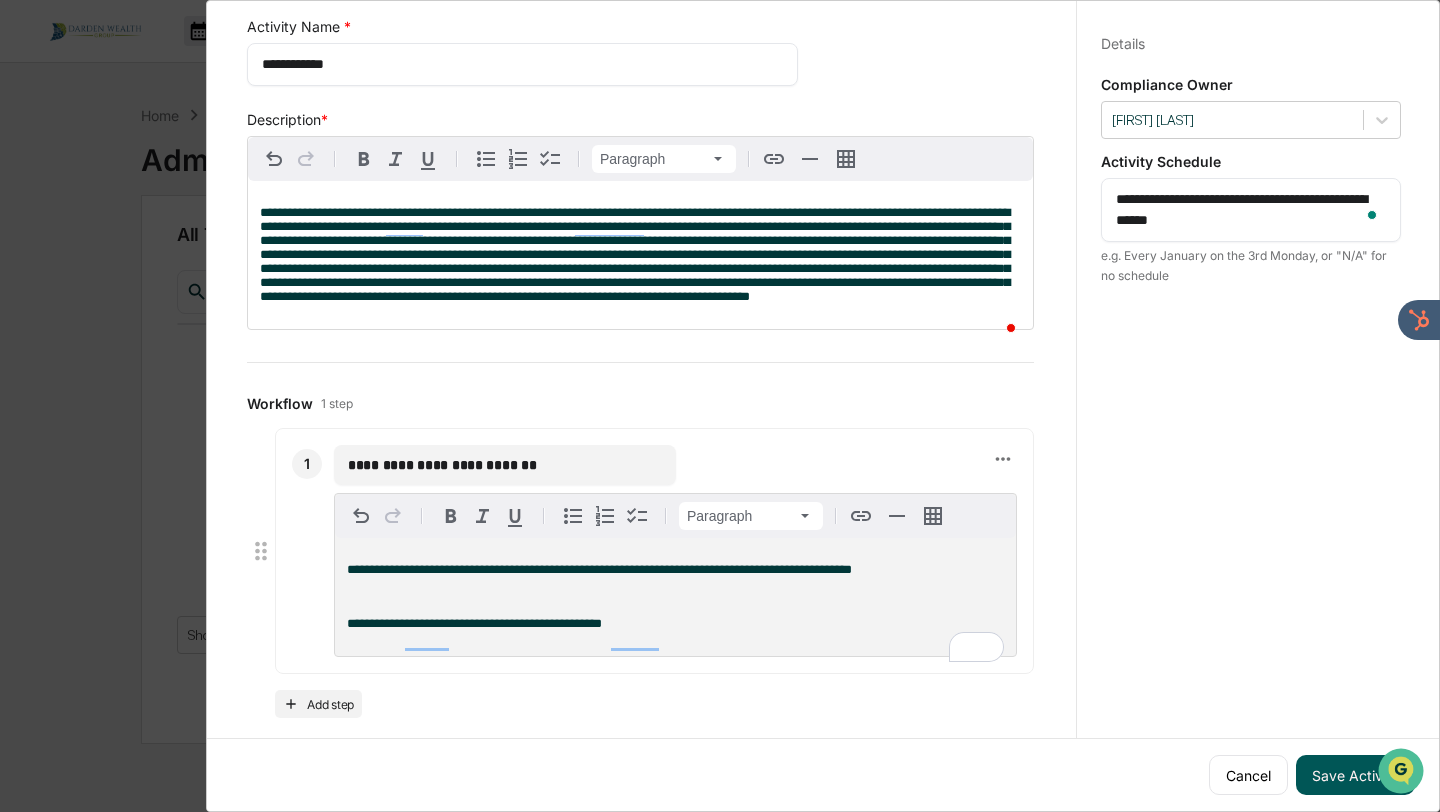 type on "**********" 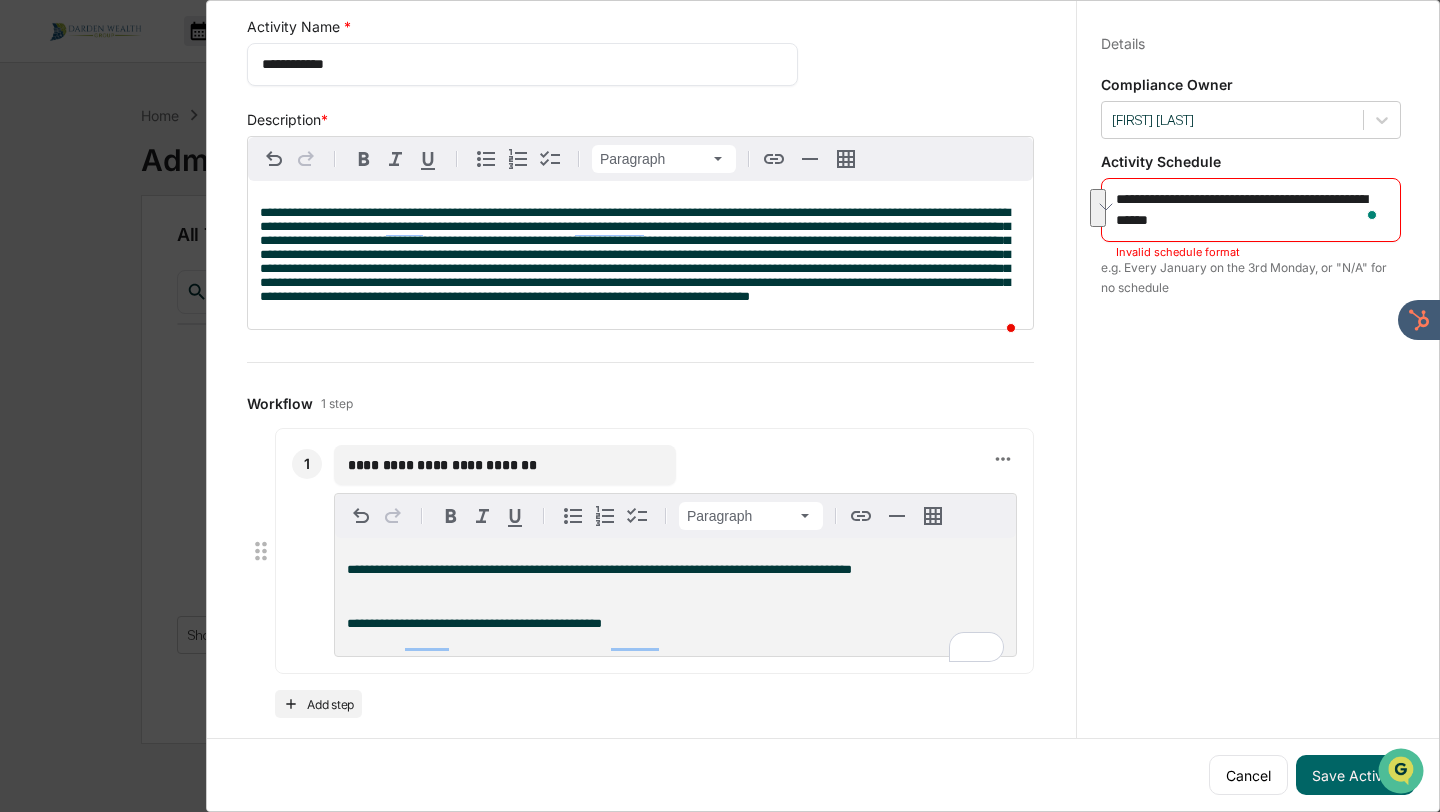 drag, startPoint x: 1116, startPoint y: 200, endPoint x: 1319, endPoint y: 228, distance: 204.92194 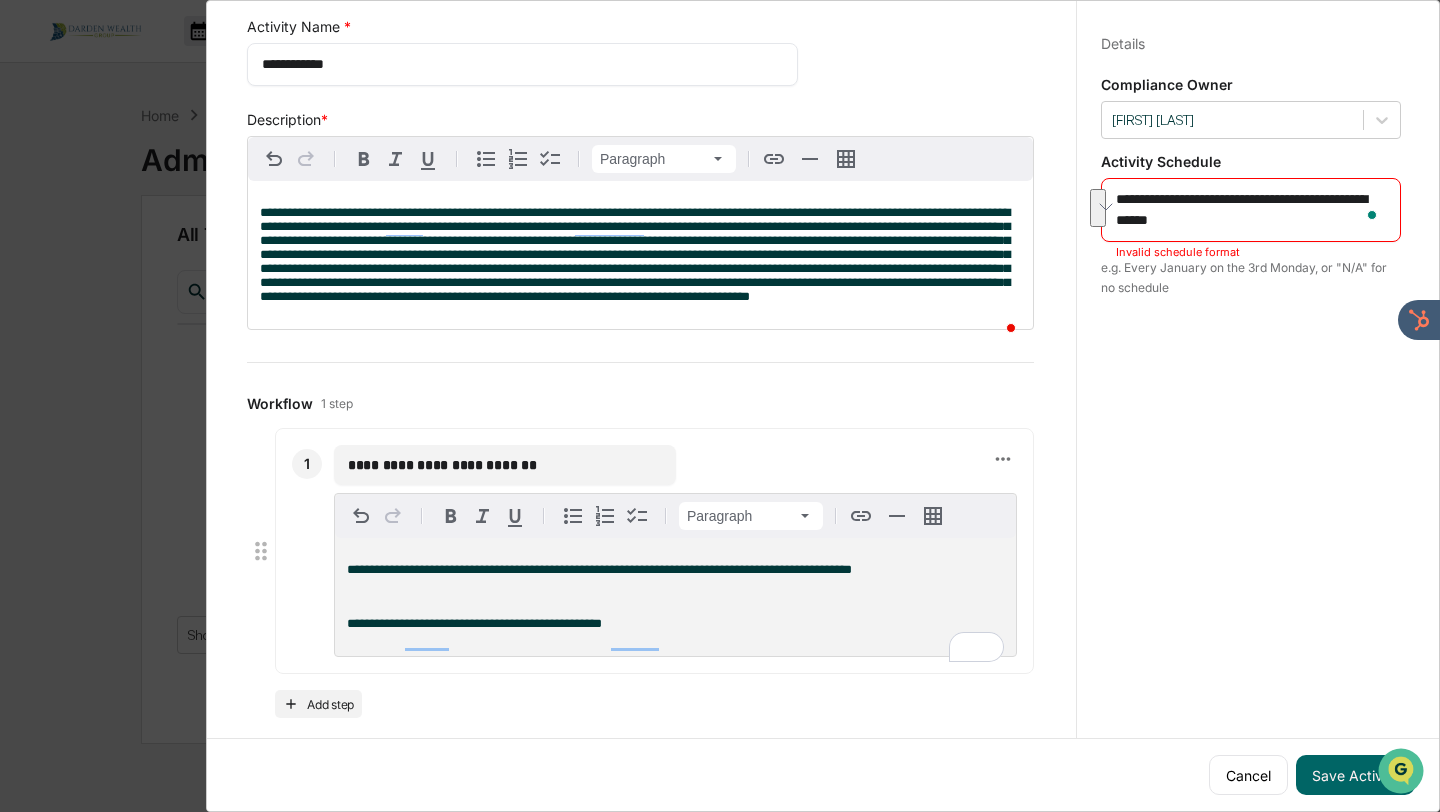 click on "**********" at bounding box center (1251, 210) 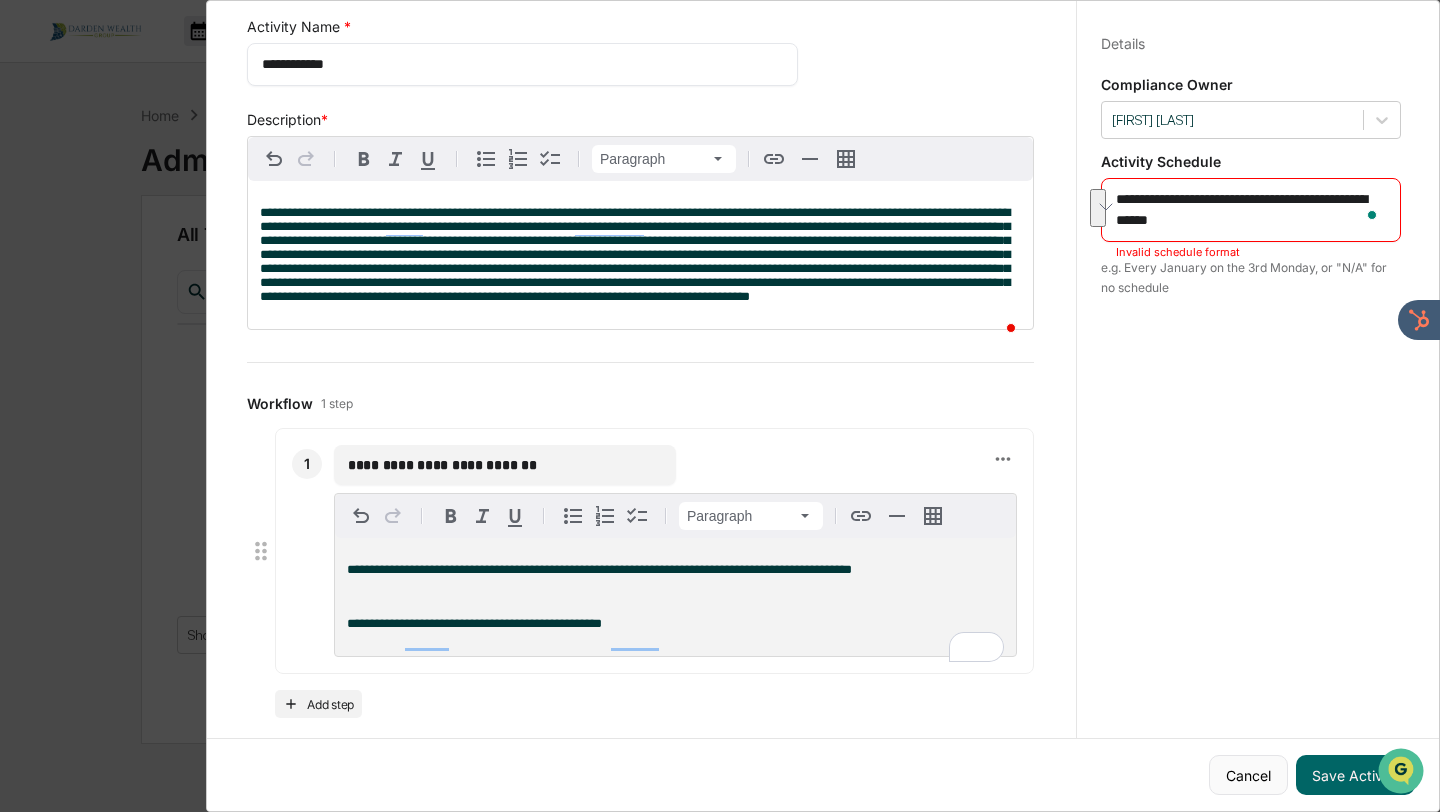 click on "Cancel" at bounding box center (1248, 775) 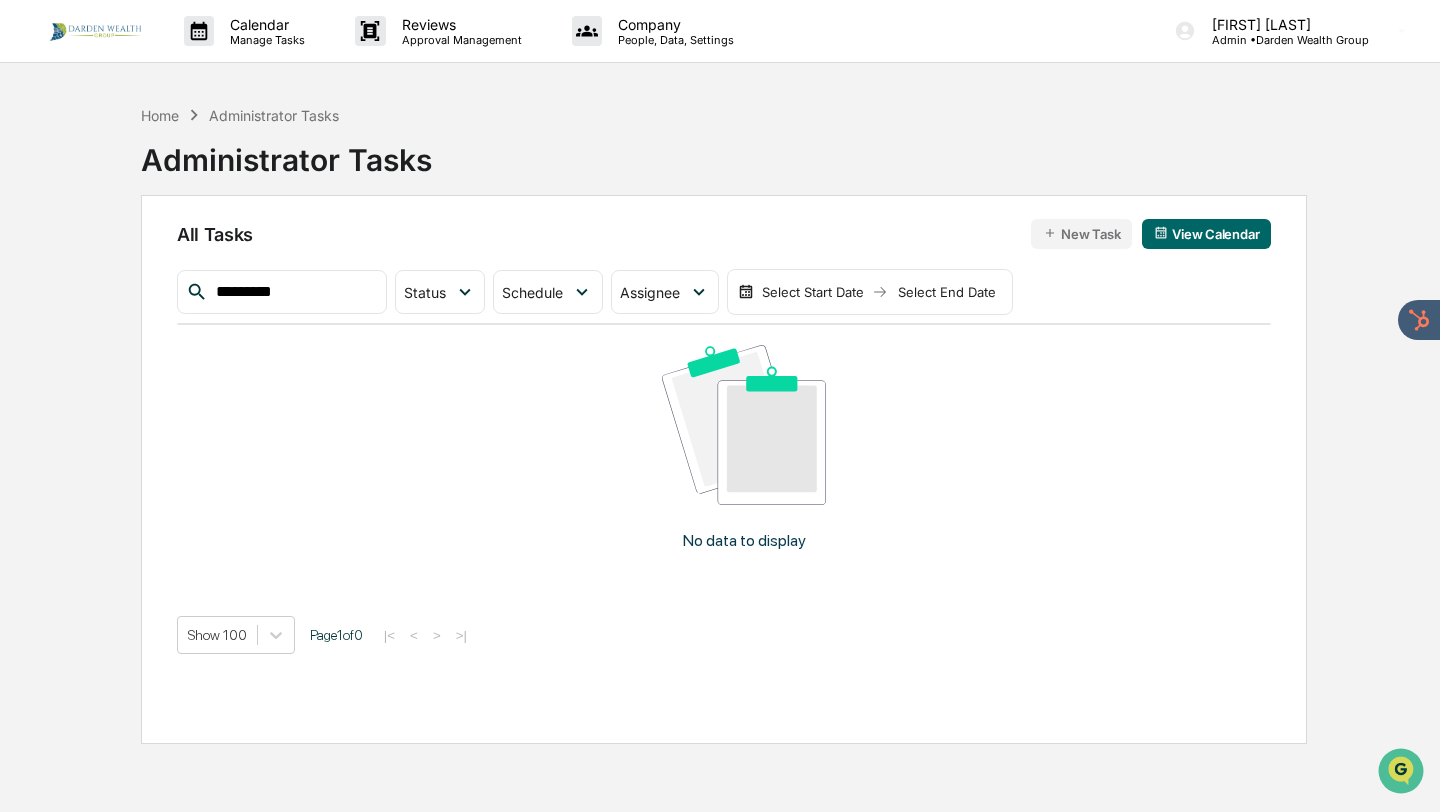 scroll, scrollTop: 0, scrollLeft: 0, axis: both 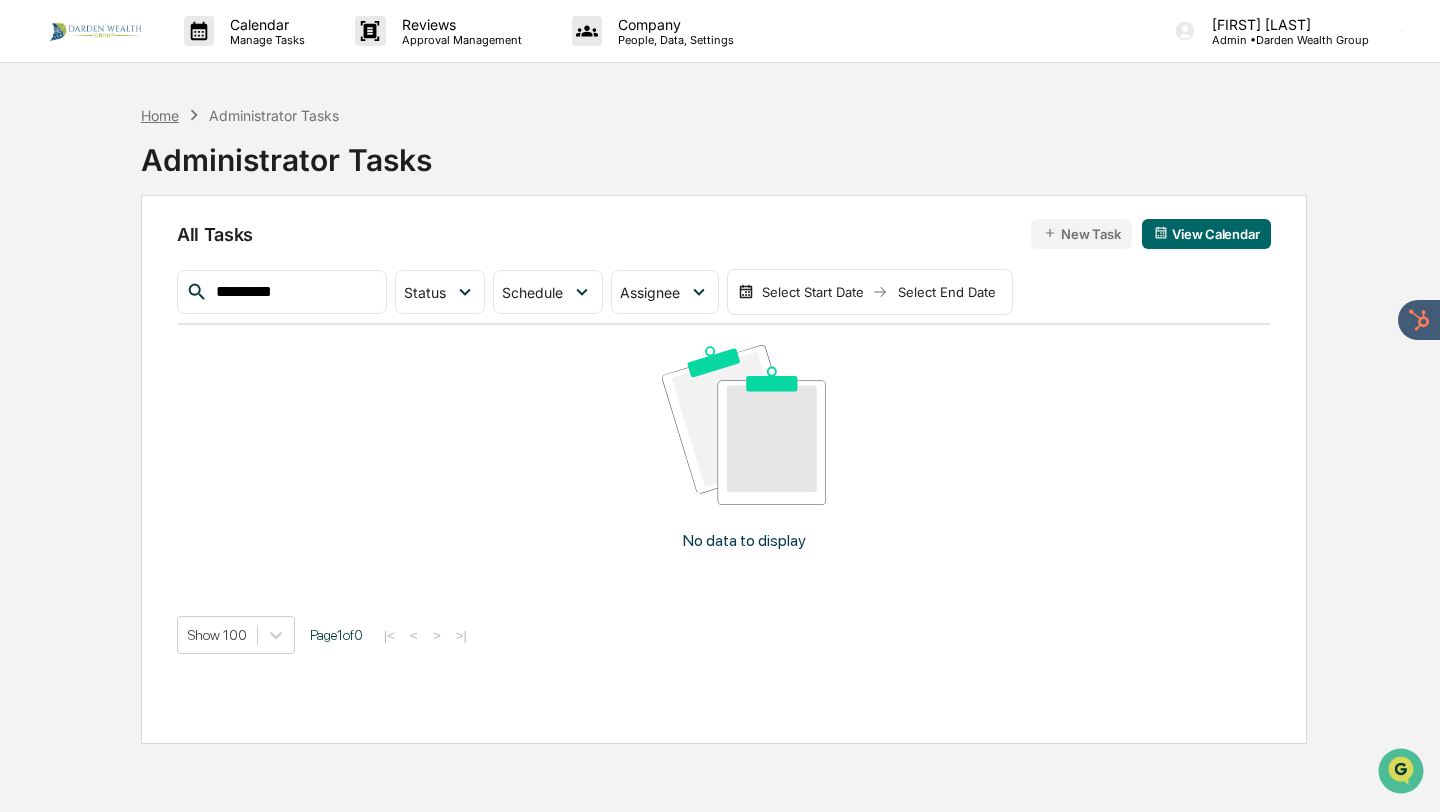 click on "Home" at bounding box center (160, 115) 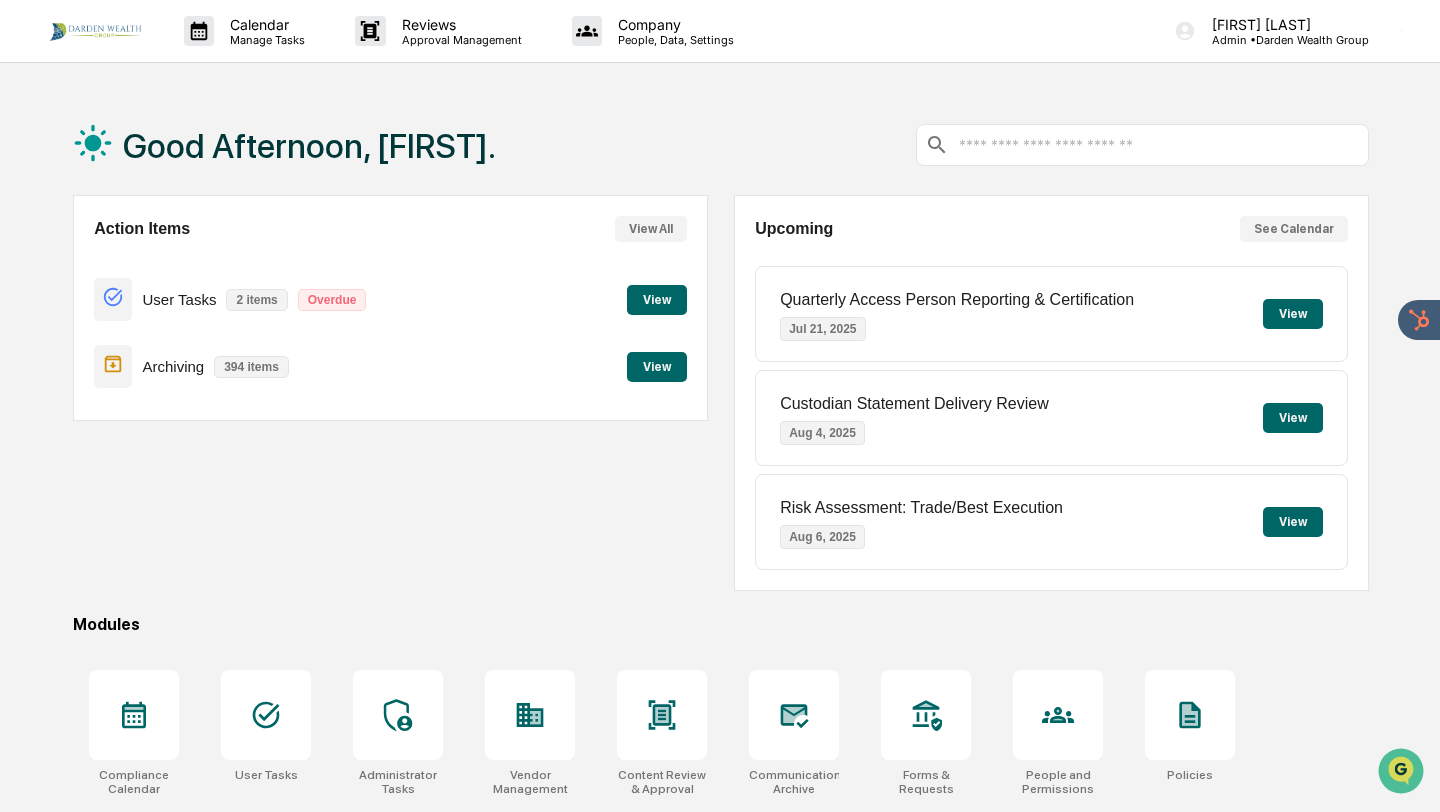 click on "View All" at bounding box center [651, 229] 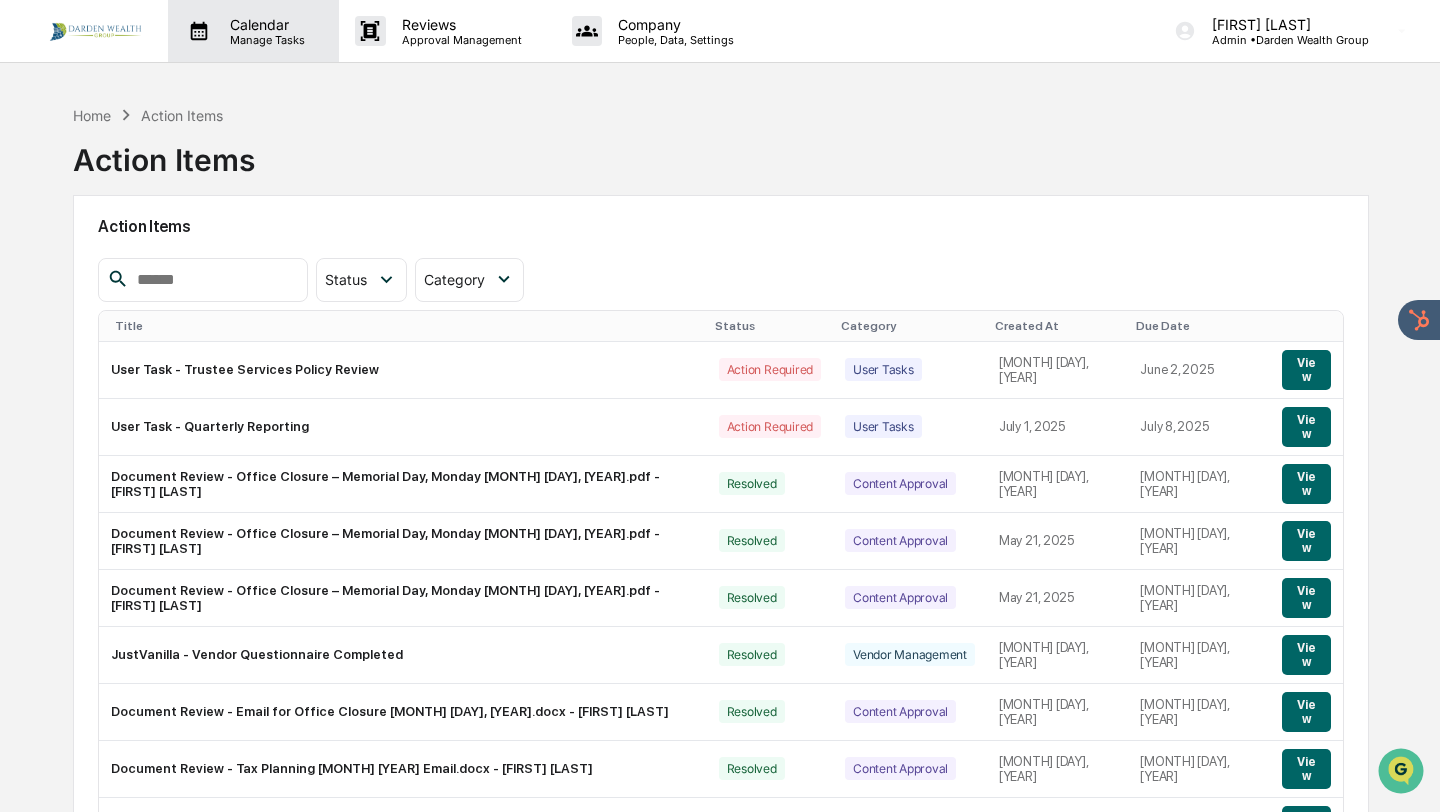 click on "Calendar Manage Tasks" at bounding box center [253, 31] 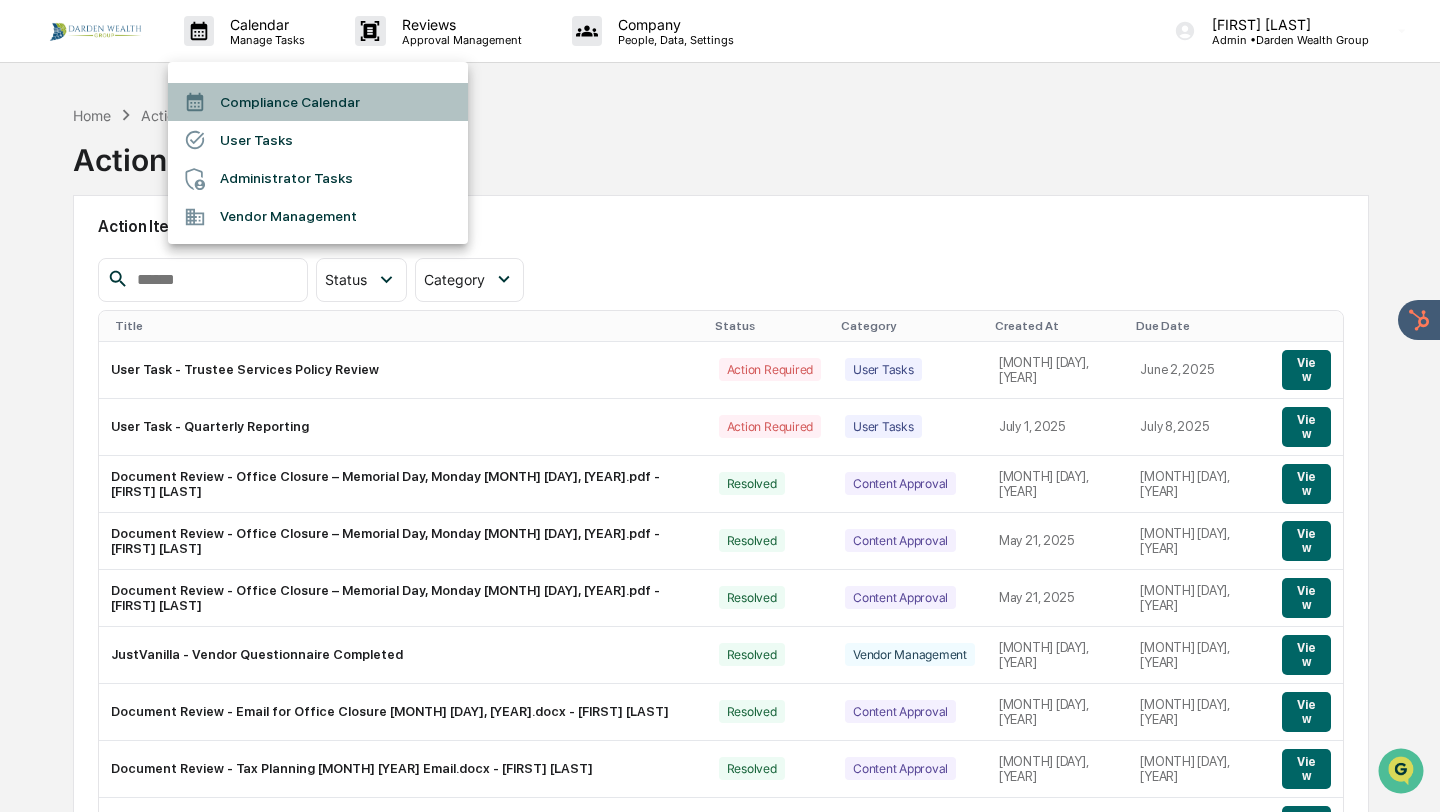 click on "Compliance Calendar" at bounding box center (318, 102) 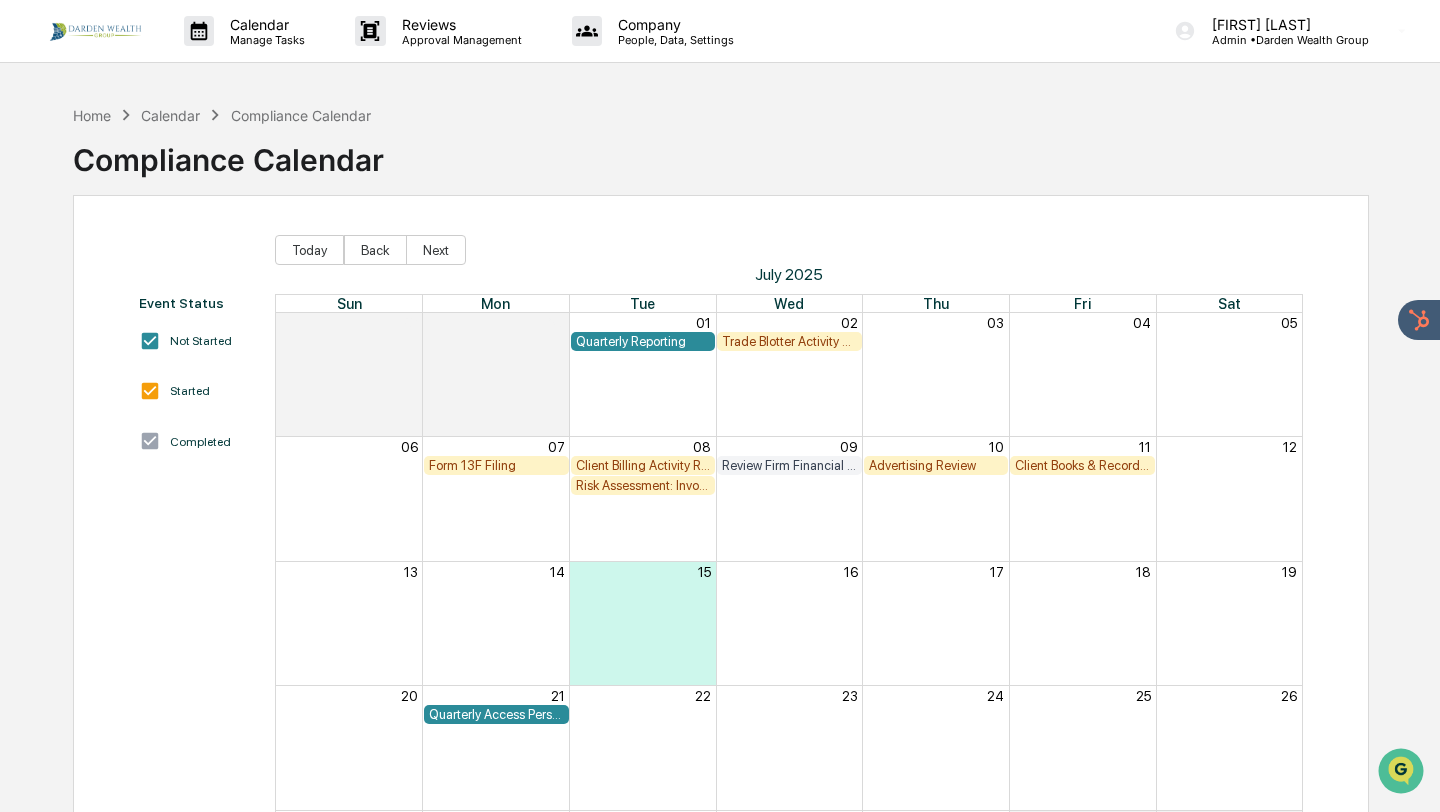 click on "Calendar" at bounding box center [170, 115] 